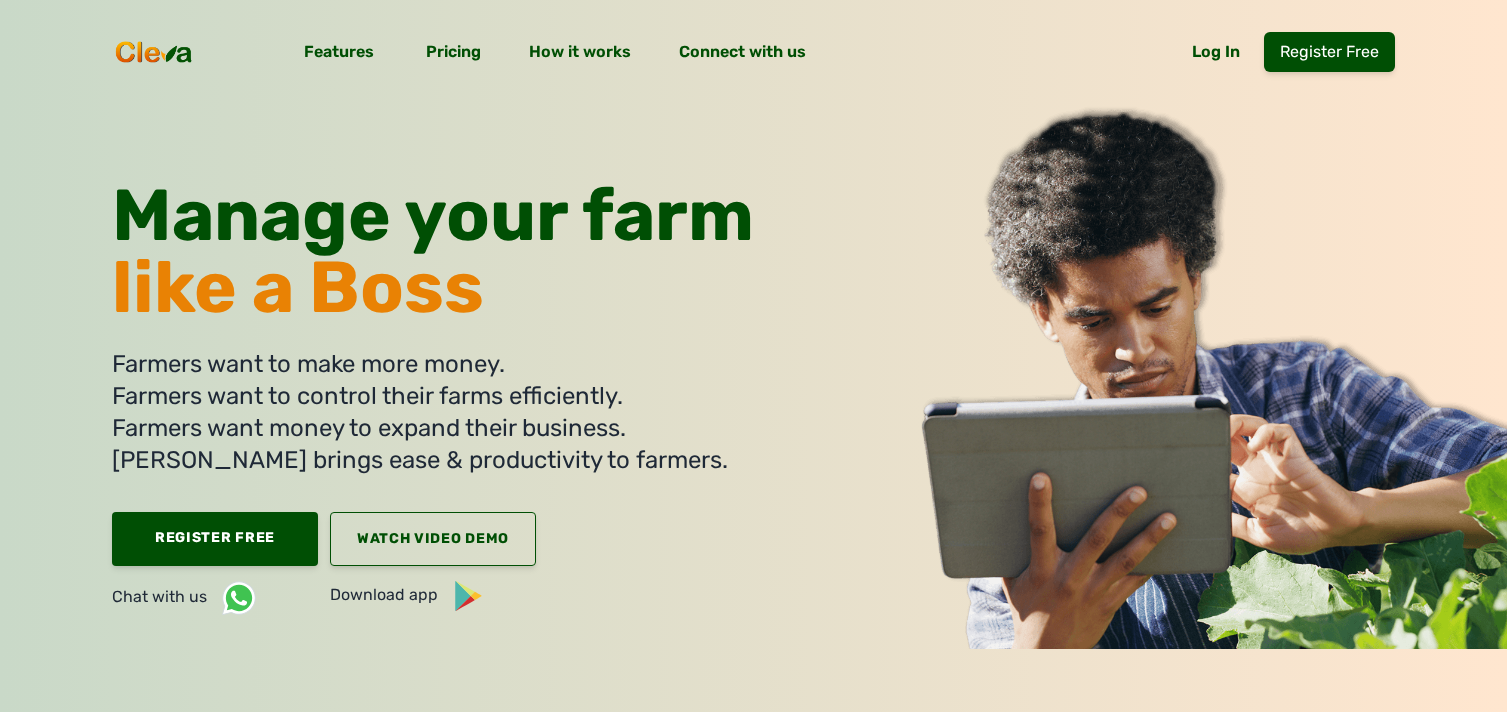 scroll, scrollTop: 0, scrollLeft: 0, axis: both 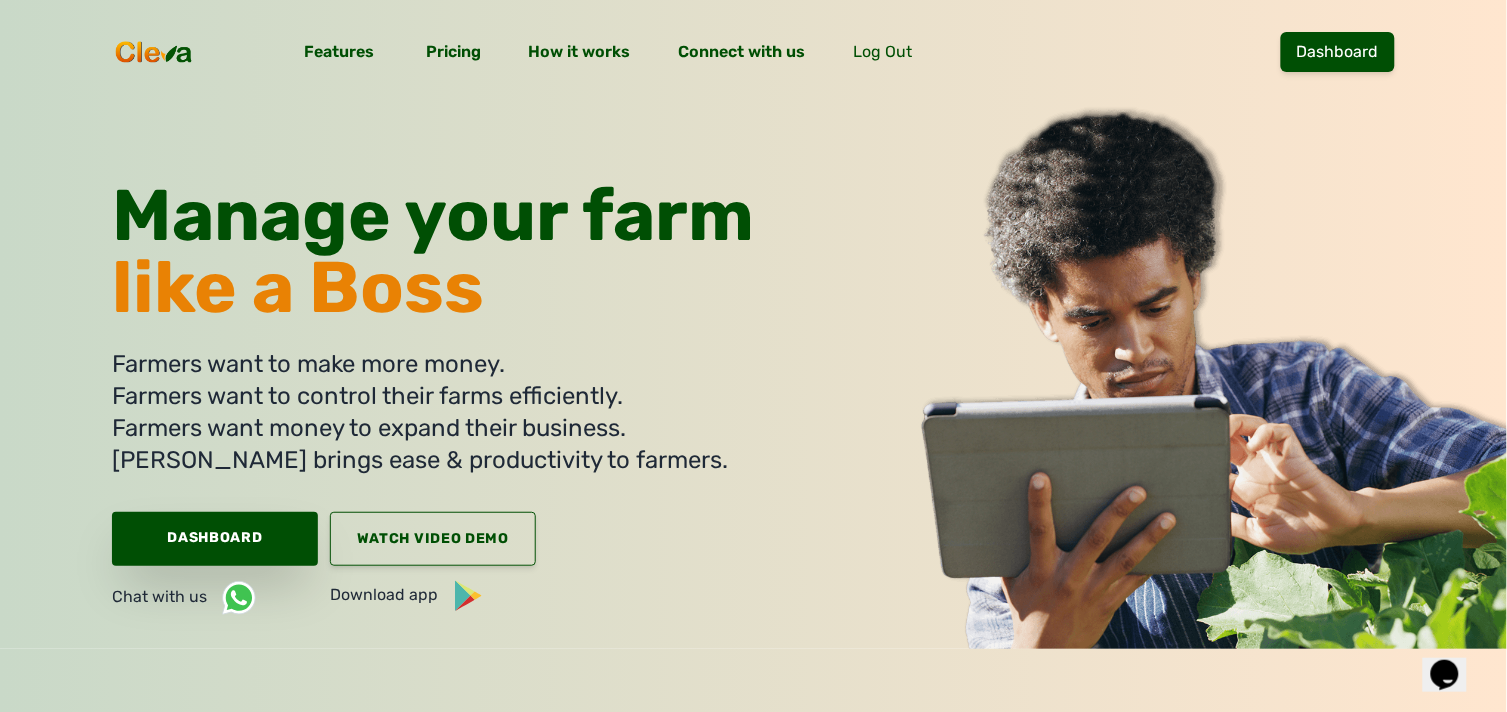 click on "Dashboard" at bounding box center [215, 539] 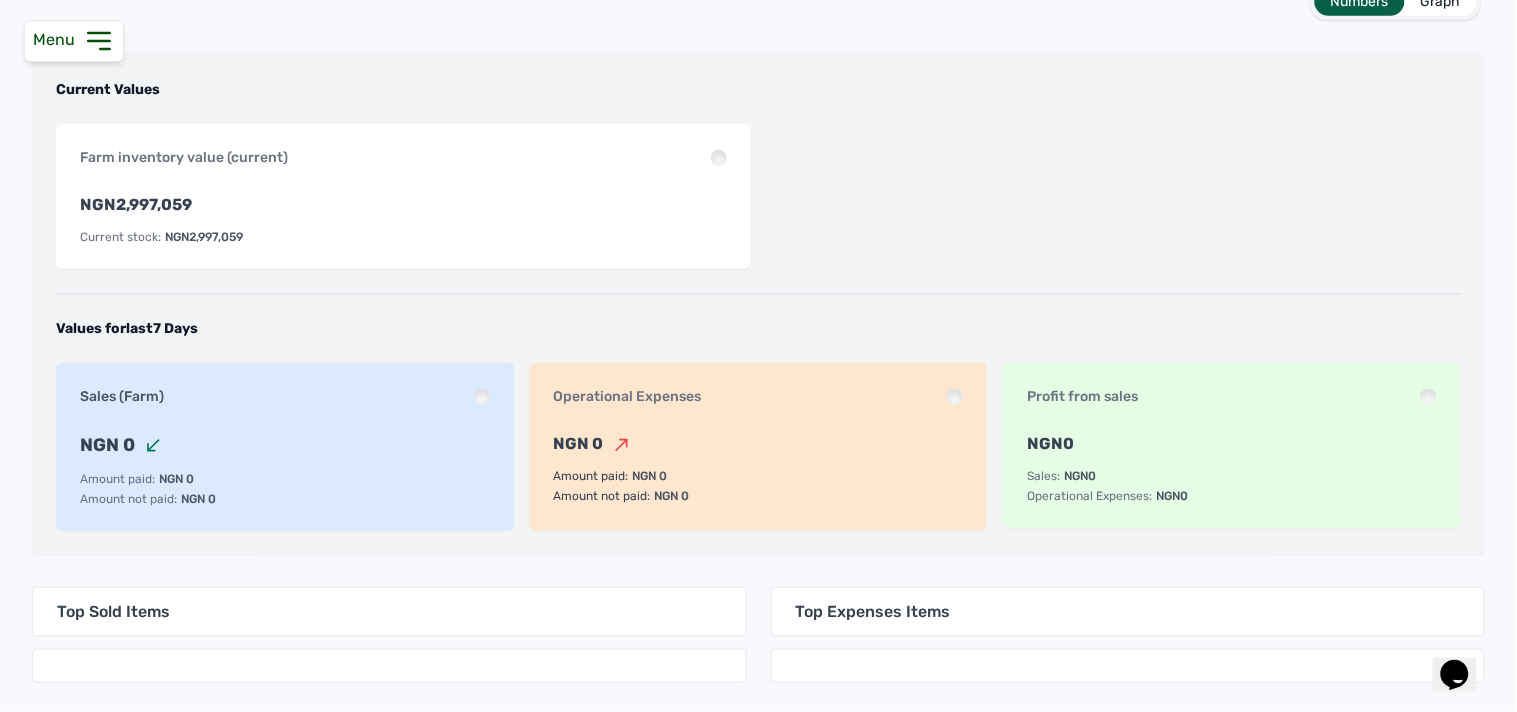 scroll, scrollTop: 318, scrollLeft: 0, axis: vertical 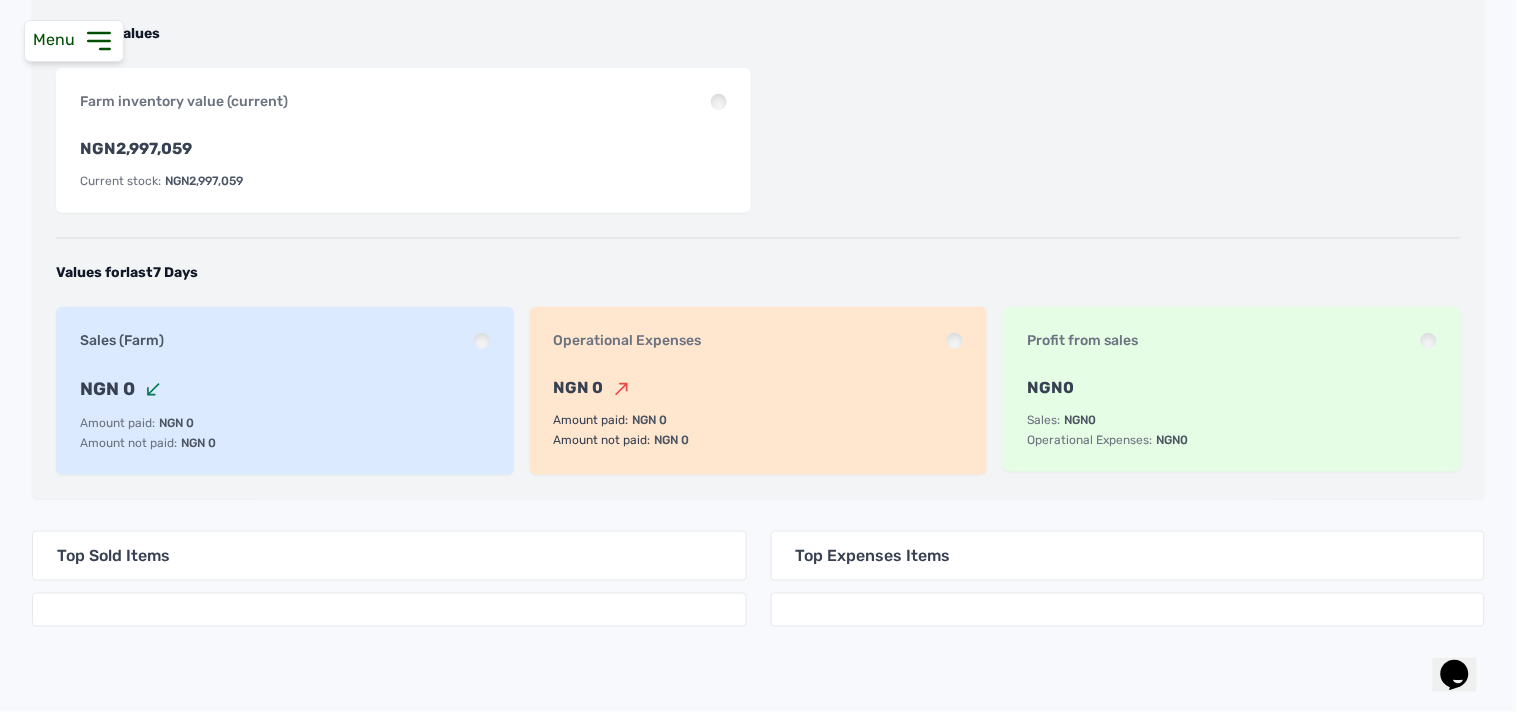 click 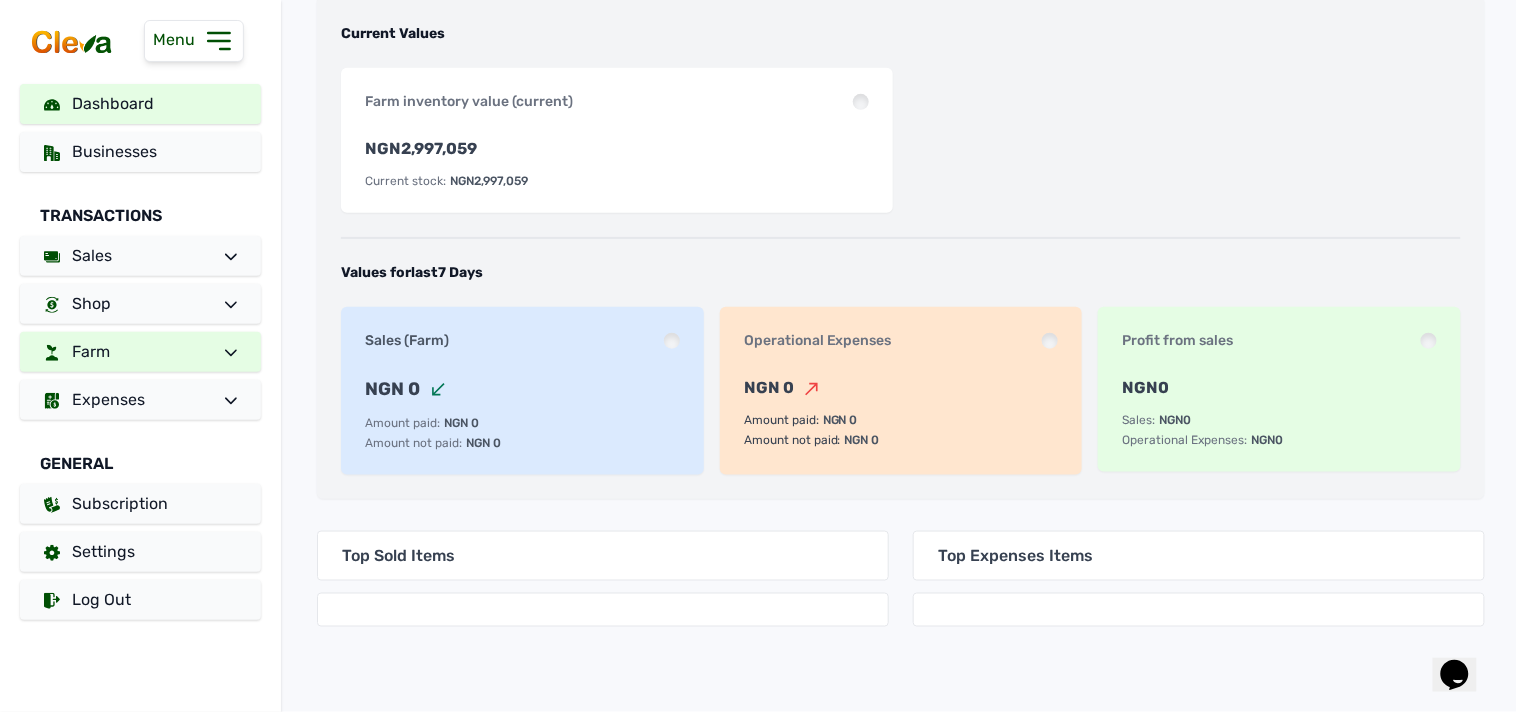 click at bounding box center (223, 352) 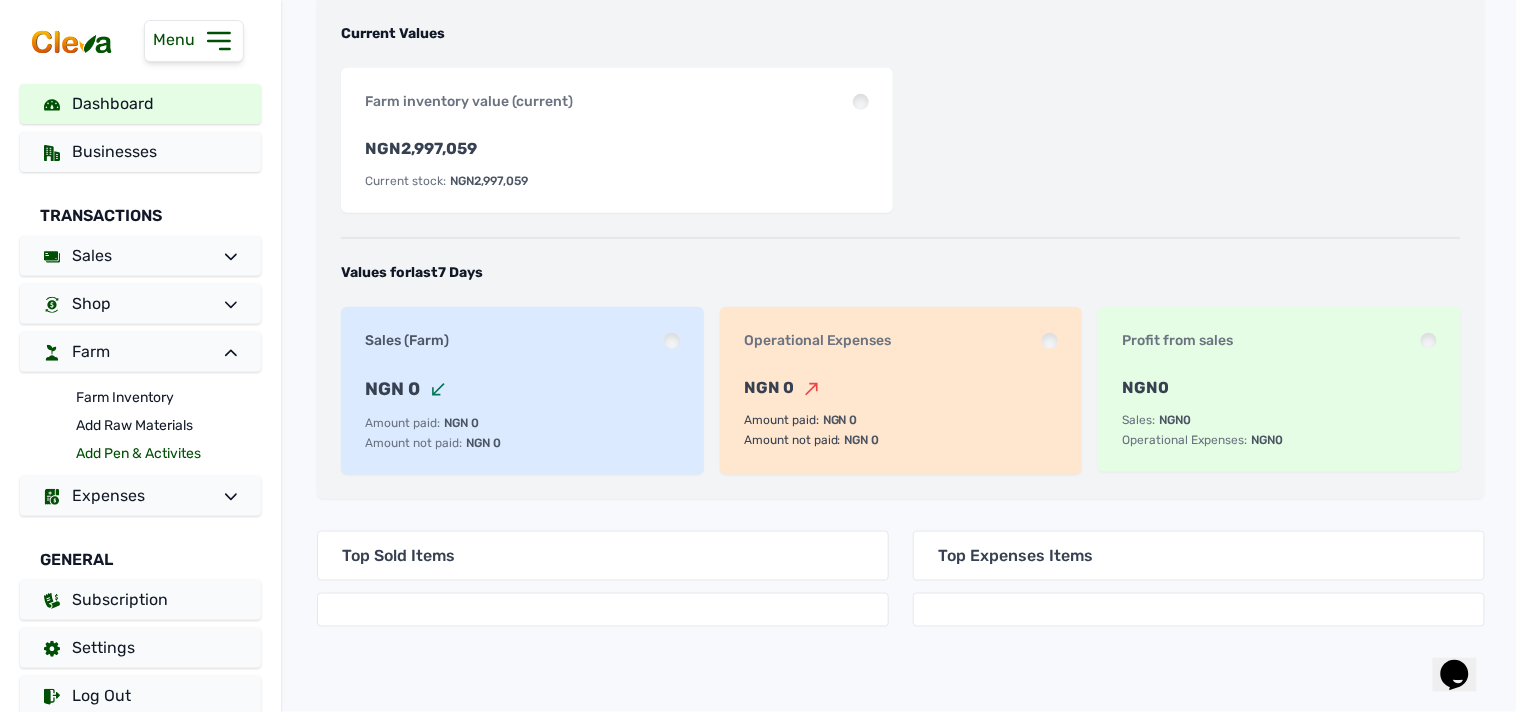 click on "Add Pen & Activites" at bounding box center (168, 454) 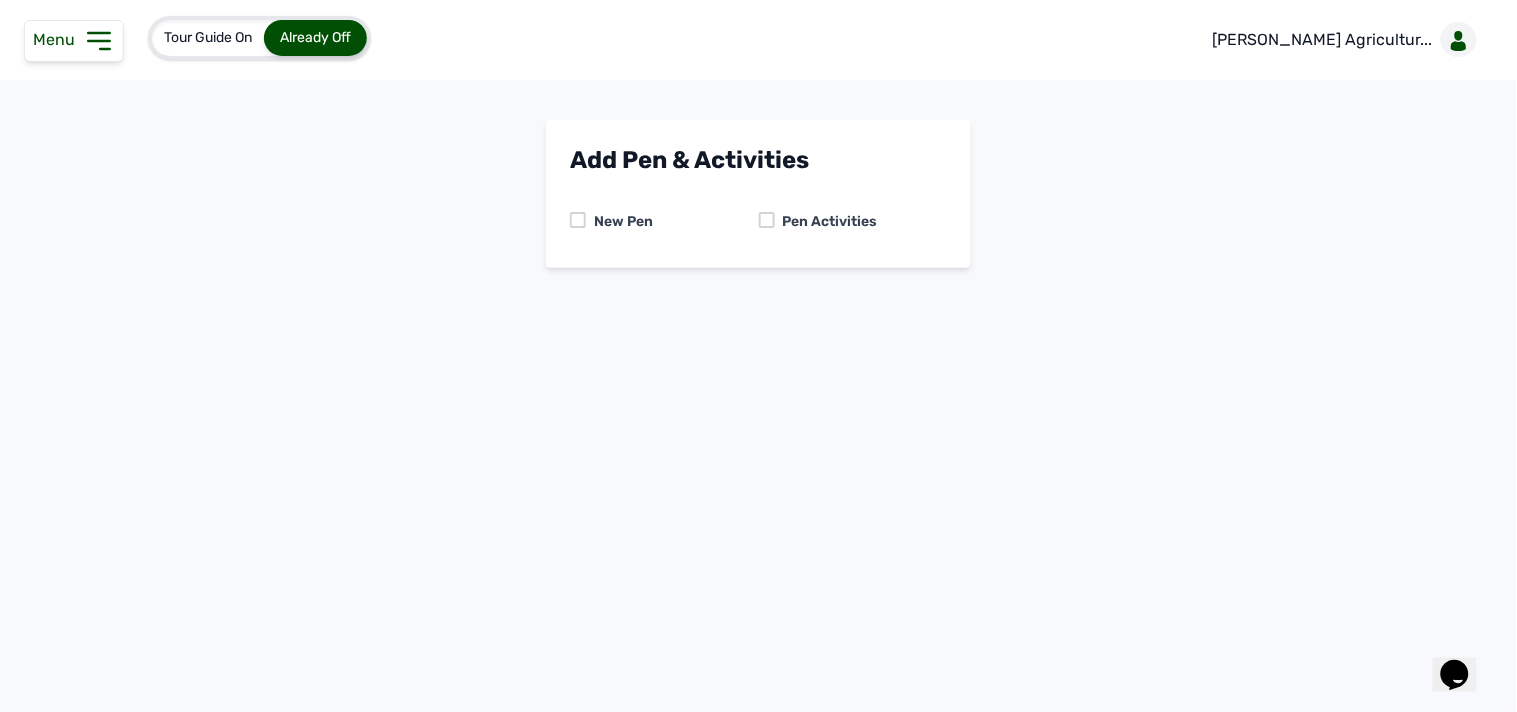 click at bounding box center [767, 220] 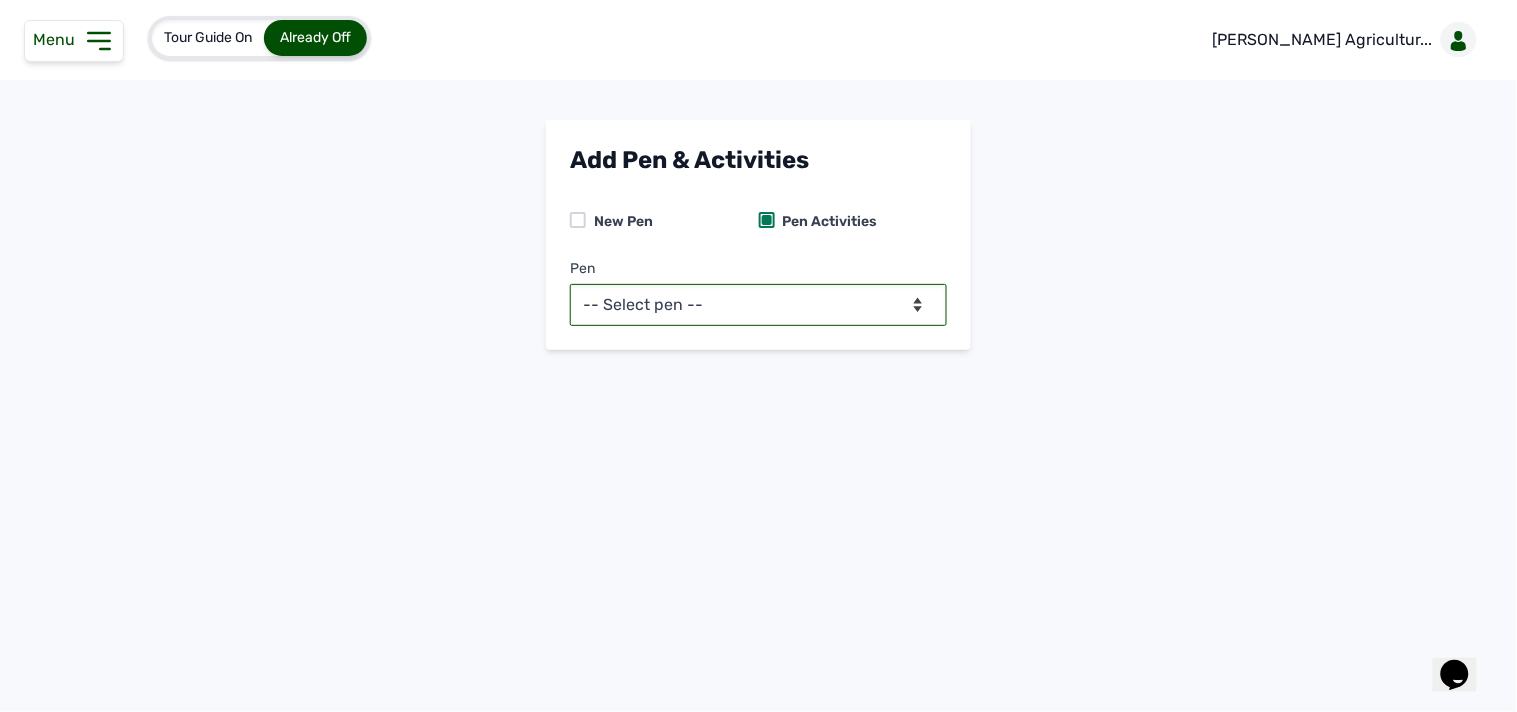 click on "-- Select pen -- Pen B (Broilers)" at bounding box center [758, 305] 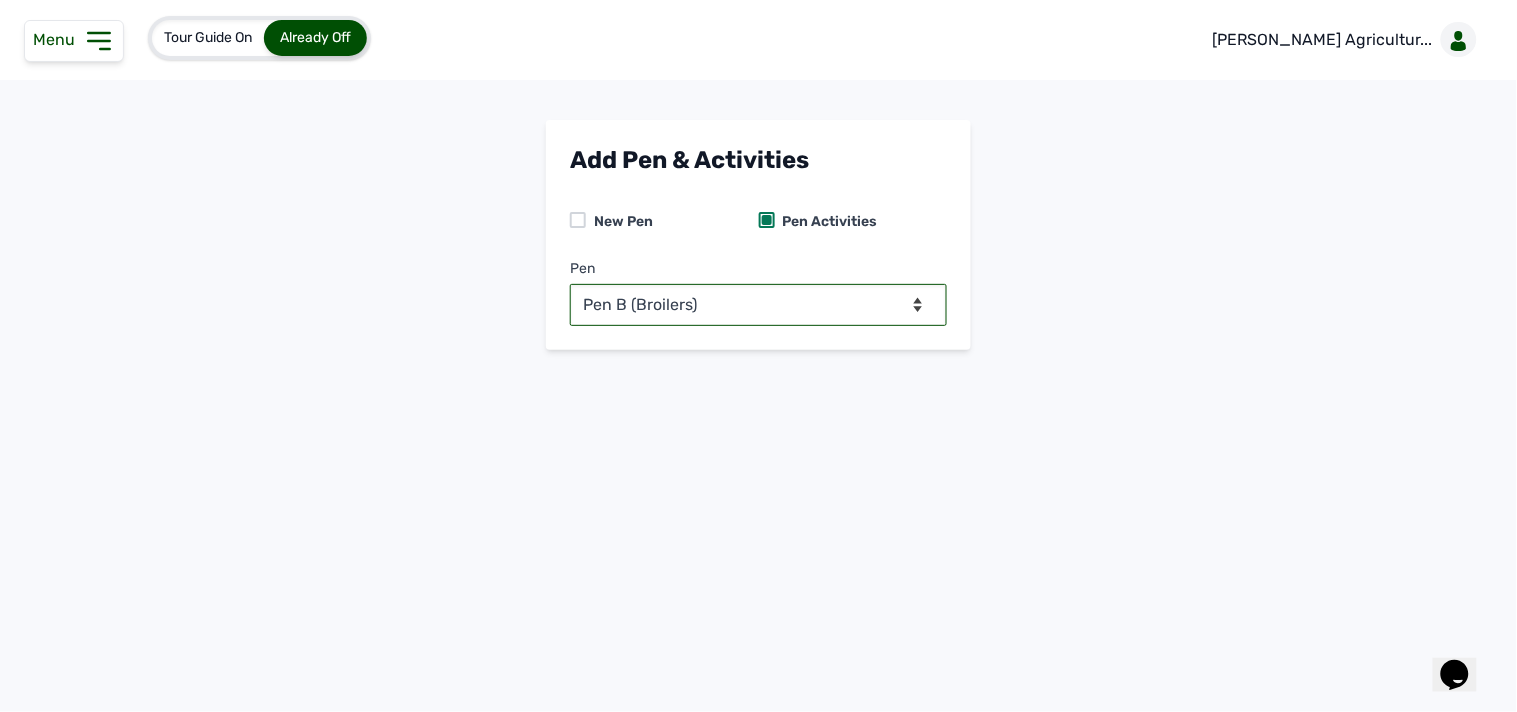 click on "-- Select pen -- Pen B (Broilers)" at bounding box center [758, 305] 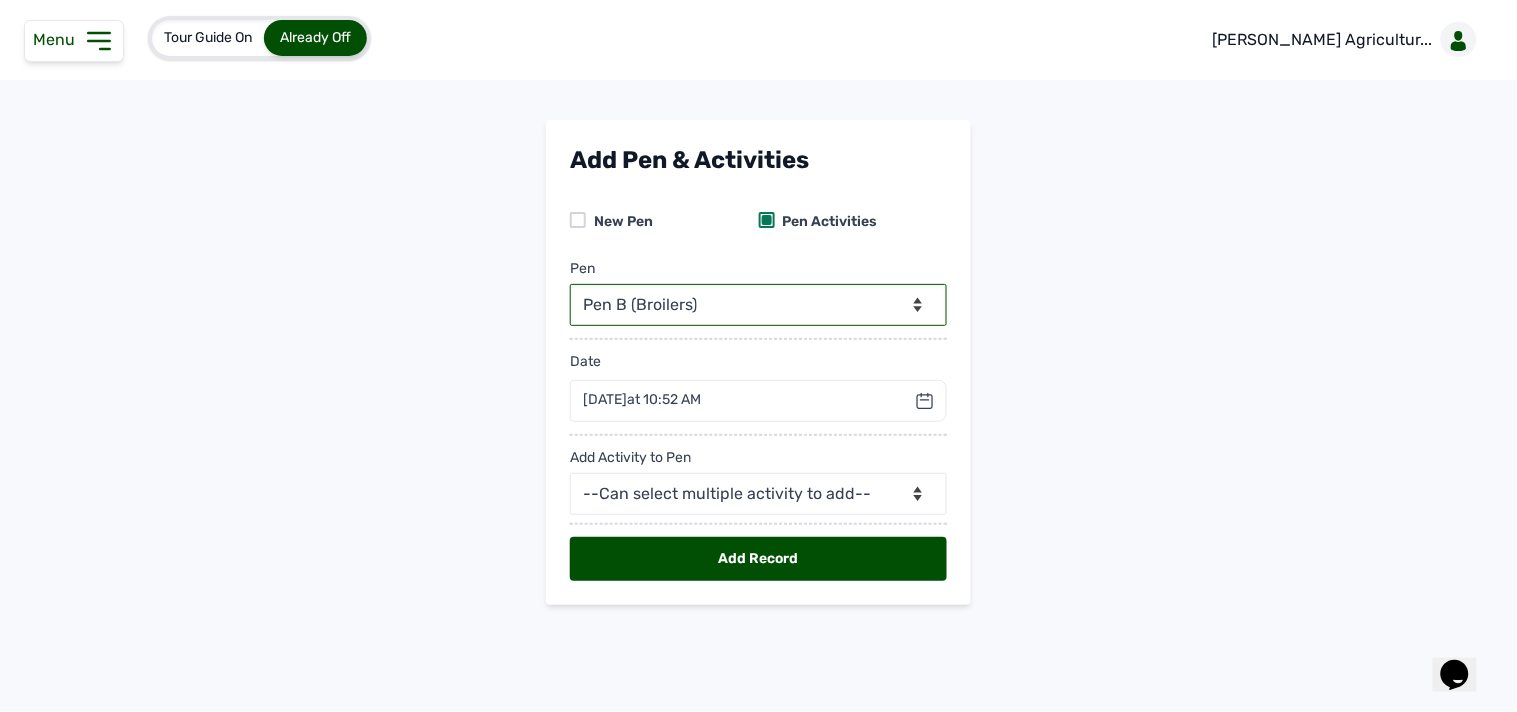 click 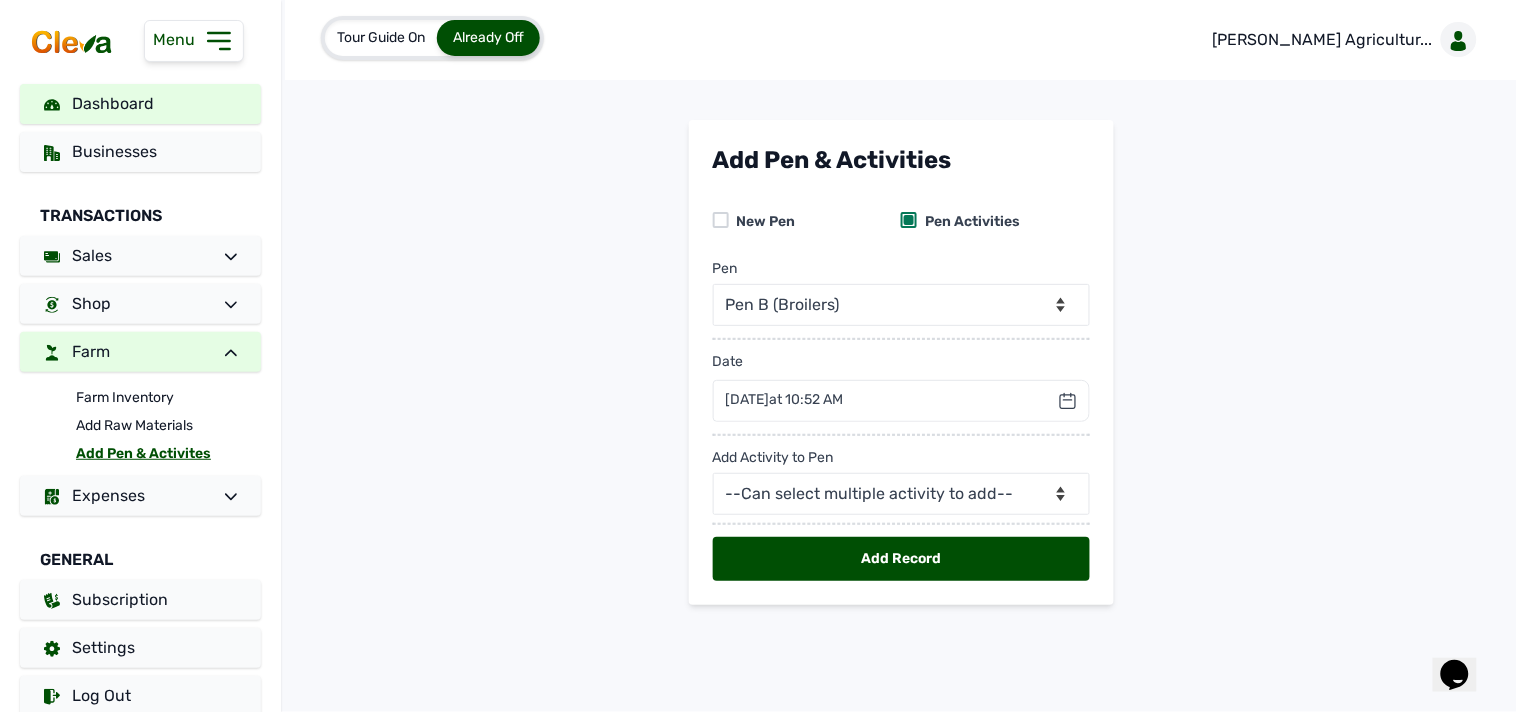 click on "Dashboard" at bounding box center [140, 104] 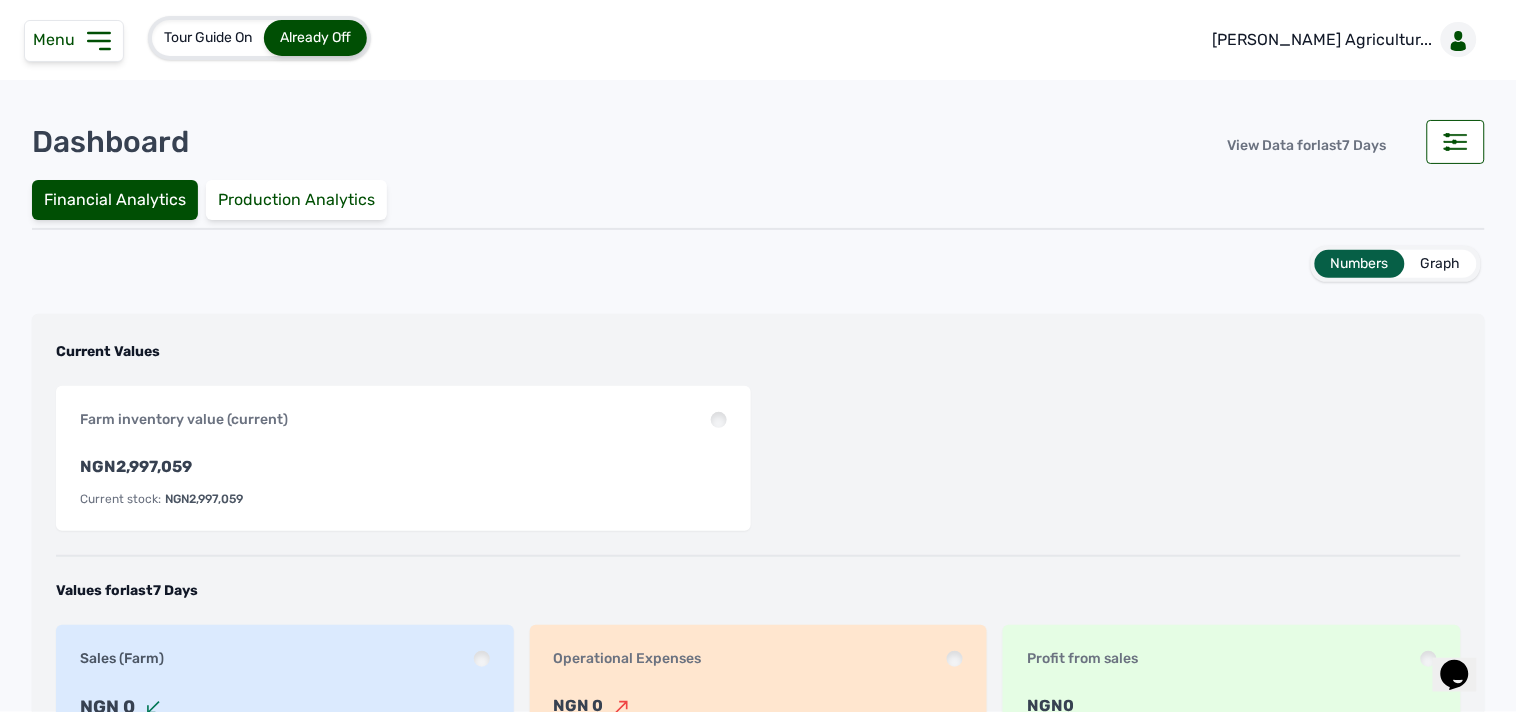 click on "Current Values Farm inventory value (current) NGN   2,997,059 Current stock: NGN   2,997,059  Values for  last  7 Days Sales (Farm) NGN  0 Amount paid: NGN  0 Amount not paid: NGN  0 Operational Expenses NGN  0 Amount paid: NGN  0 Amount not paid: NGN  0 Profit from sales NGN   0 Sales: NGN   0 Operational Expenses: NGN   0" at bounding box center (758, 565) 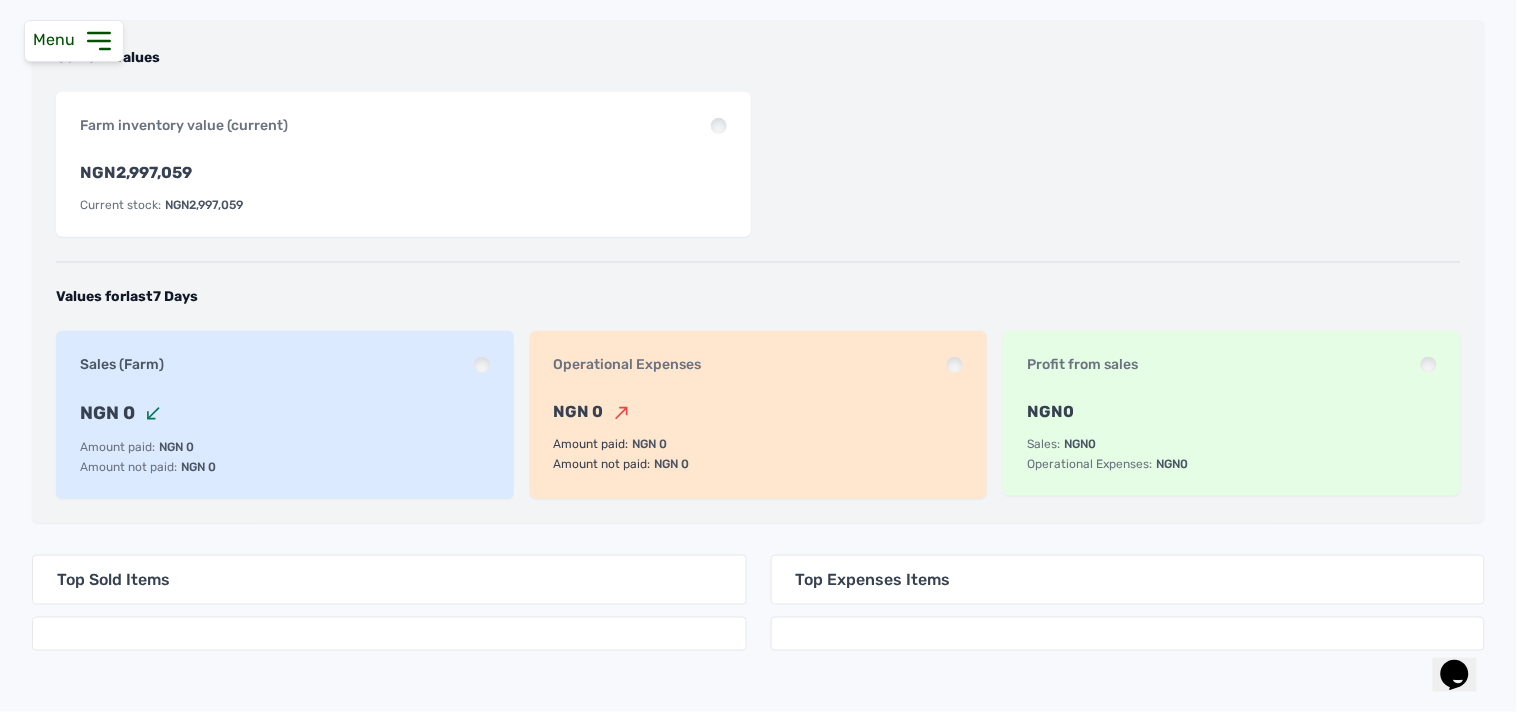 scroll, scrollTop: 318, scrollLeft: 0, axis: vertical 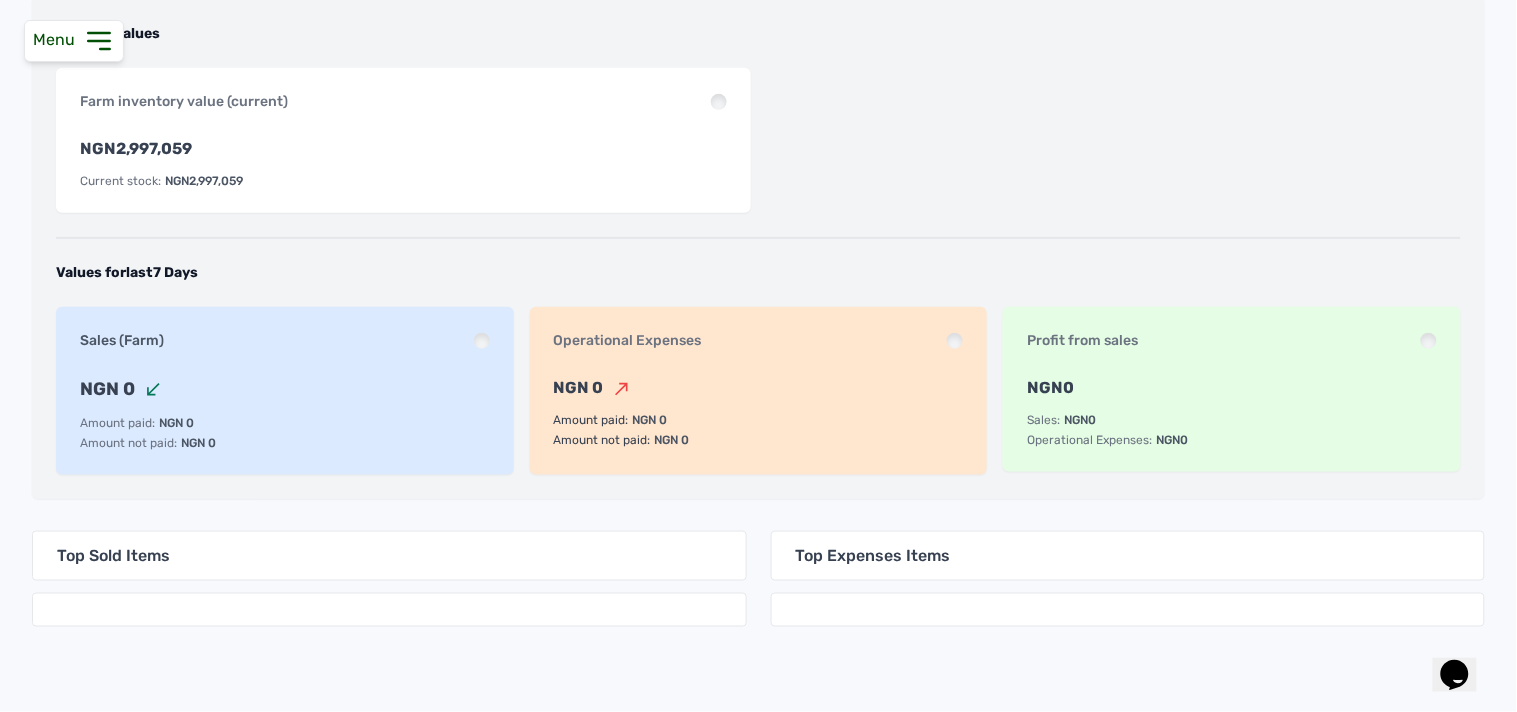 click 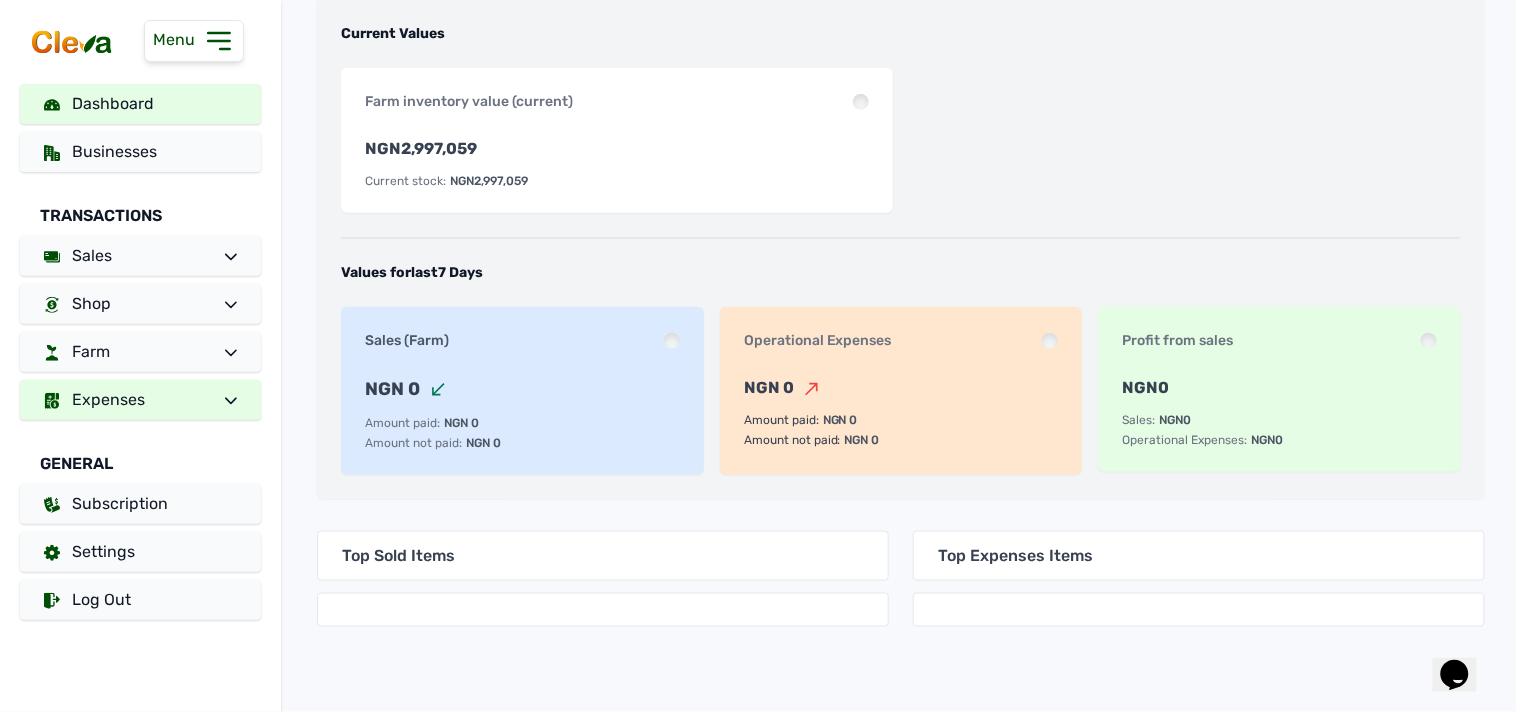 click 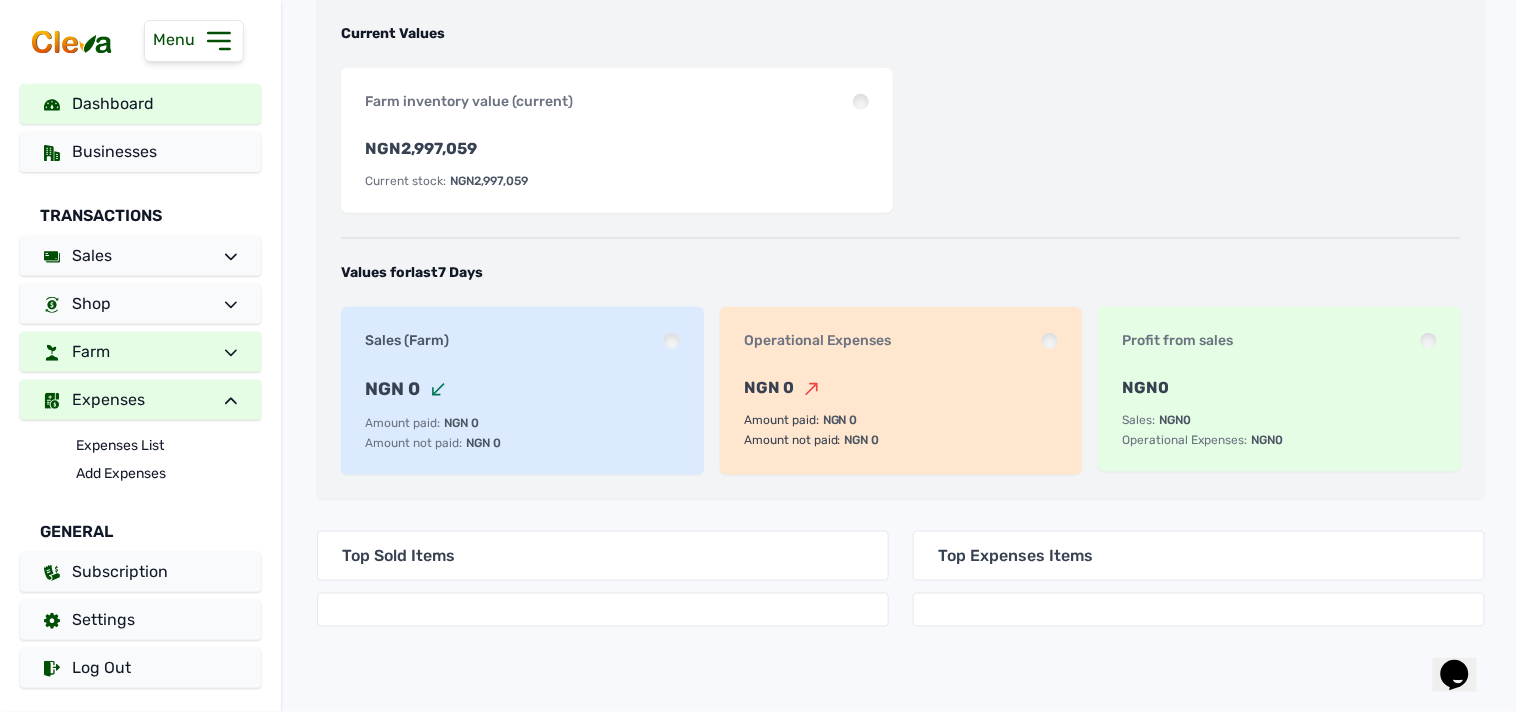 click 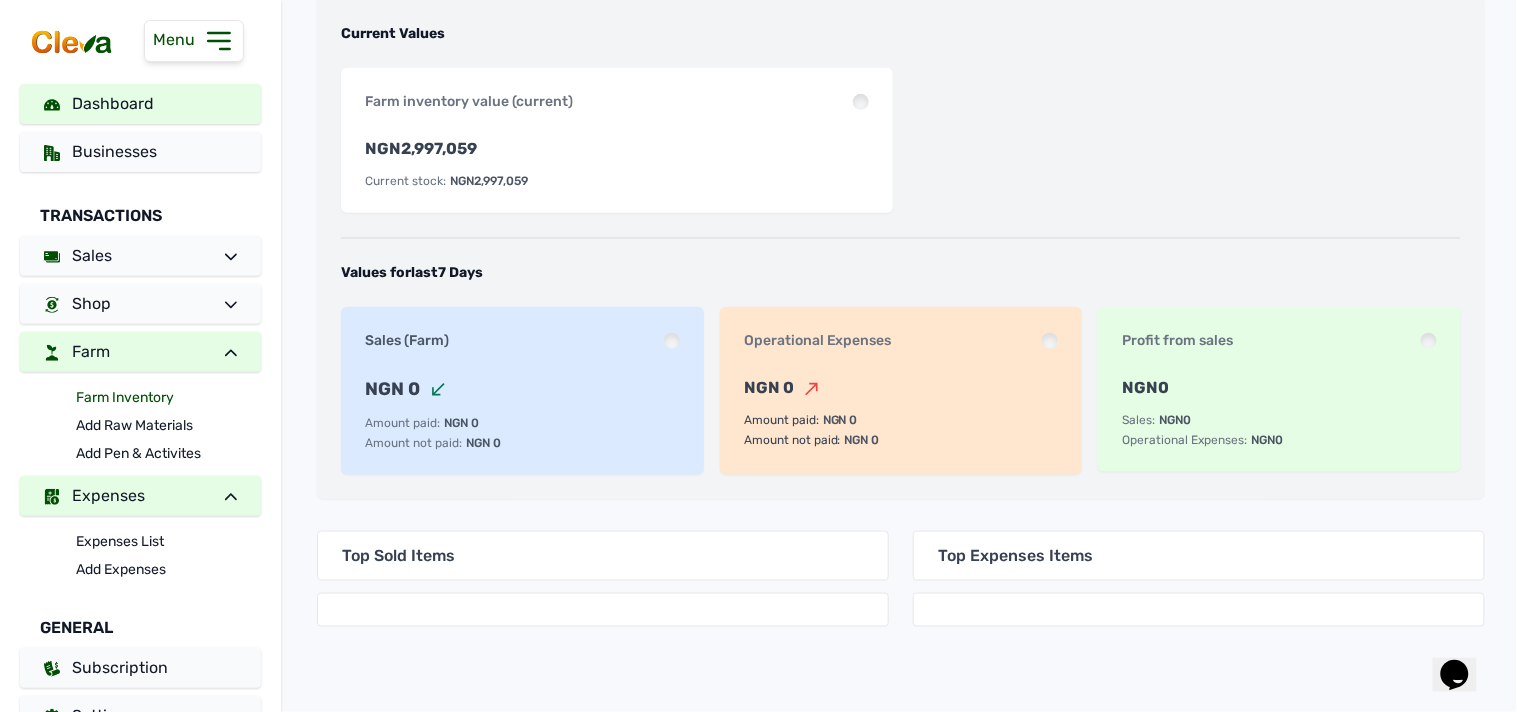 click on "Farm Inventory" at bounding box center (168, 398) 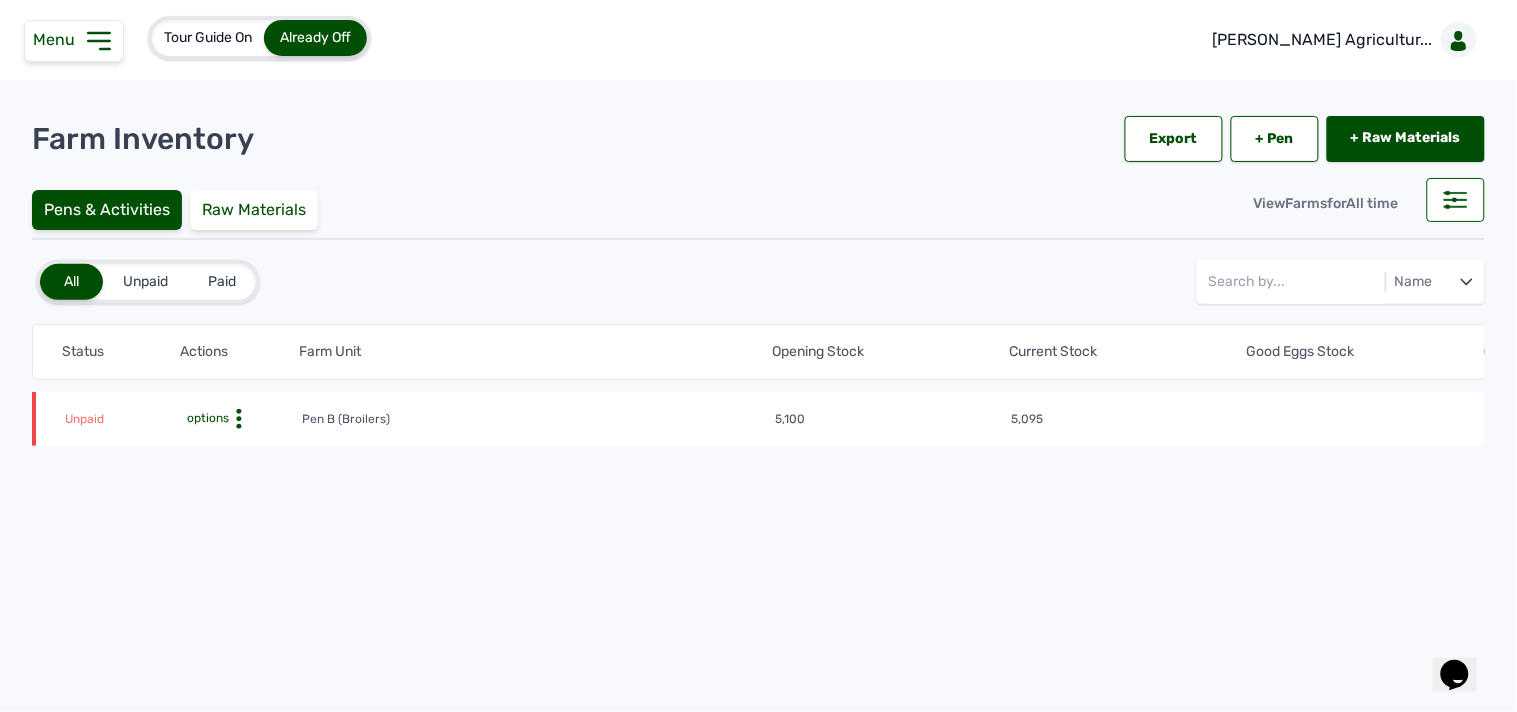 click 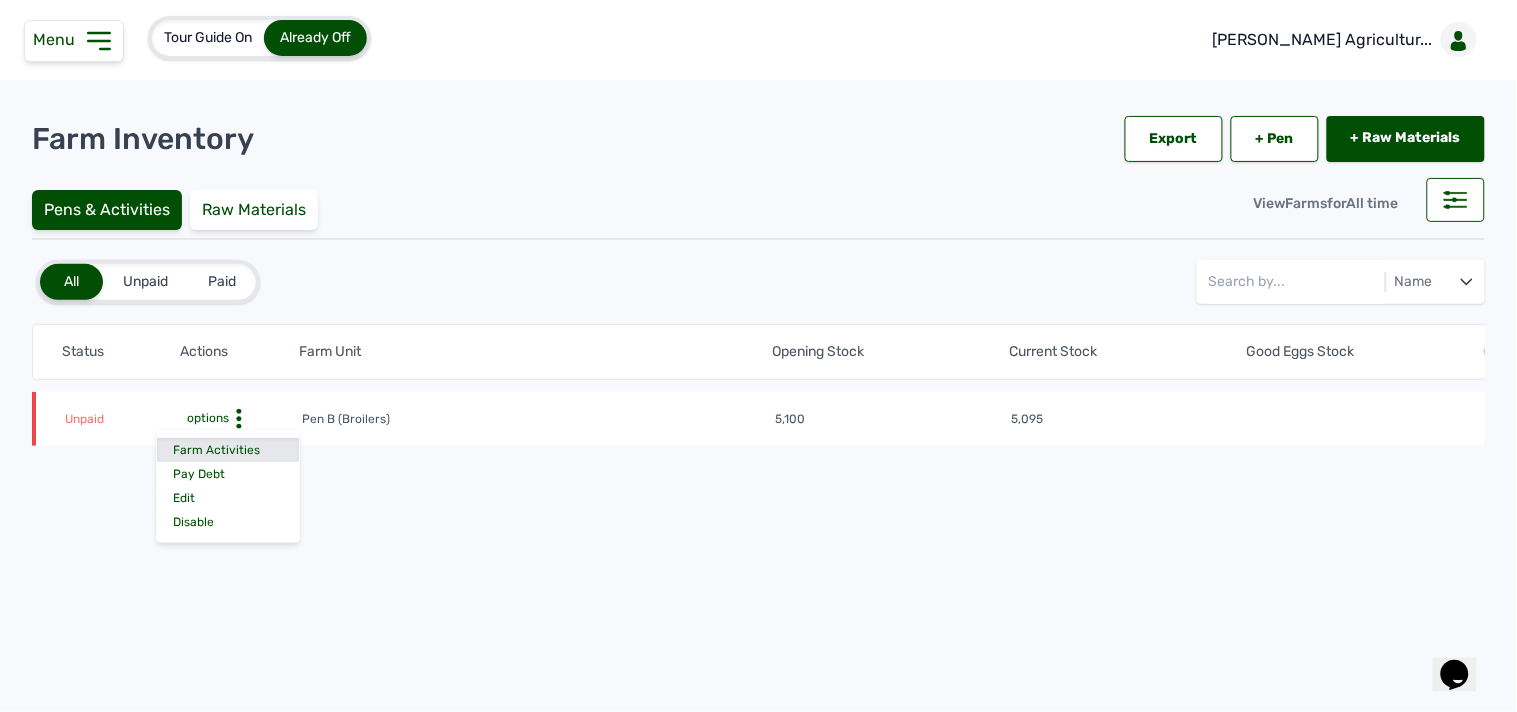 click on "Farm Activities" at bounding box center (228, 450) 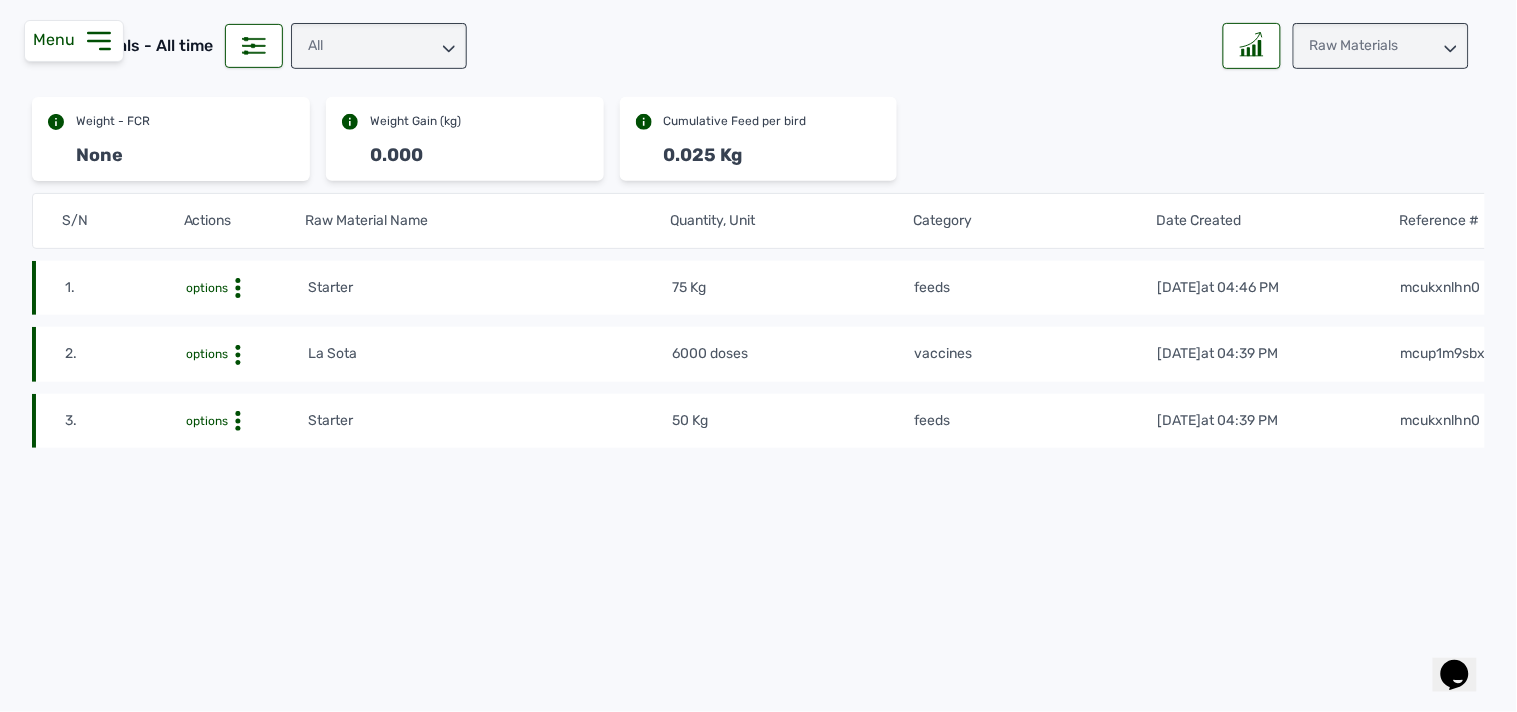 scroll, scrollTop: 207, scrollLeft: 0, axis: vertical 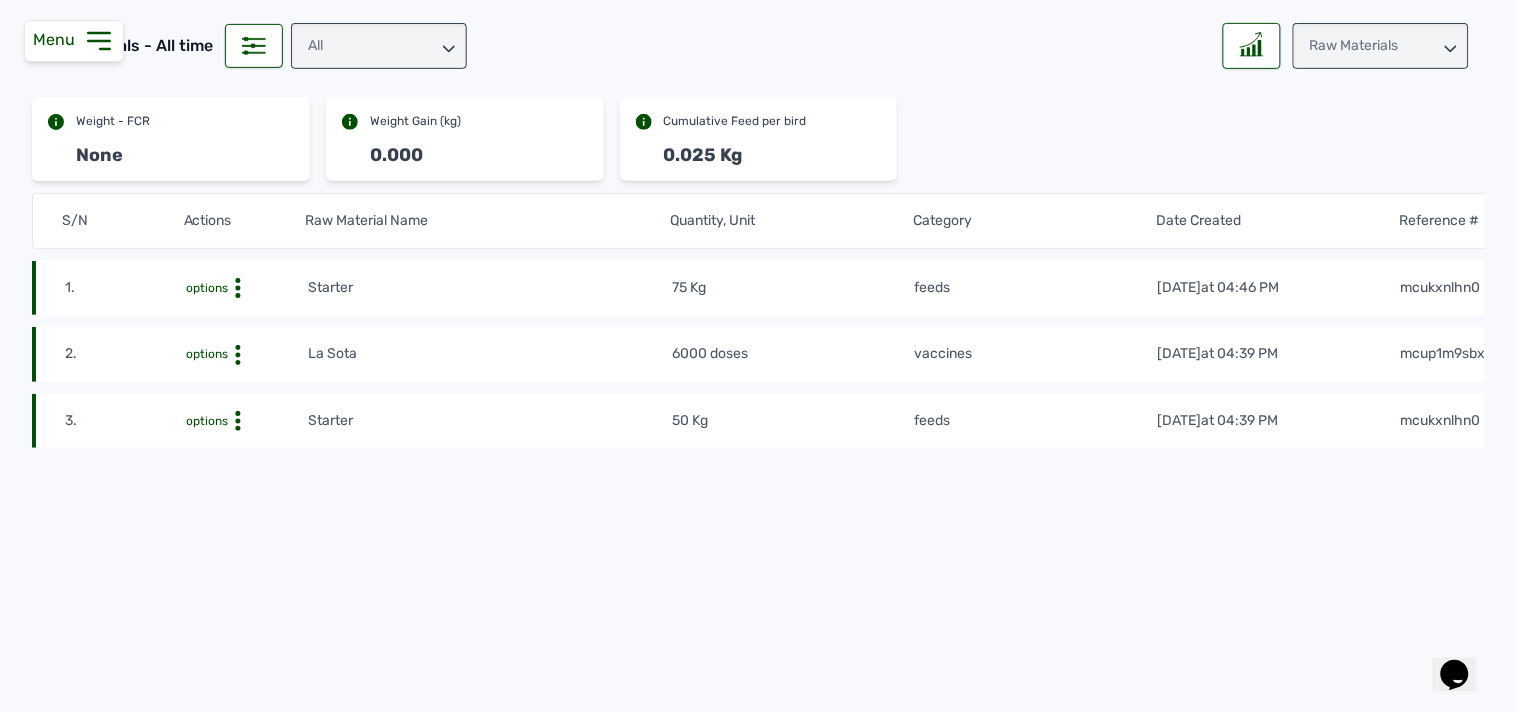 click 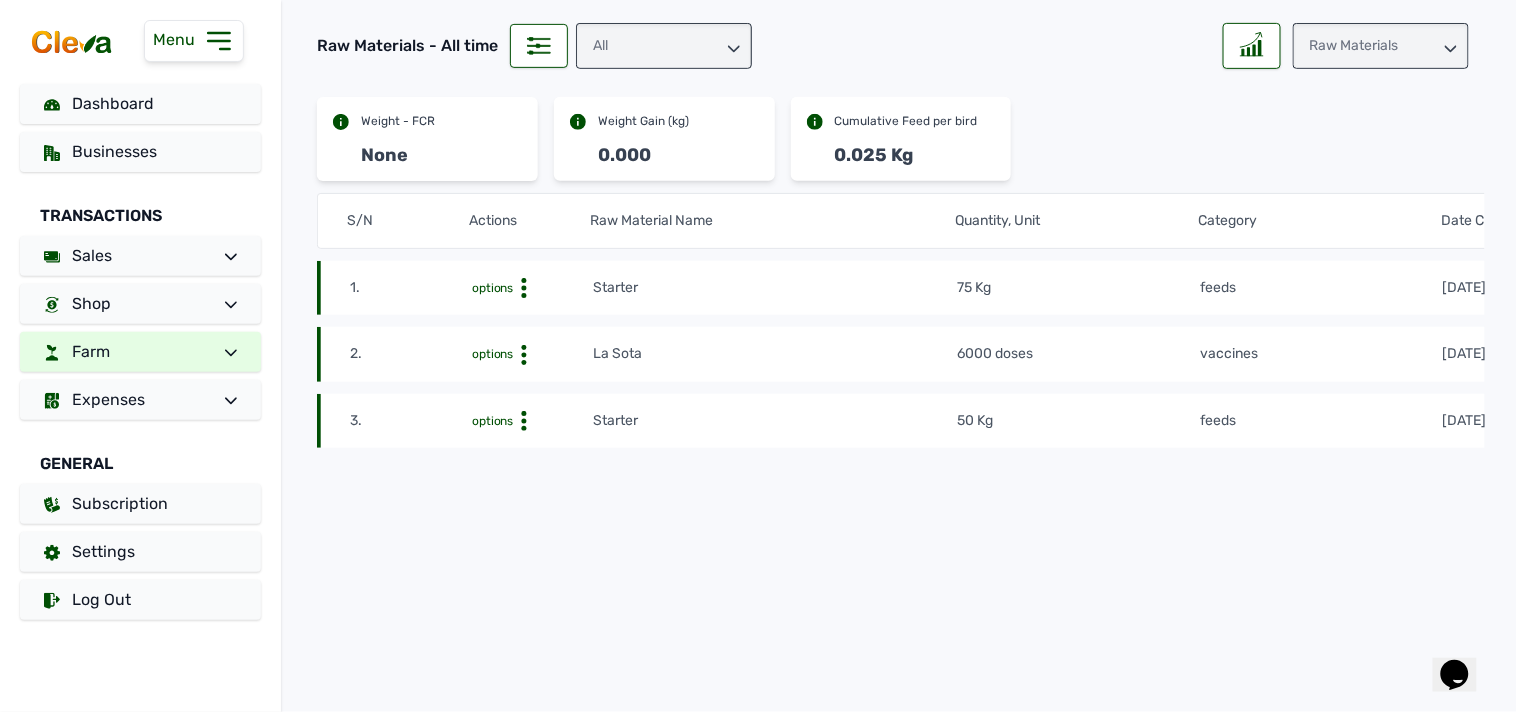 click 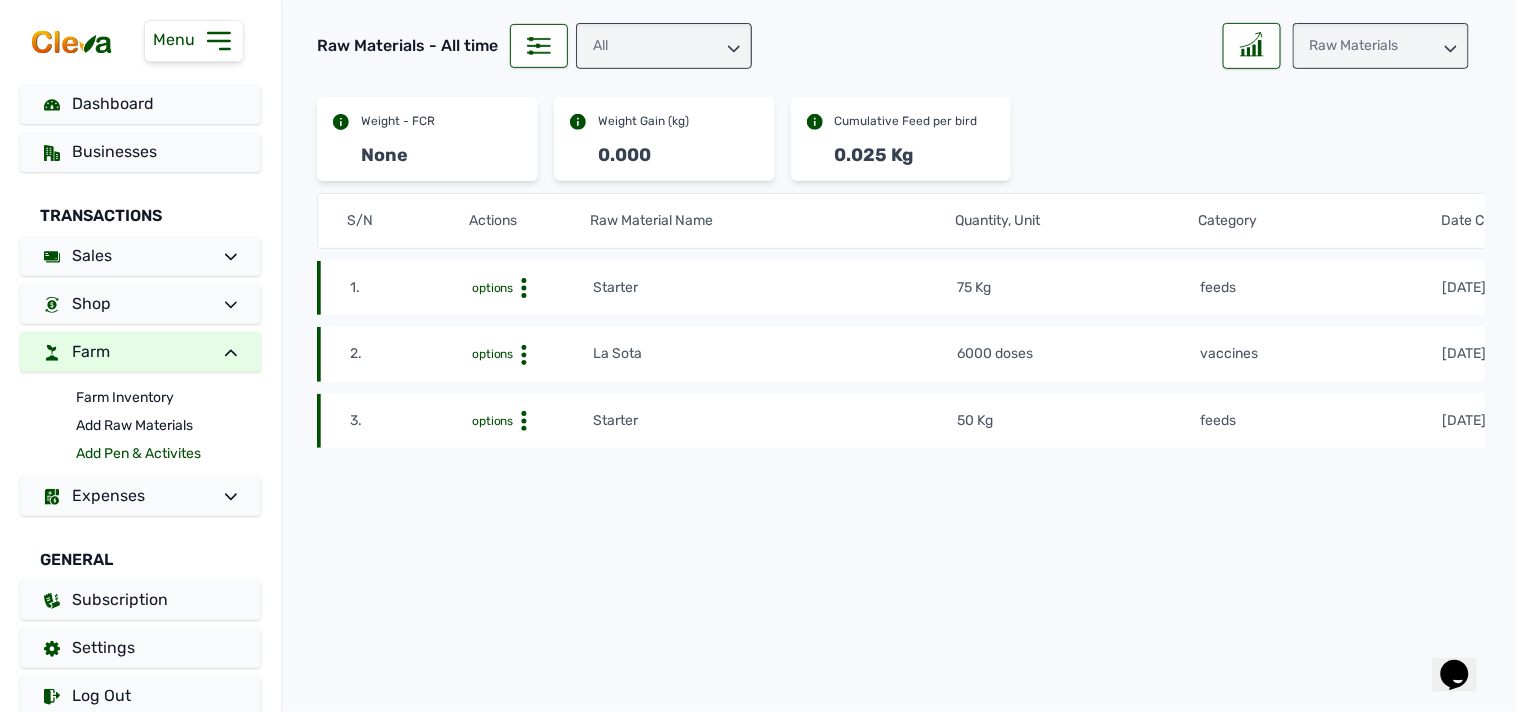 click on "Add Pen & Activites" at bounding box center [168, 454] 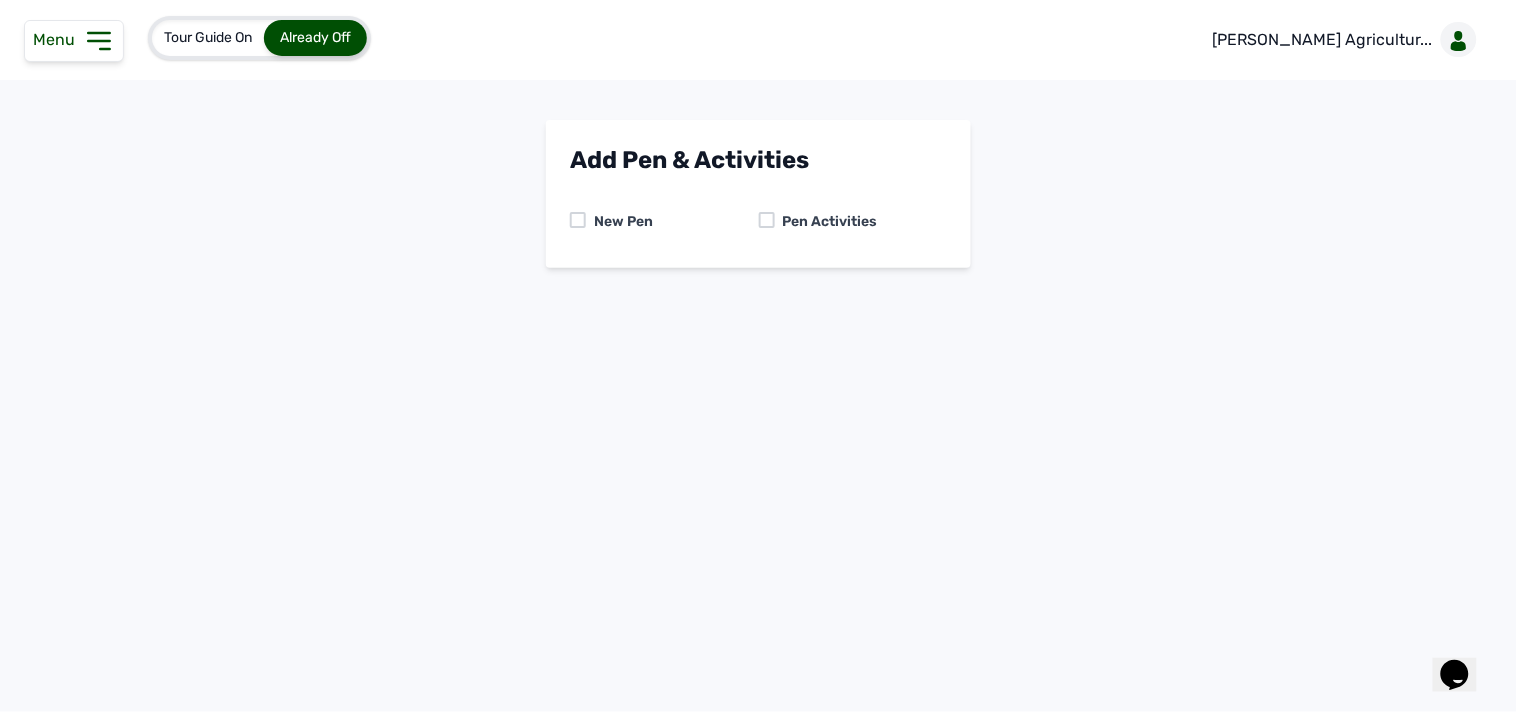 click 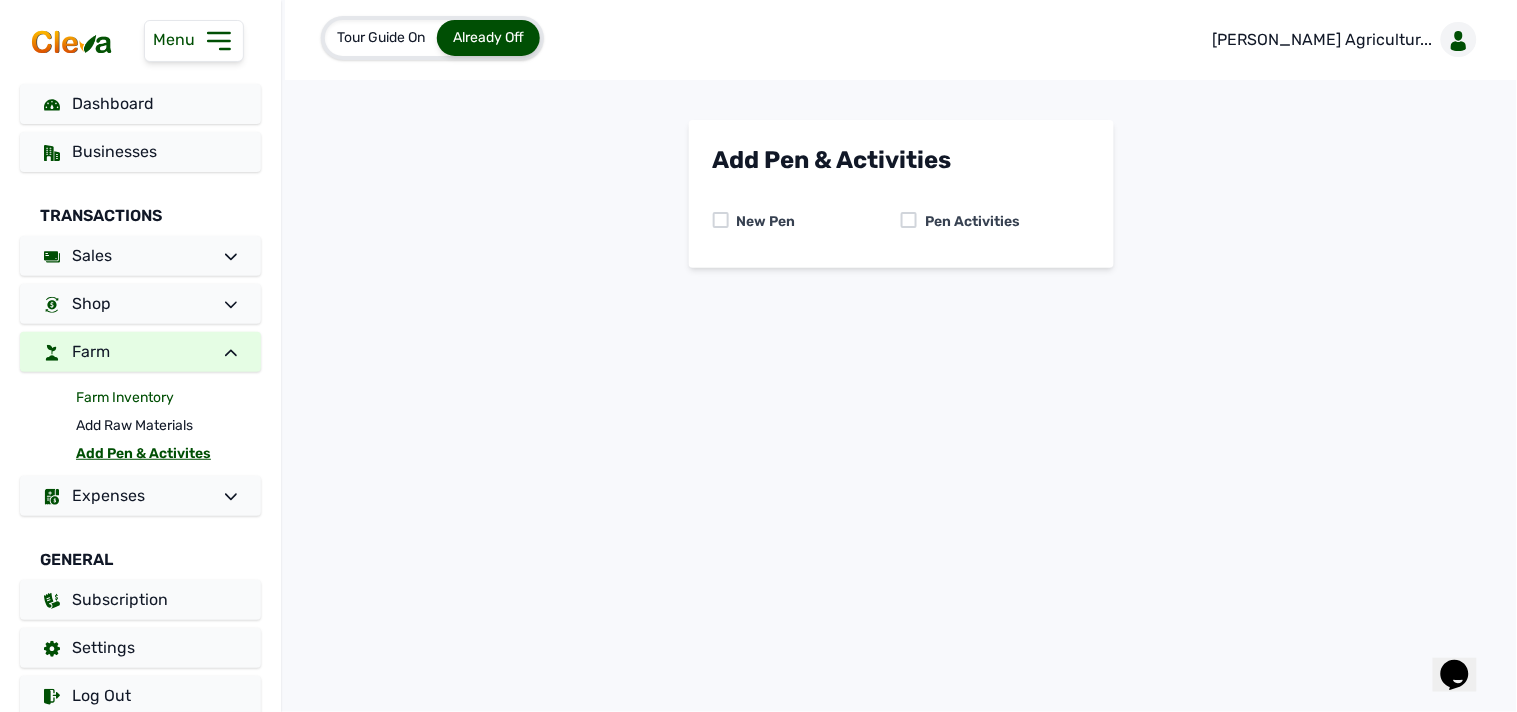 click on "Farm Inventory" at bounding box center (168, 398) 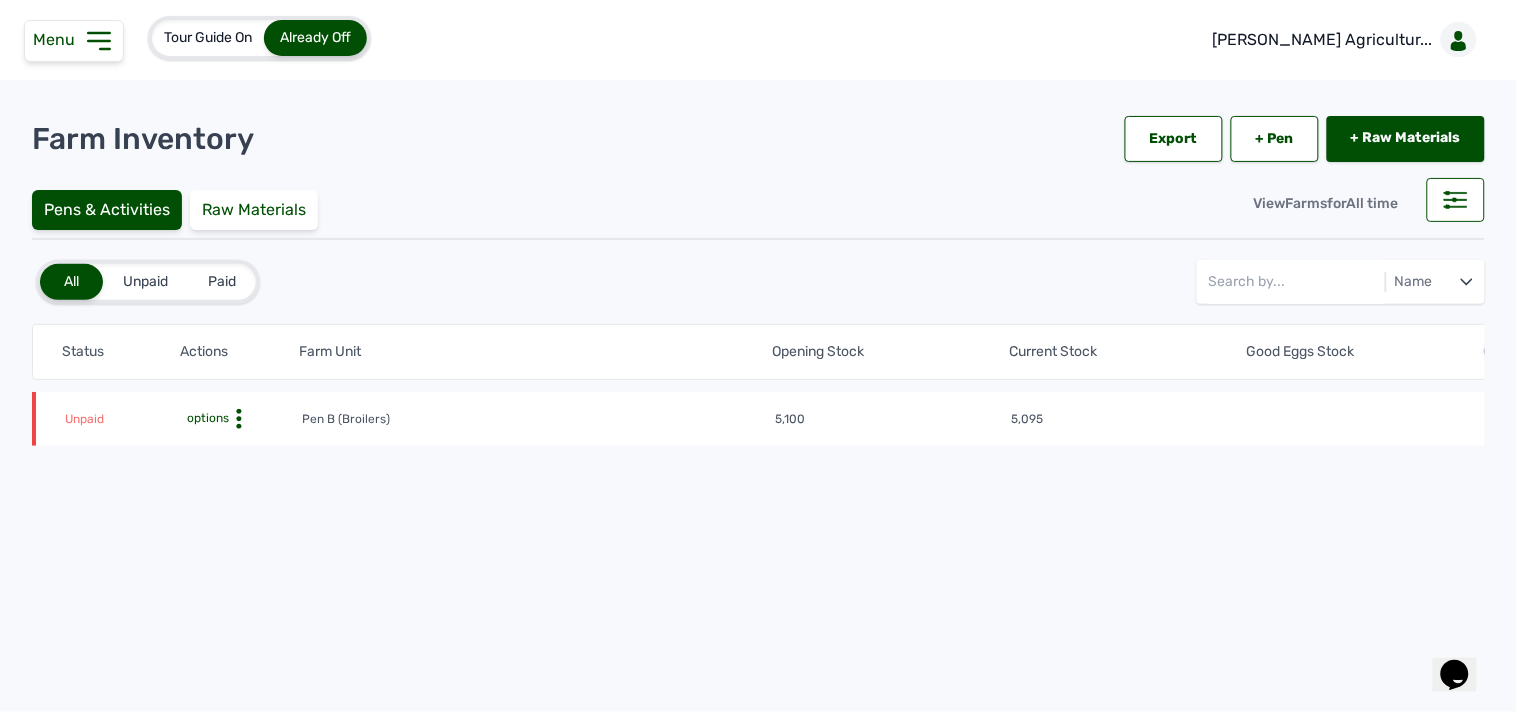 click 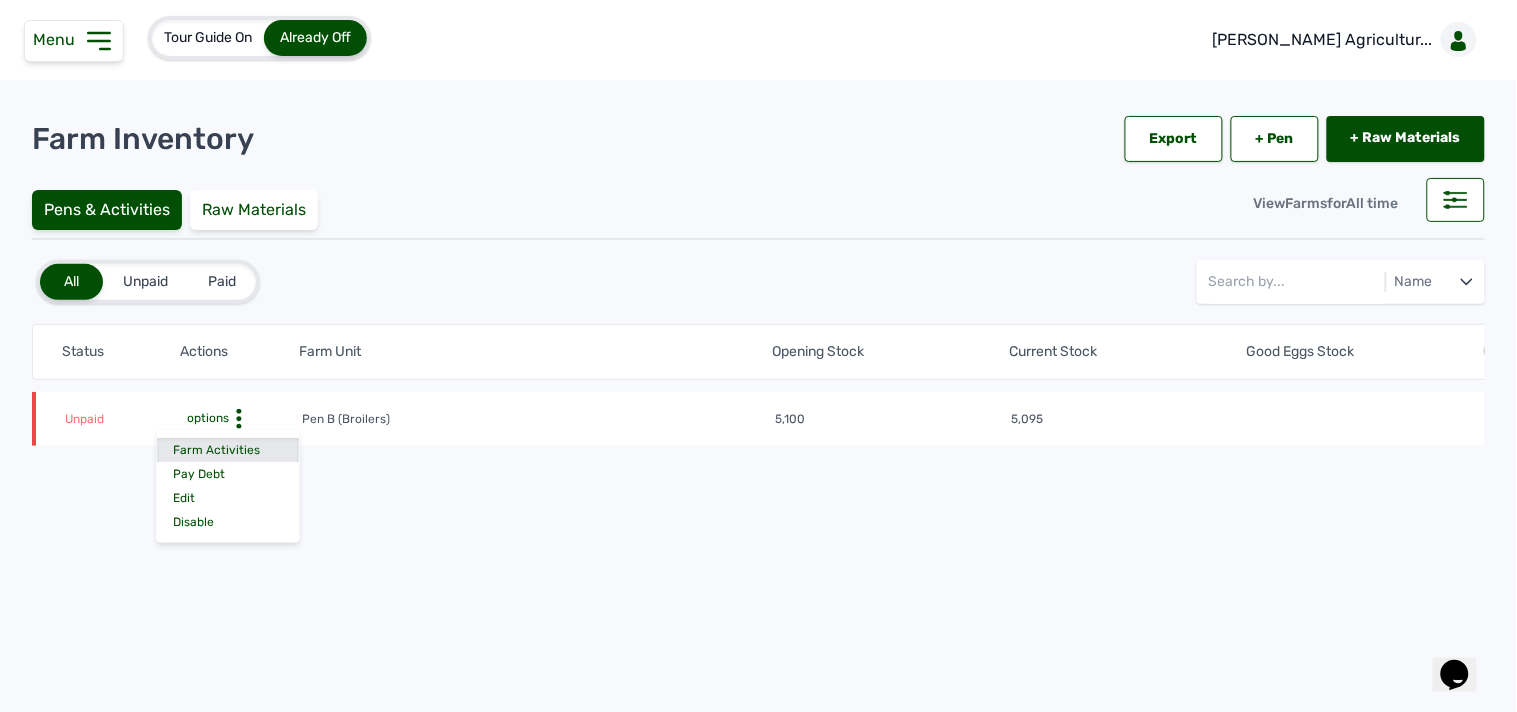 click on "Farm Activities" at bounding box center (228, 450) 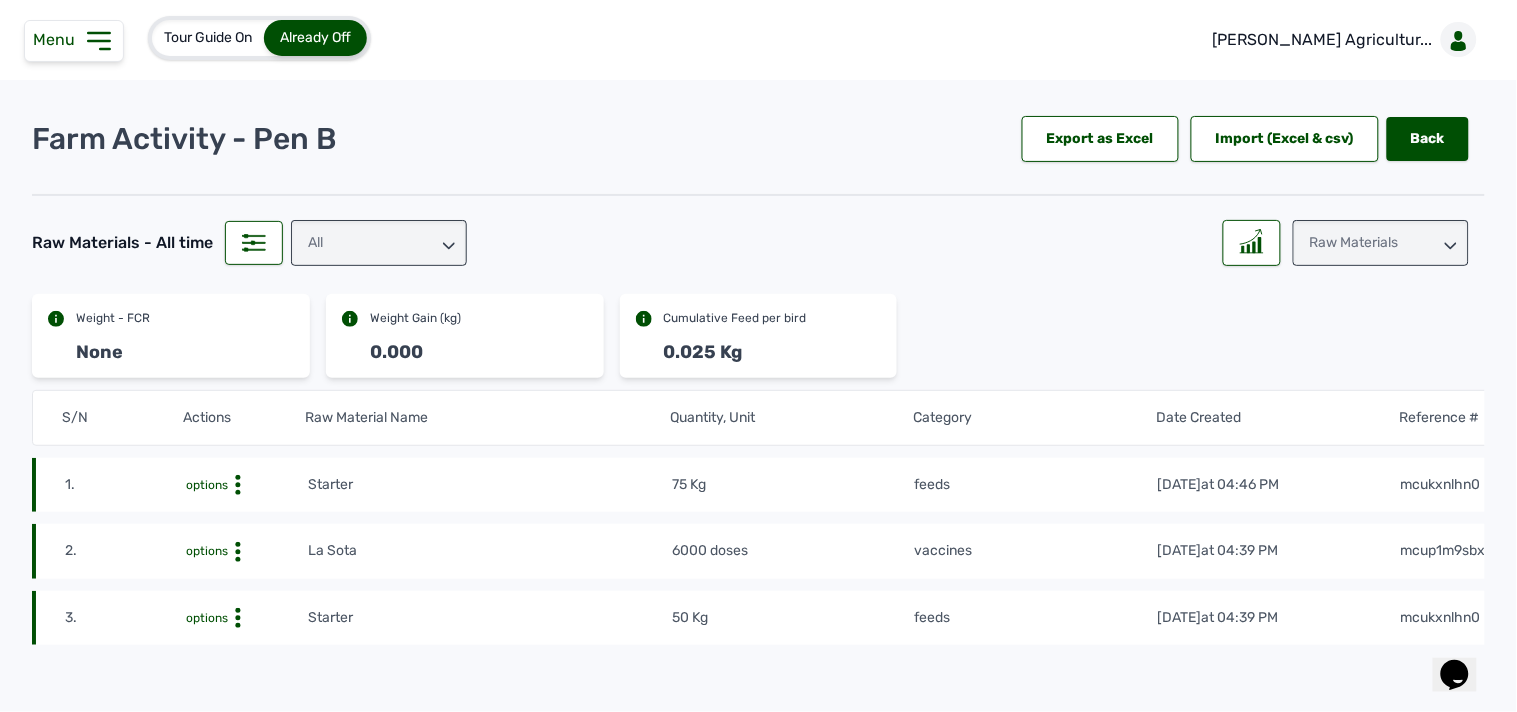 click 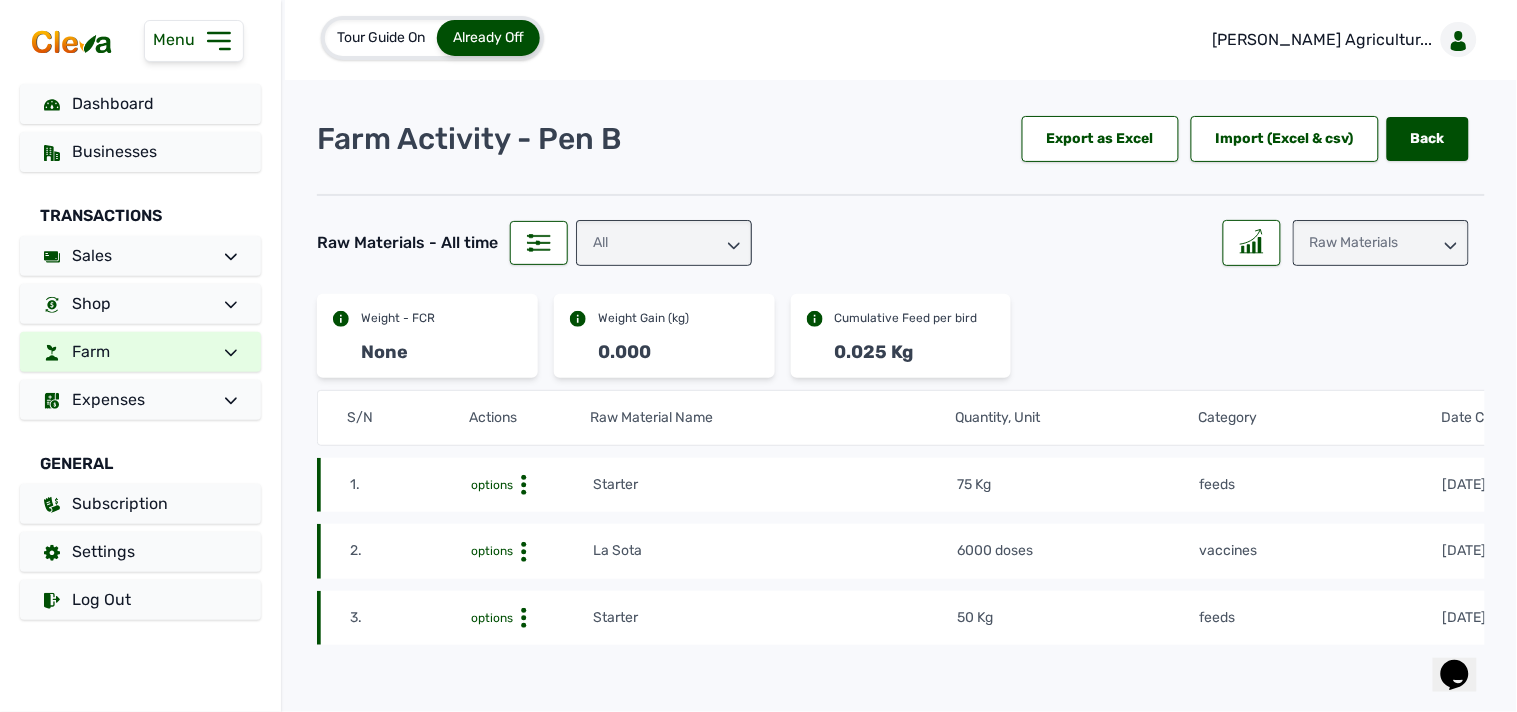 click 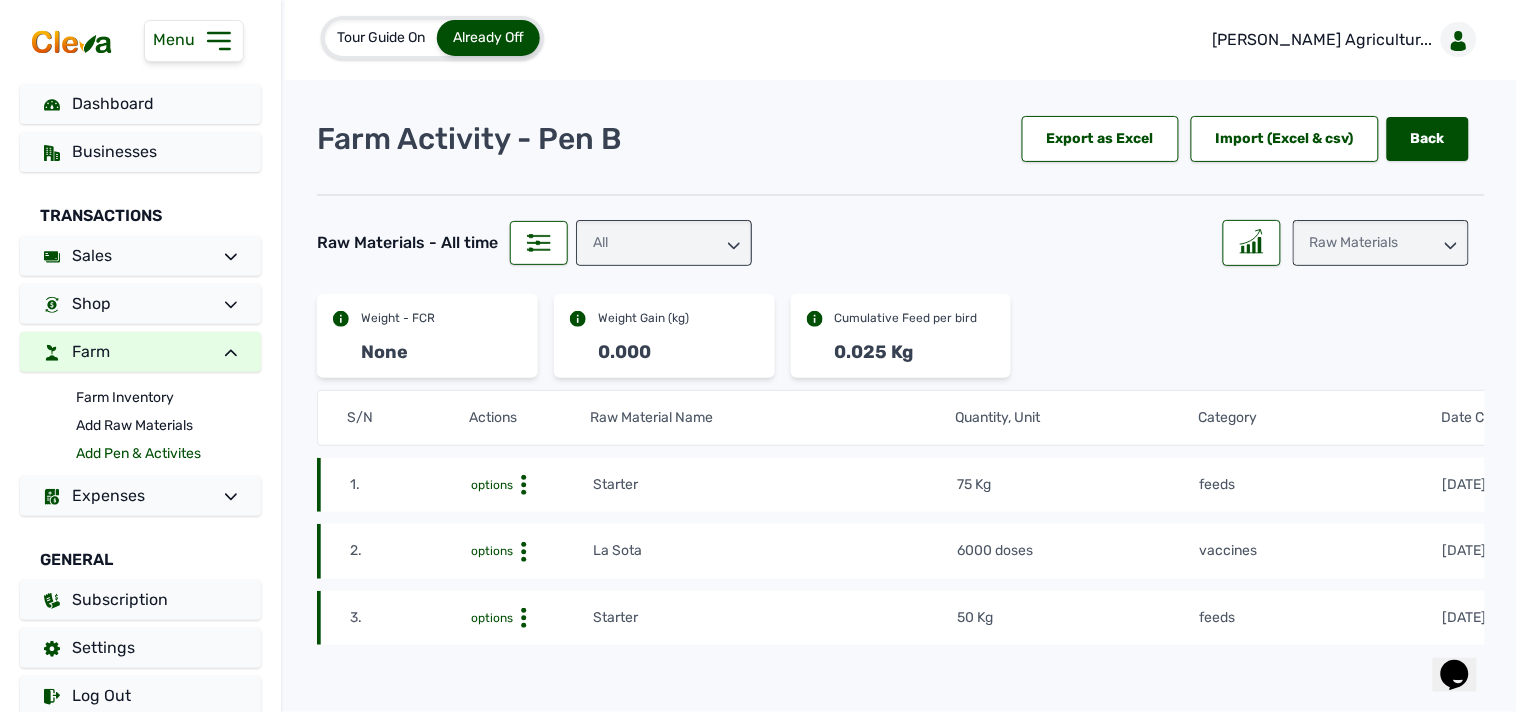 click on "Add Pen & Activites" at bounding box center (168, 454) 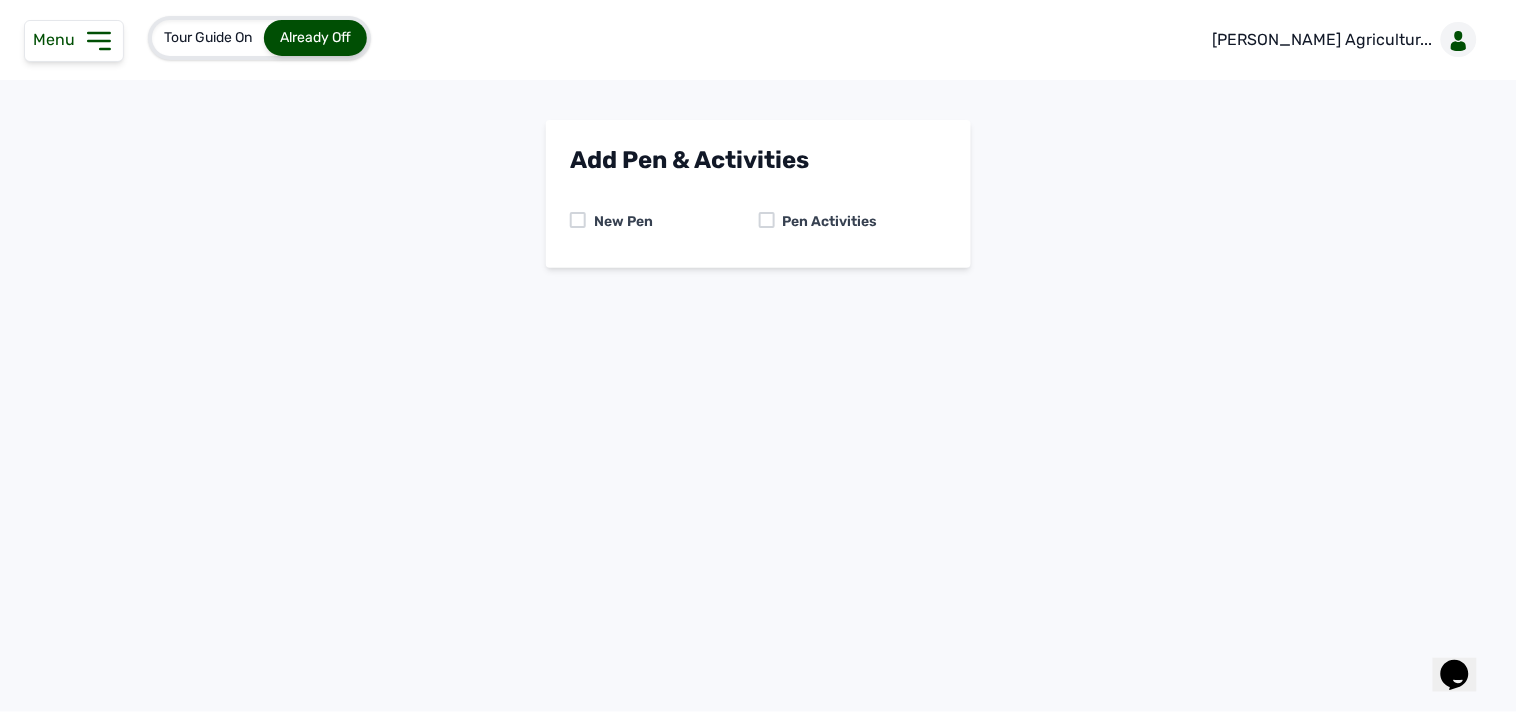 click at bounding box center (767, 220) 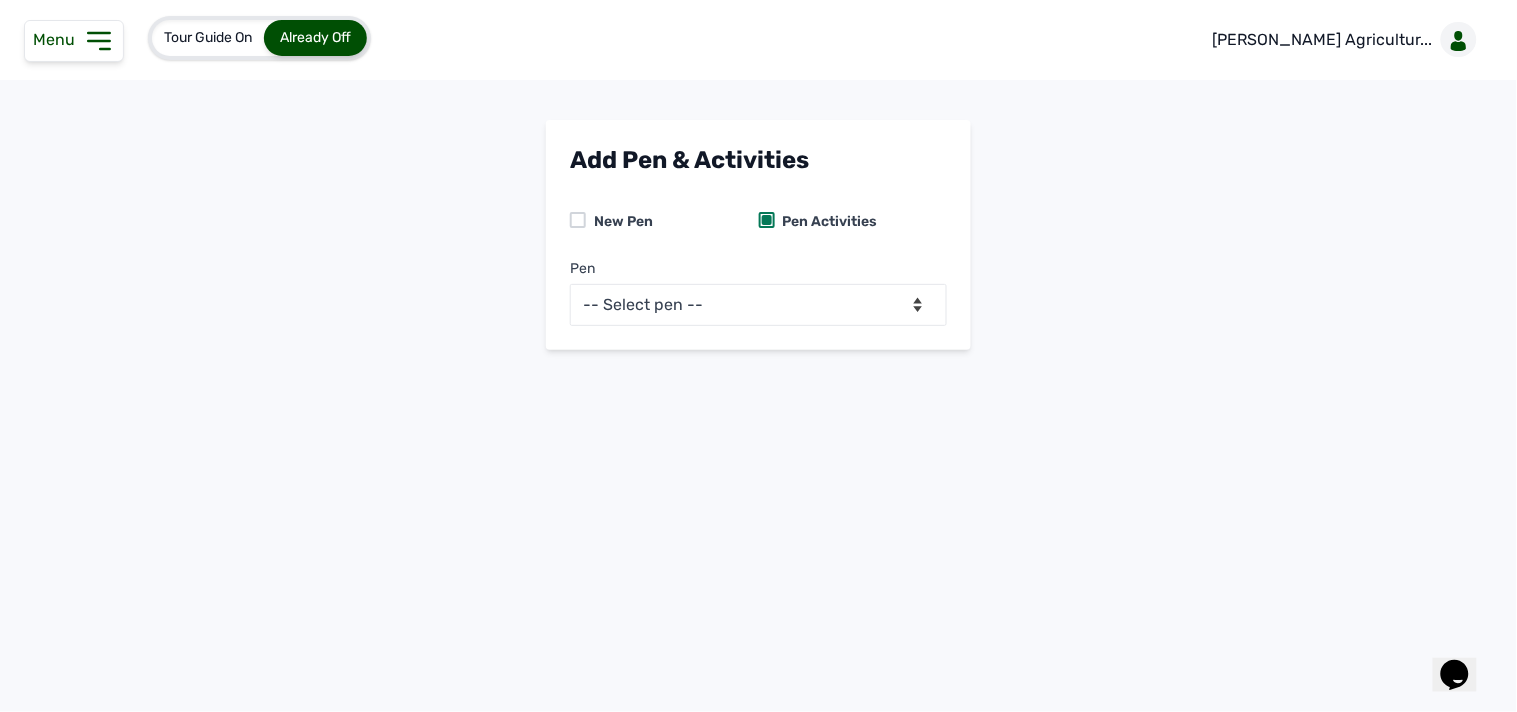 click 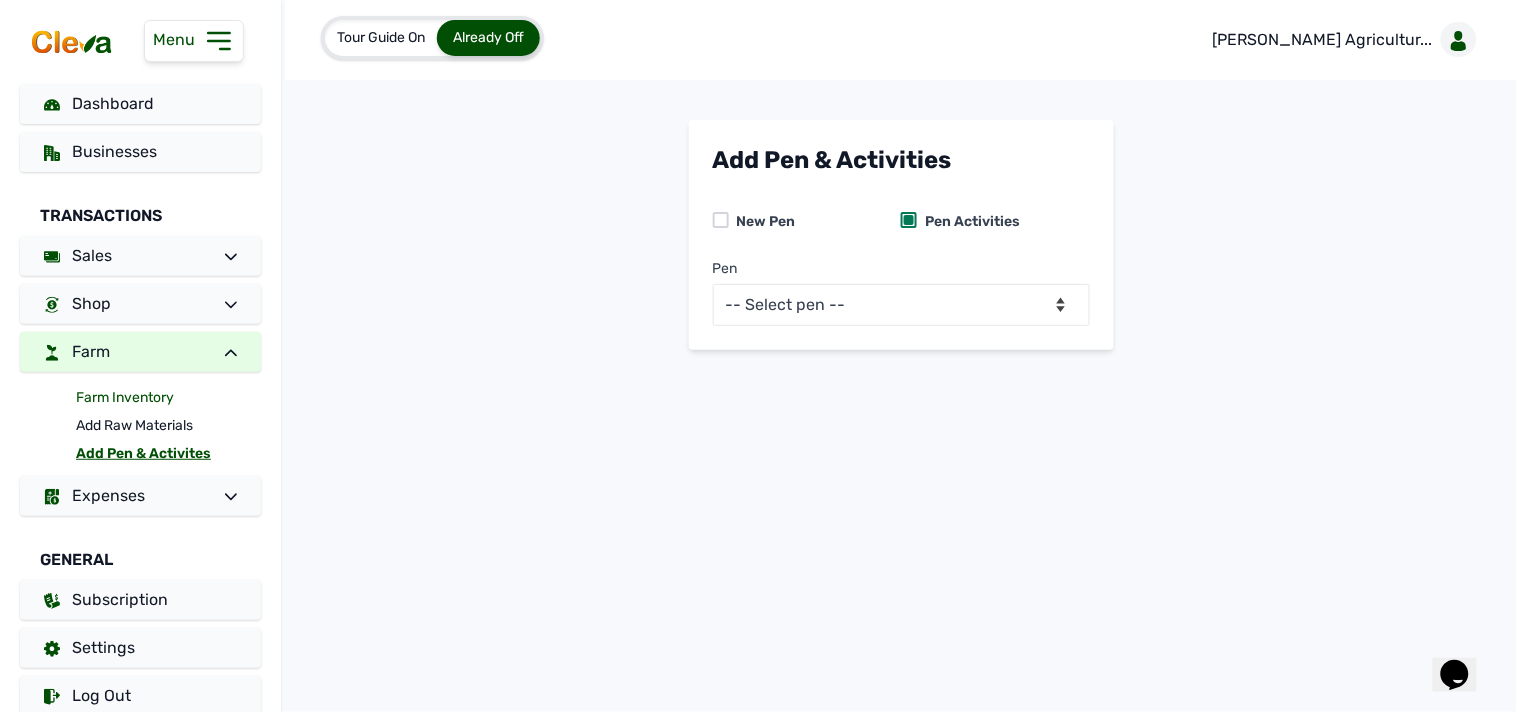 click on "Farm Inventory" at bounding box center [168, 398] 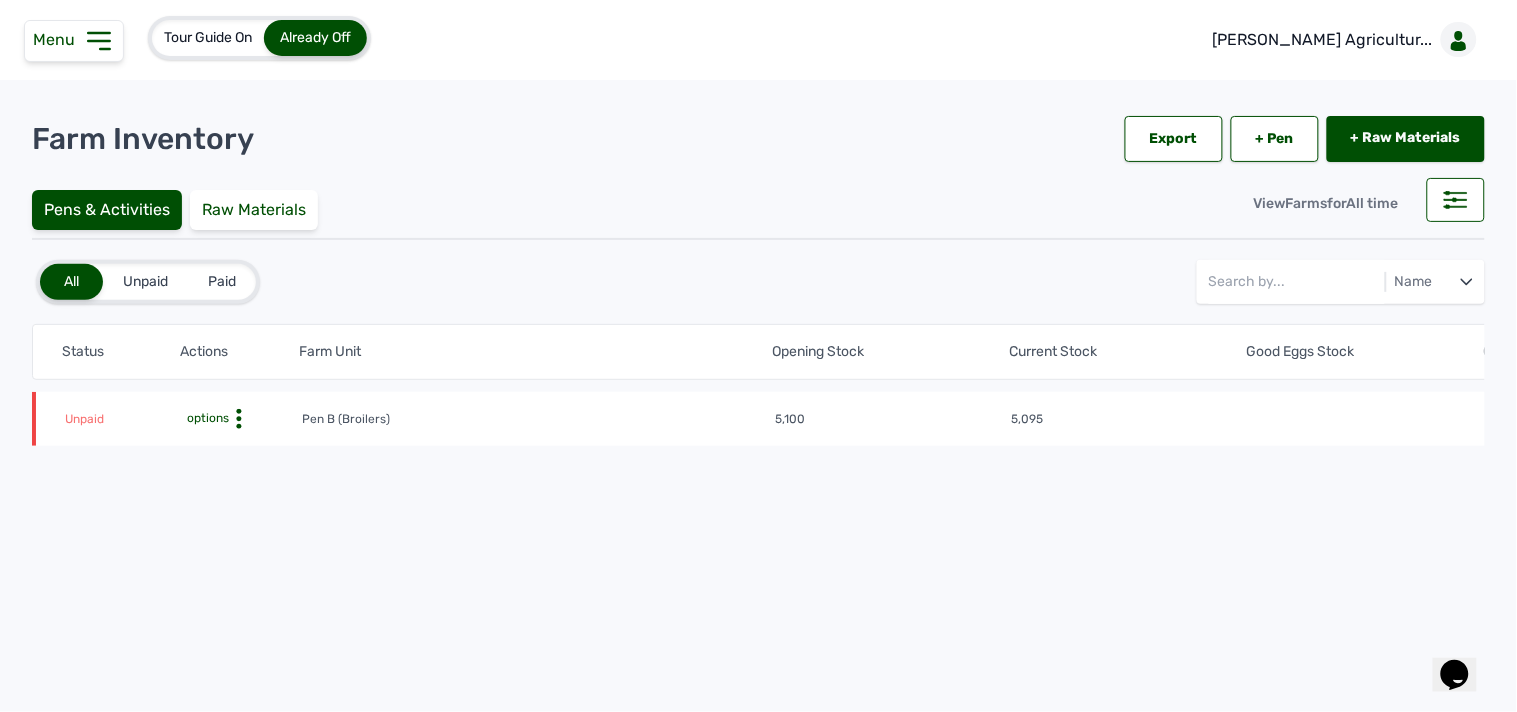 click 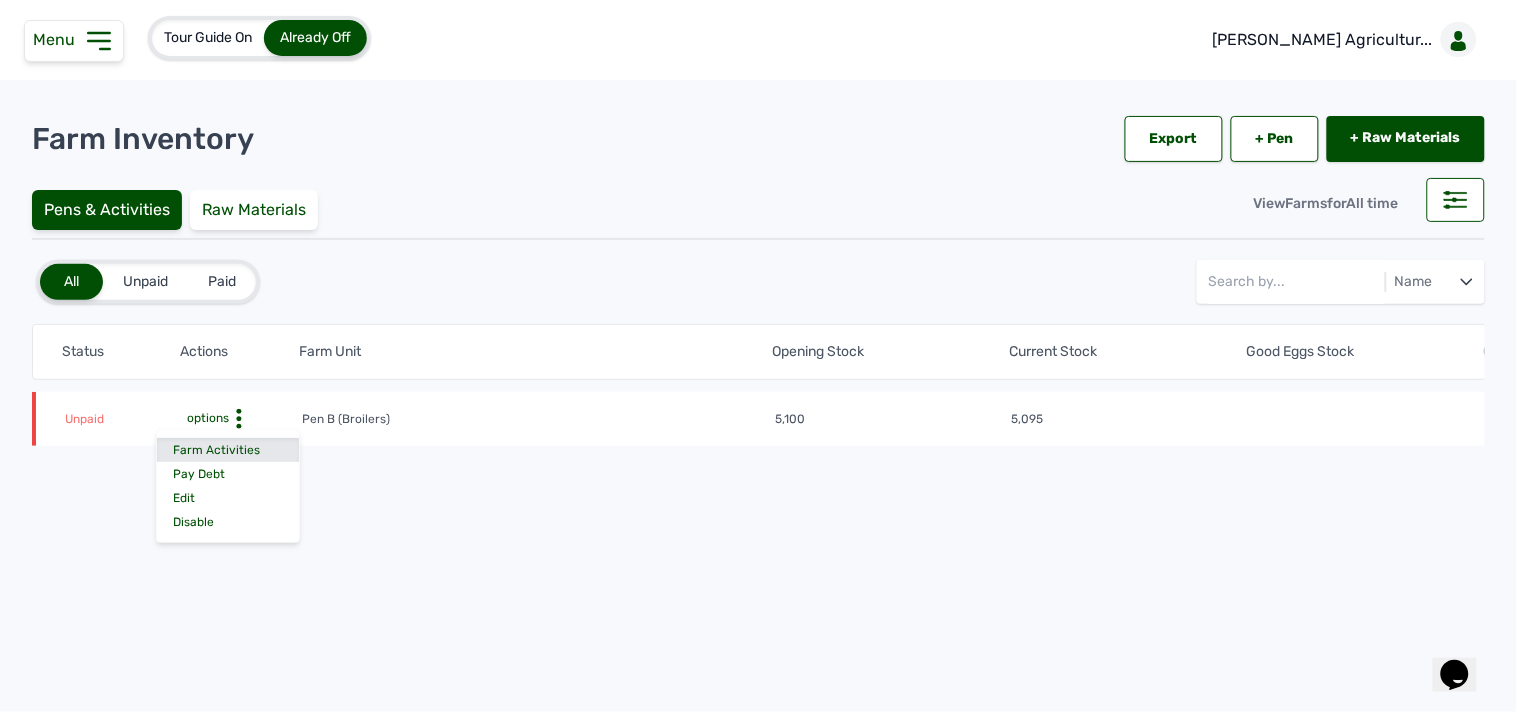 click on "Farm Activities" at bounding box center (228, 450) 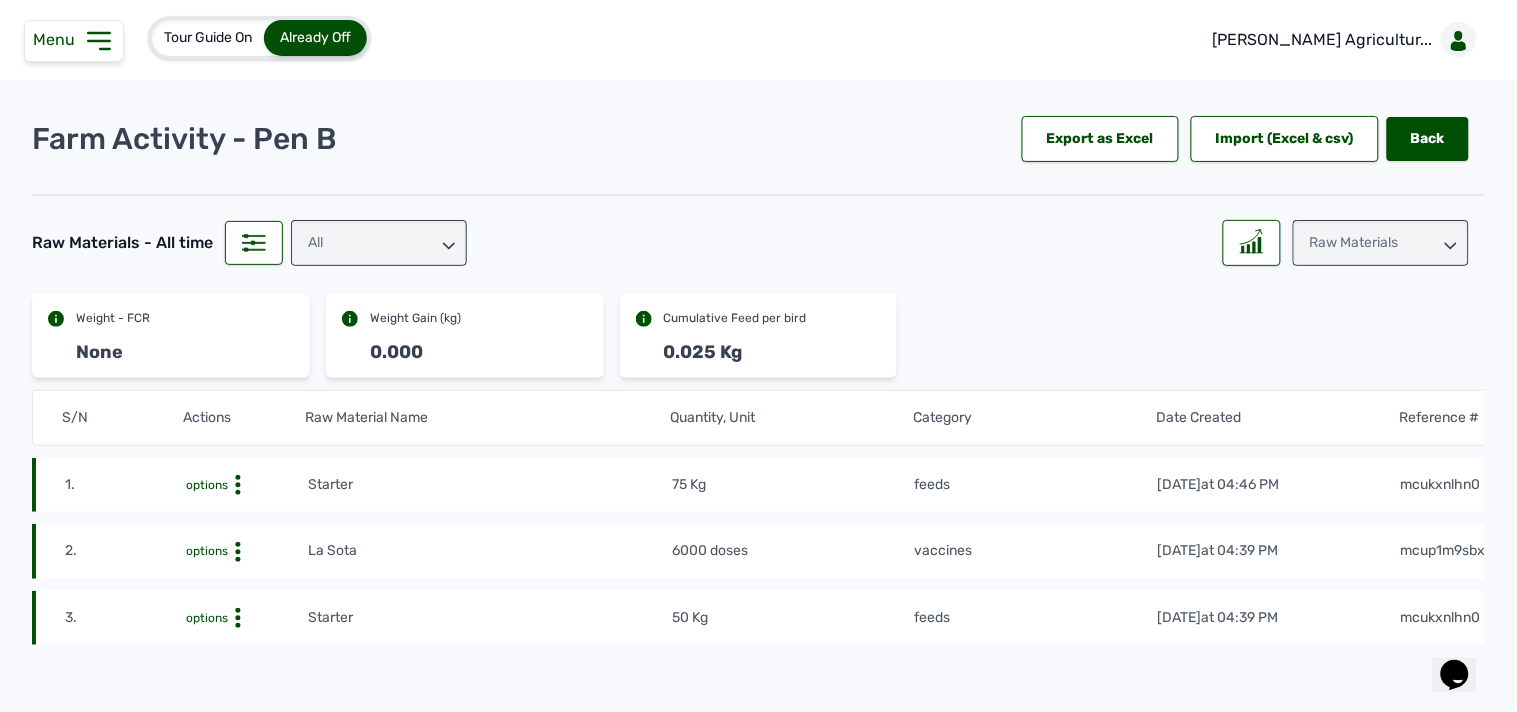 click 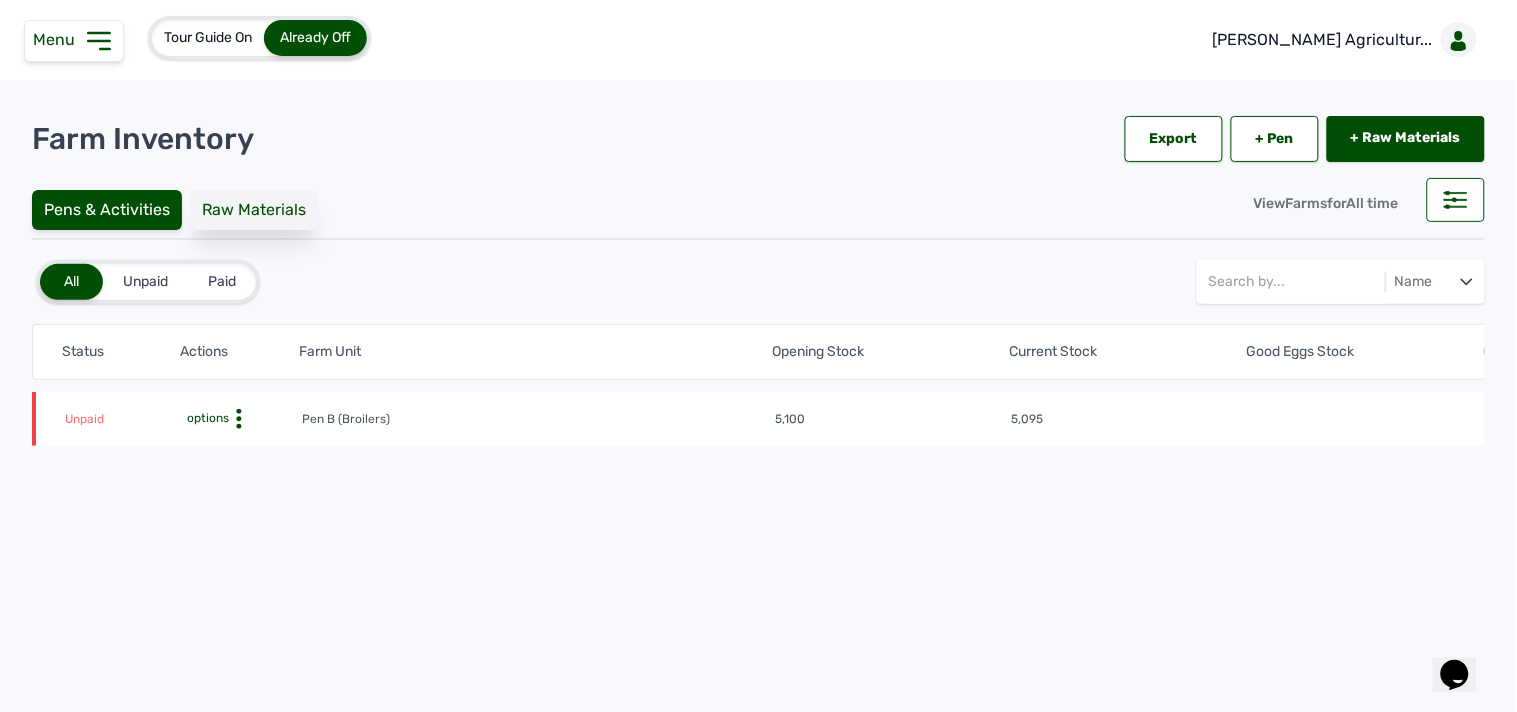 click on "Raw Materials" at bounding box center (254, 210) 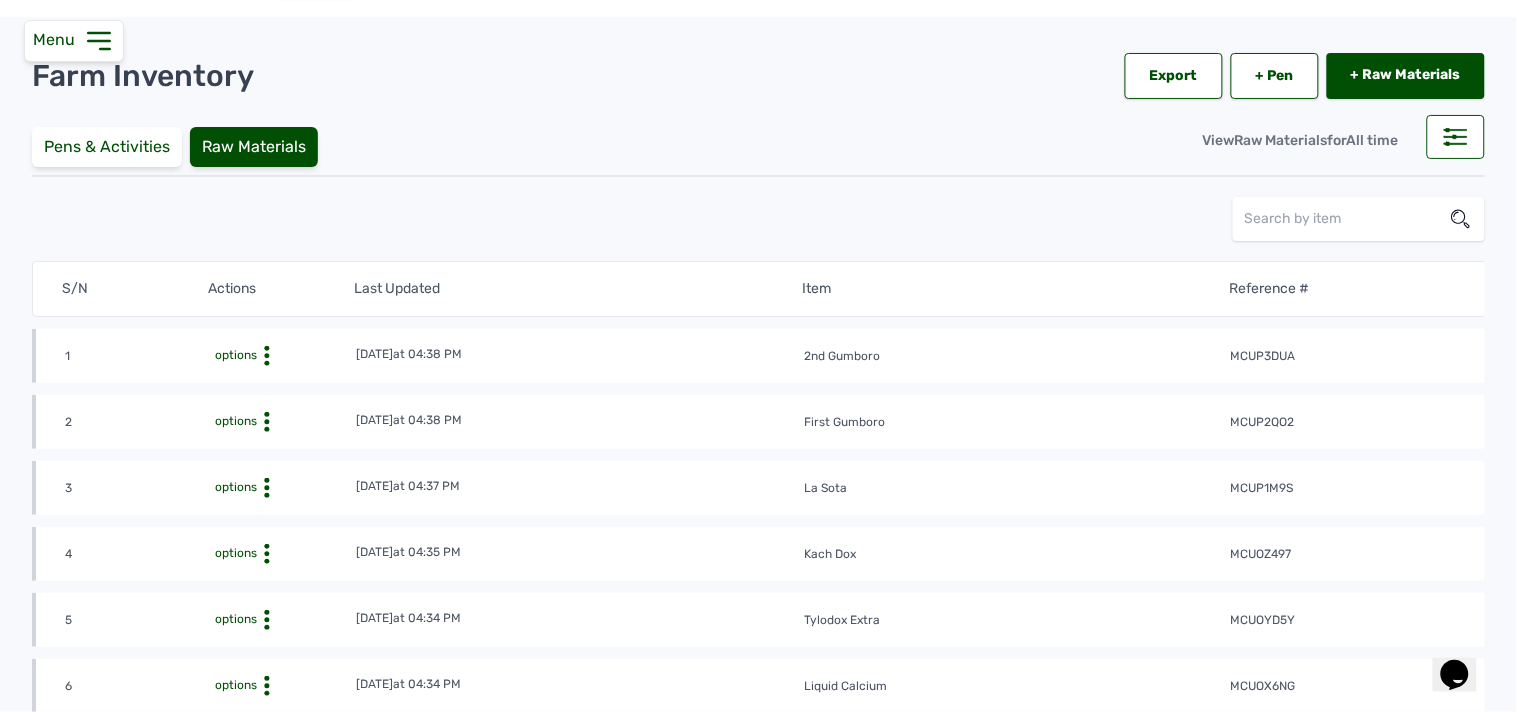 scroll, scrollTop: 61, scrollLeft: 0, axis: vertical 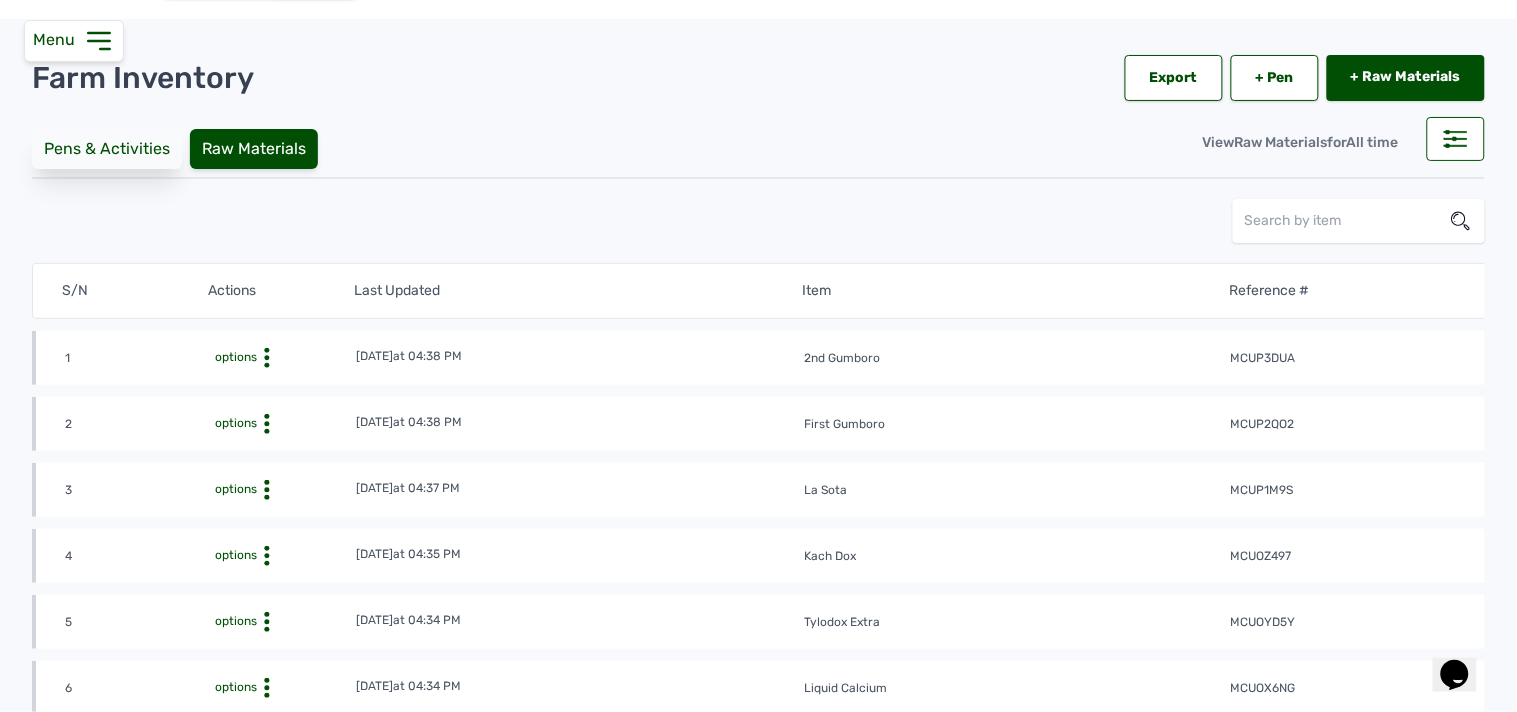 click on "Pens & Activities" at bounding box center [107, 149] 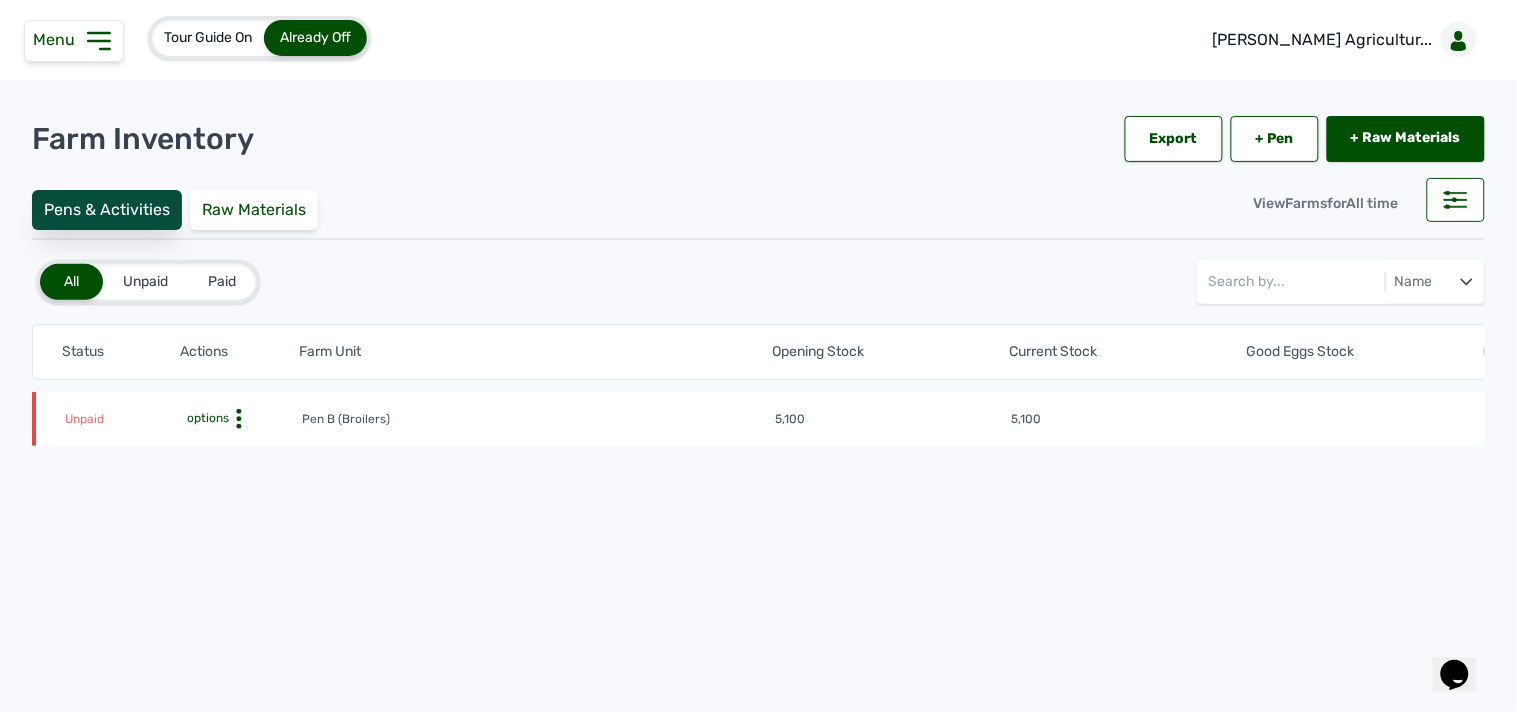 scroll, scrollTop: 0, scrollLeft: 0, axis: both 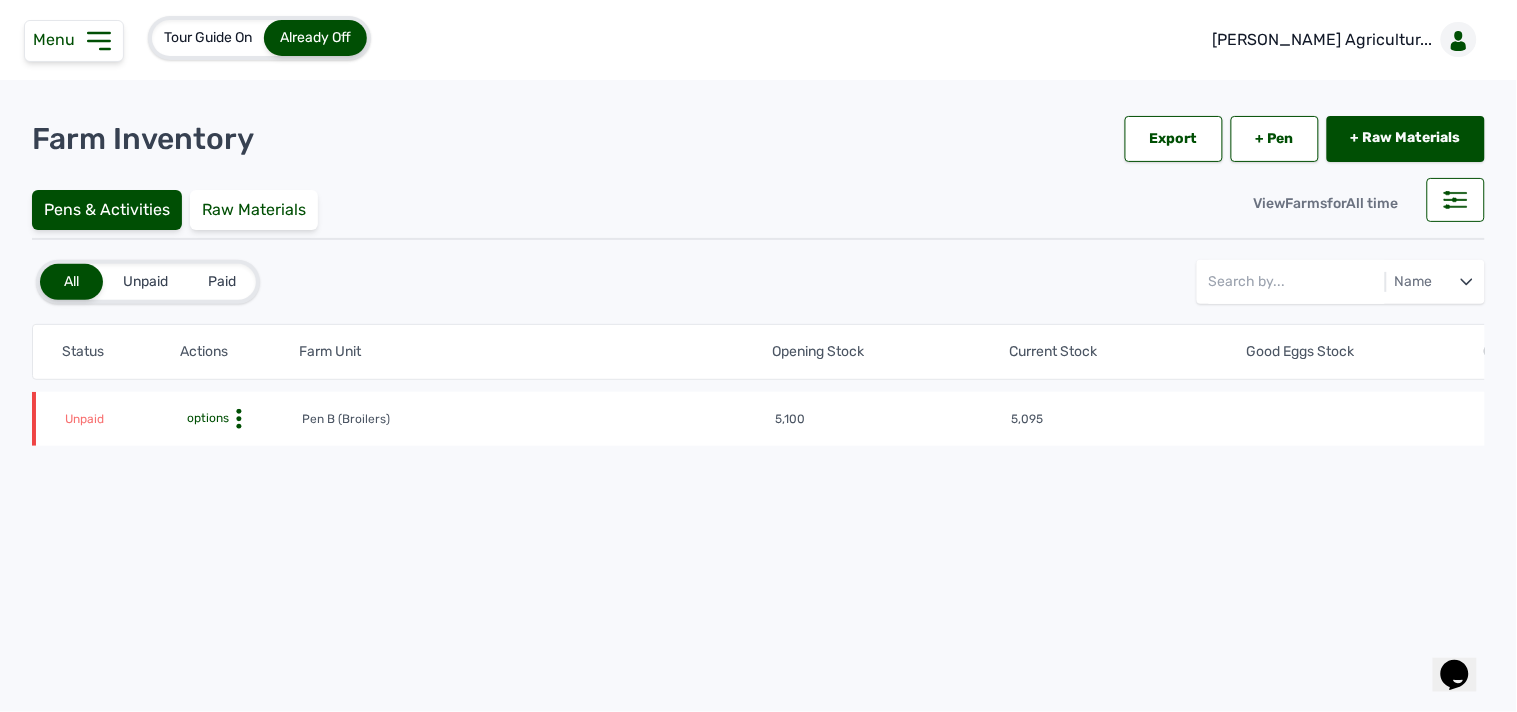 click on "5,095" at bounding box center (1129, 420) 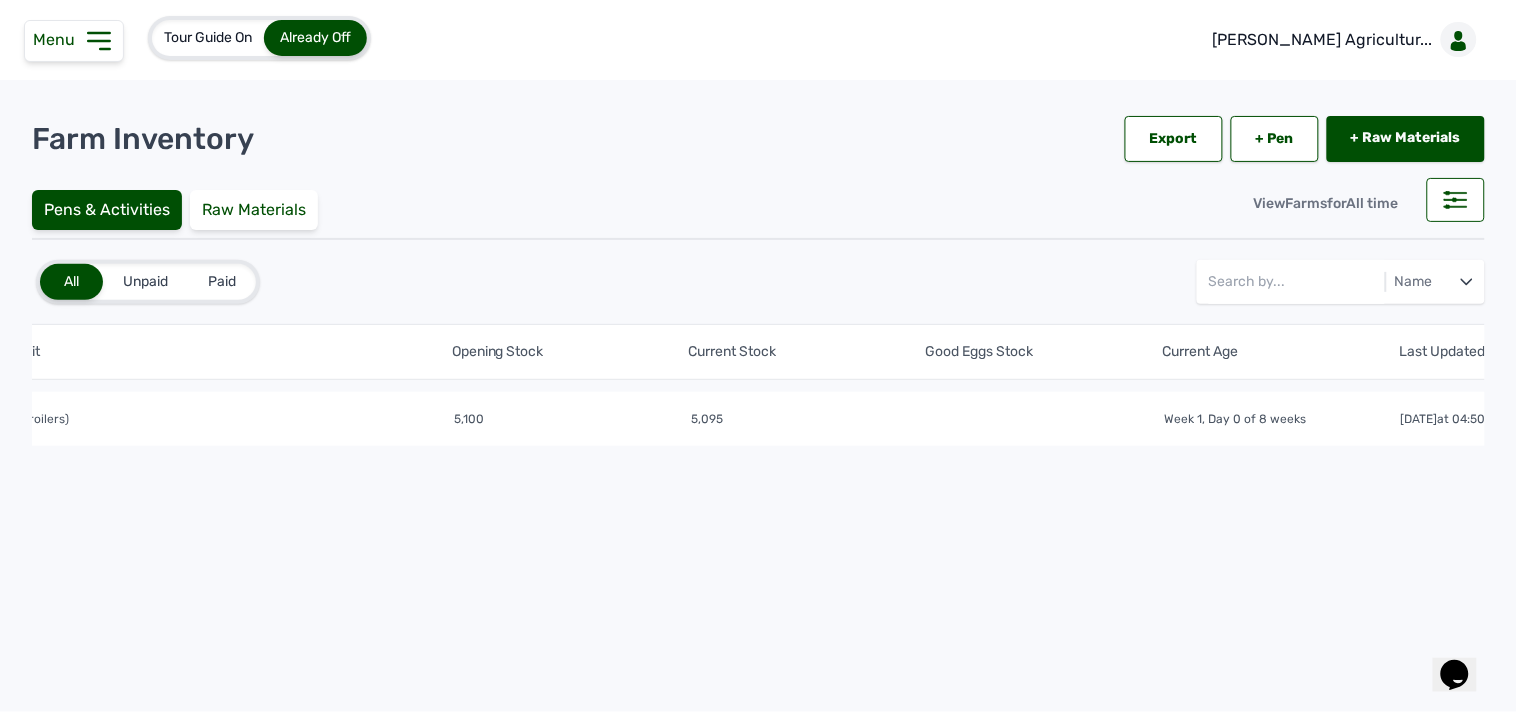 scroll, scrollTop: 0, scrollLeft: 0, axis: both 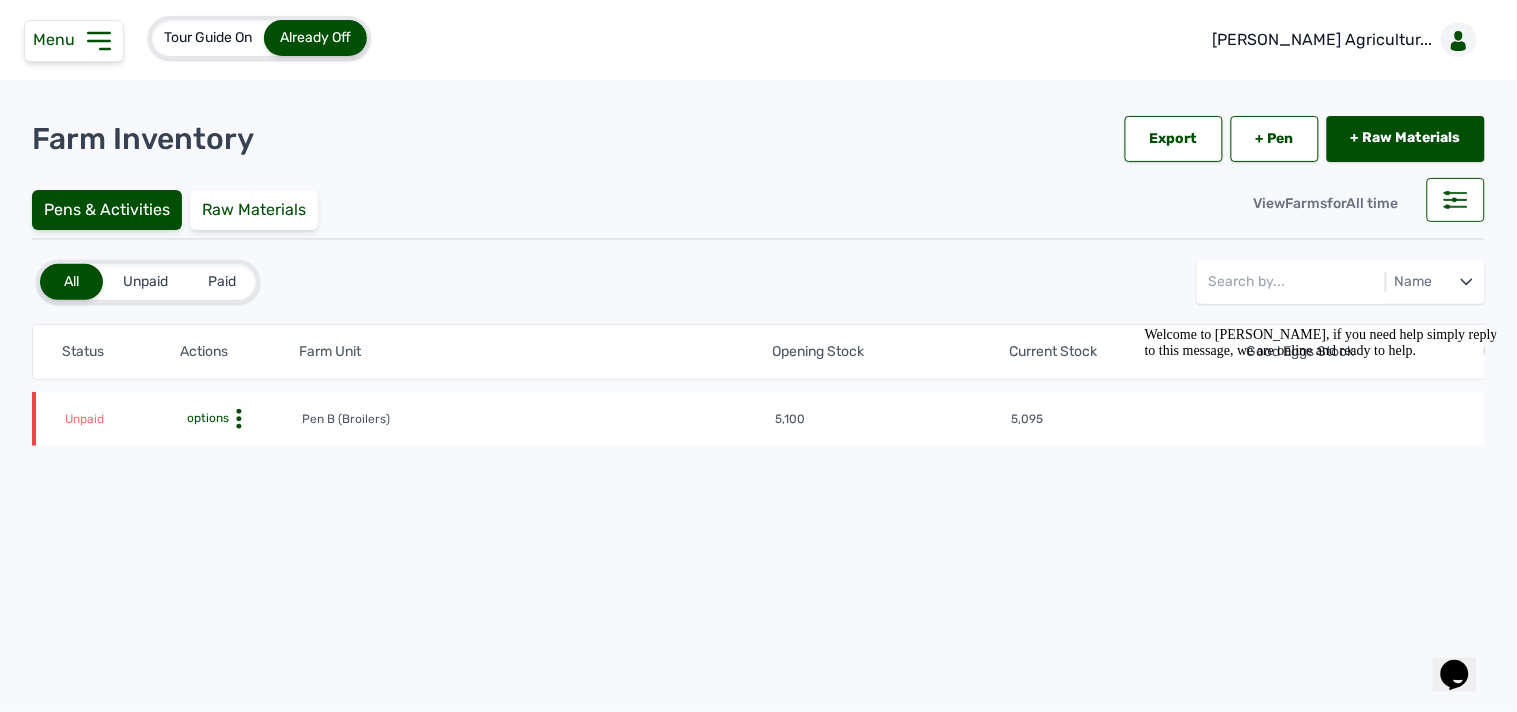 click on "Unpaid" at bounding box center [145, 282] 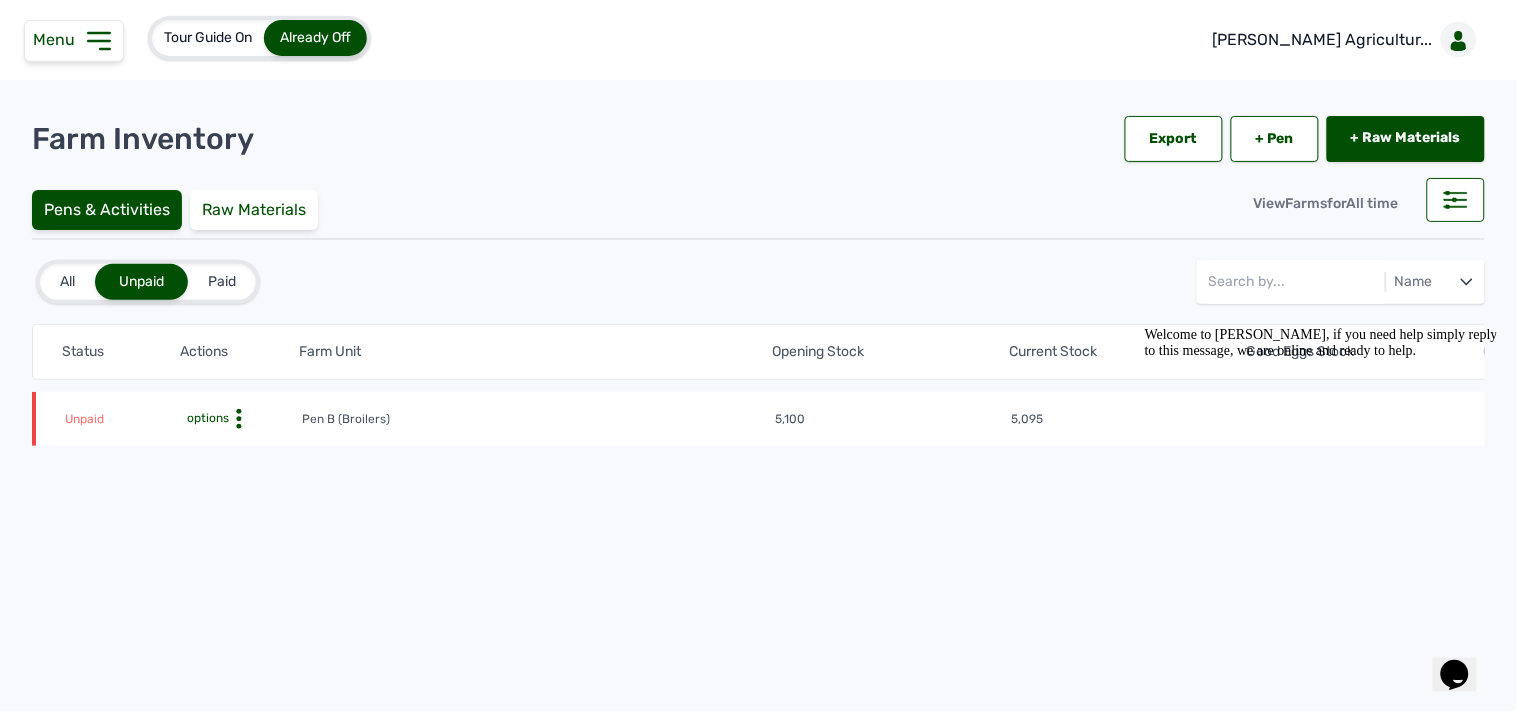 click on "Paid" at bounding box center [222, 282] 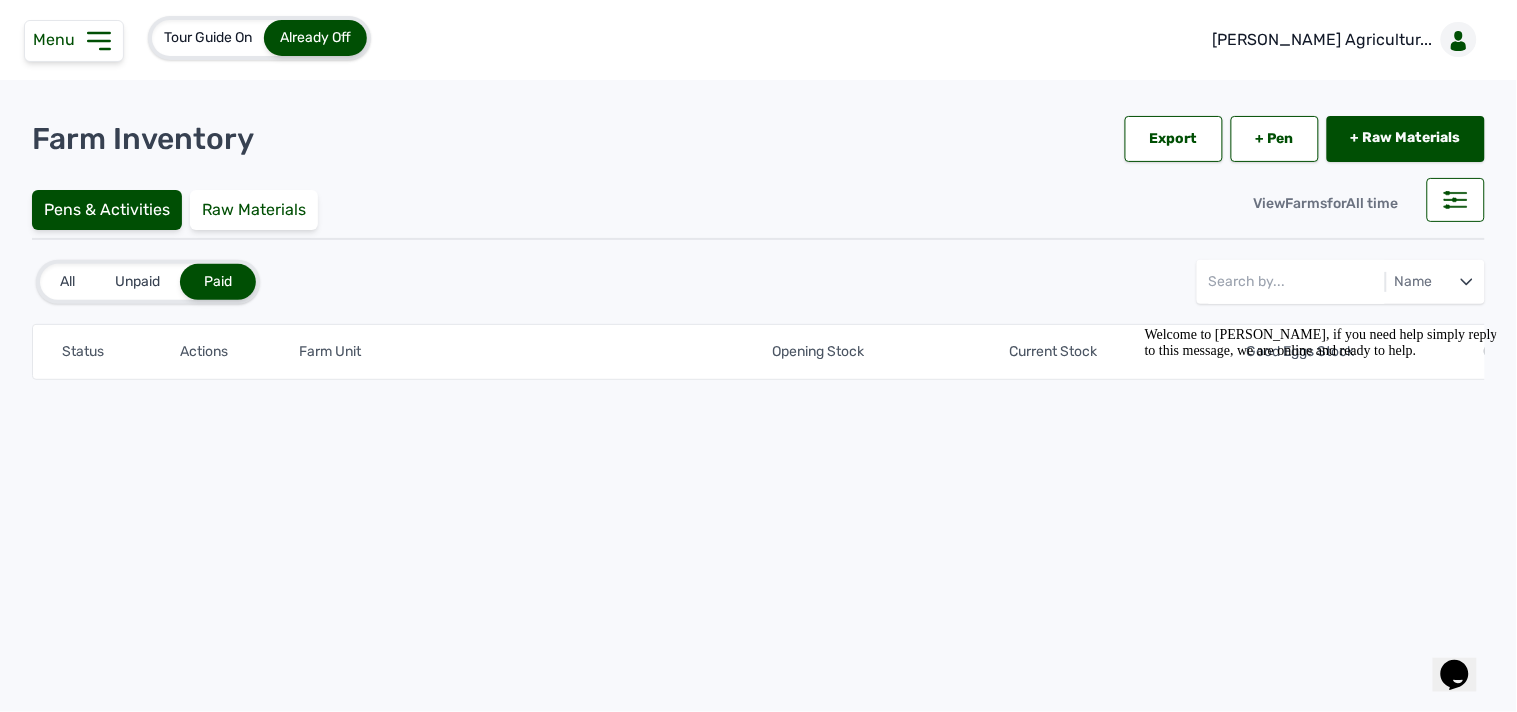 click on "All" at bounding box center (67, 282) 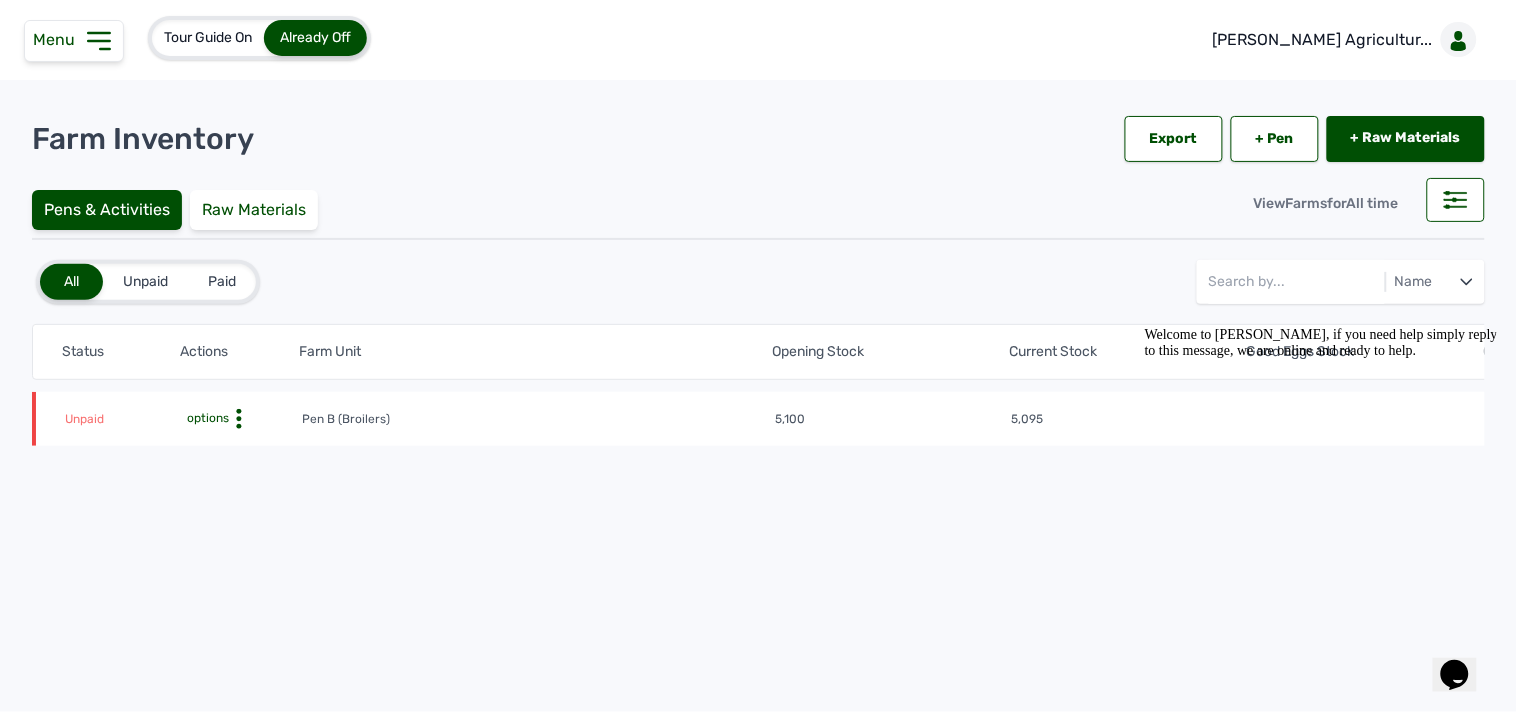 click 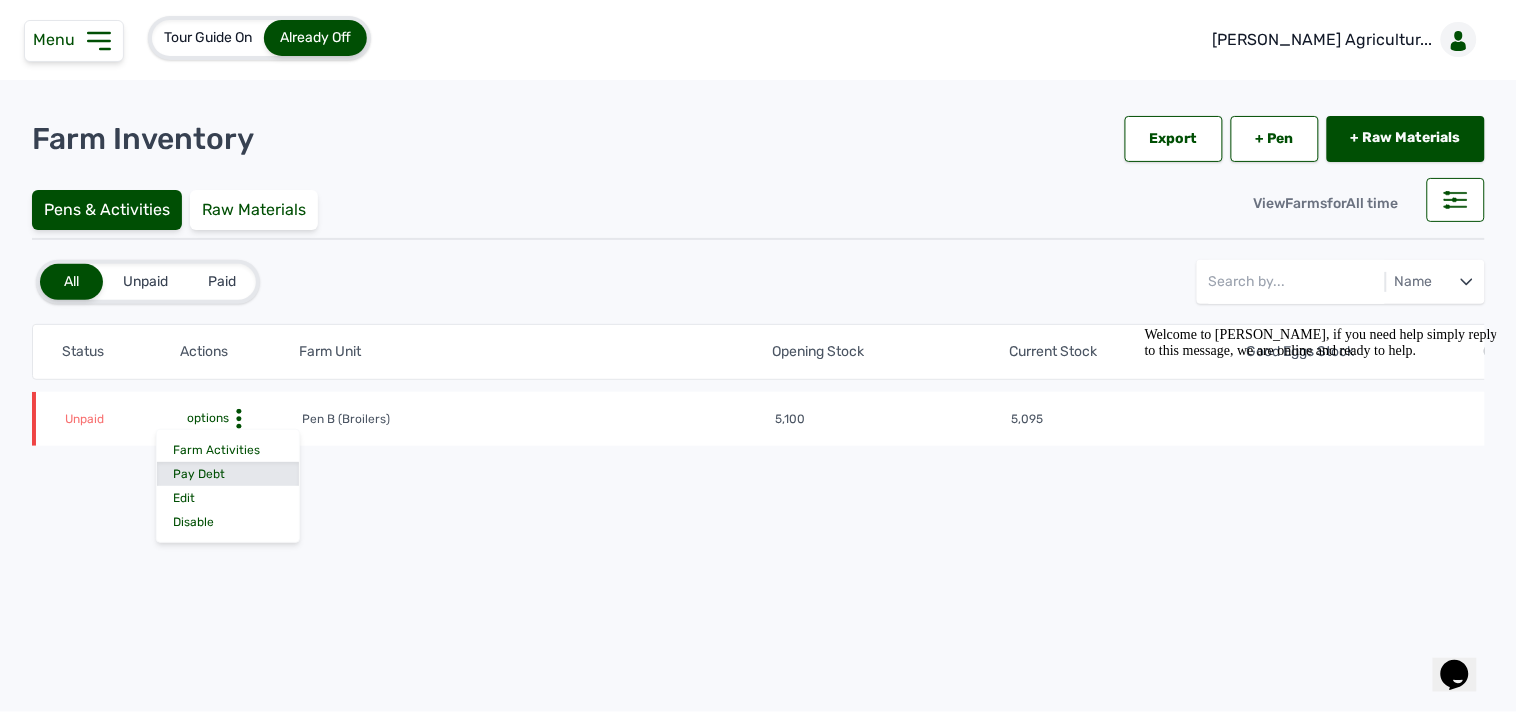 click on "Pay Debt" at bounding box center (228, 474) 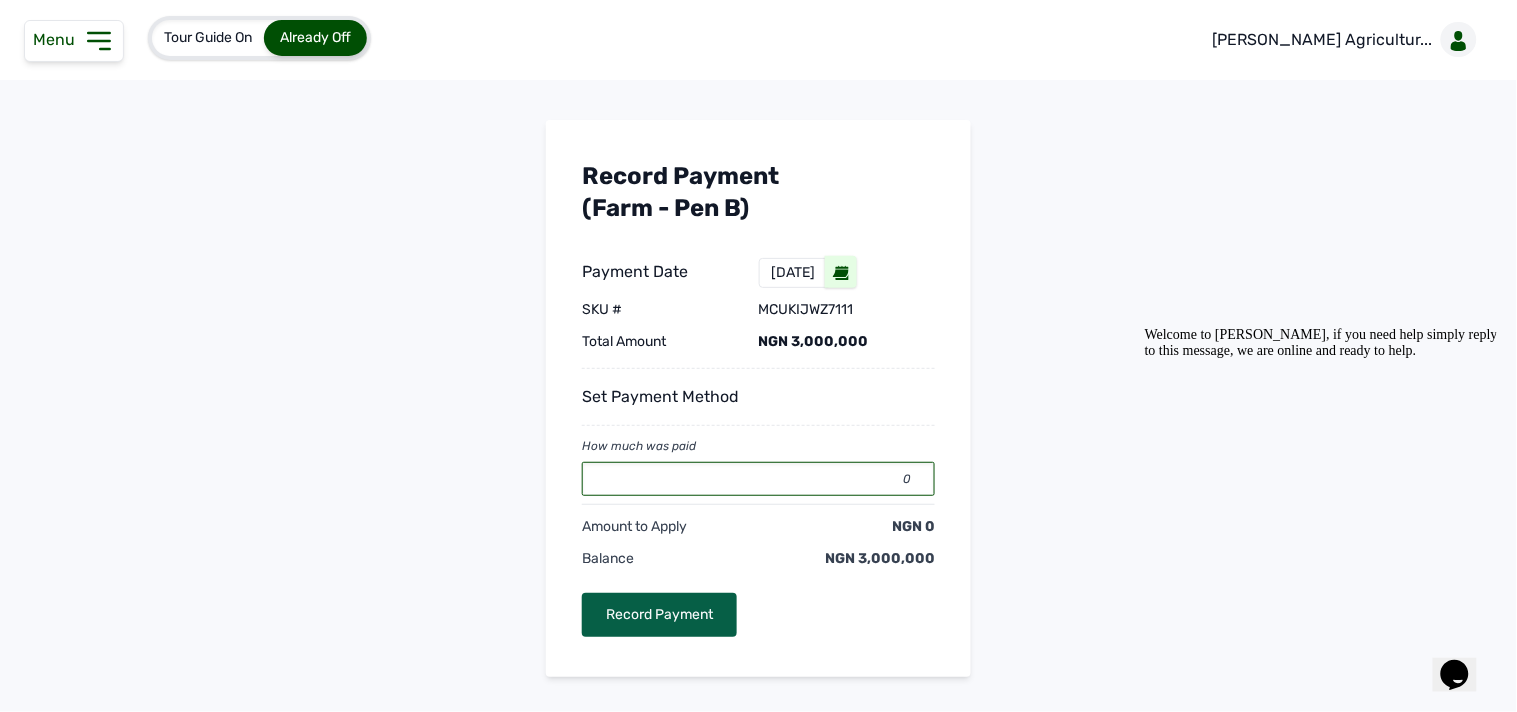 click on "0" at bounding box center [758, 479] 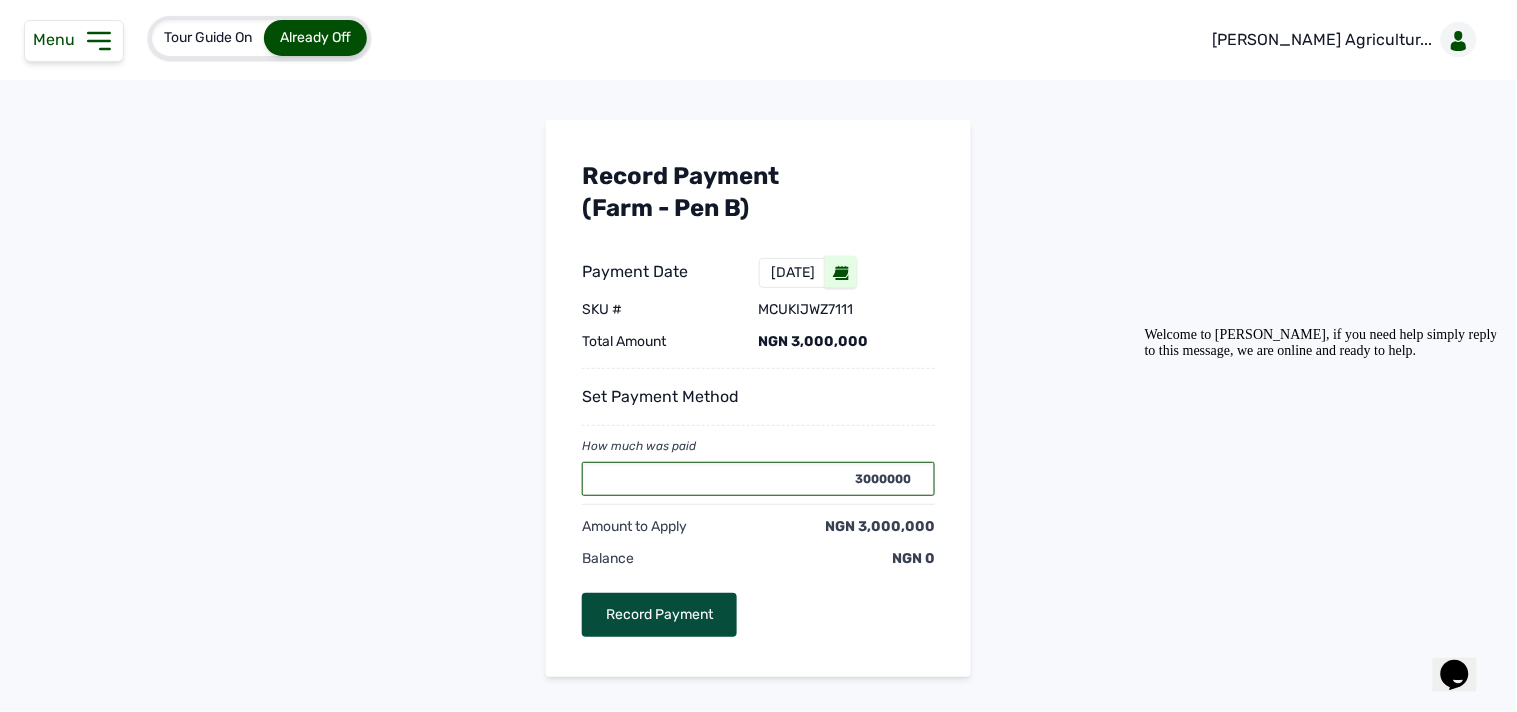 type on "3000000" 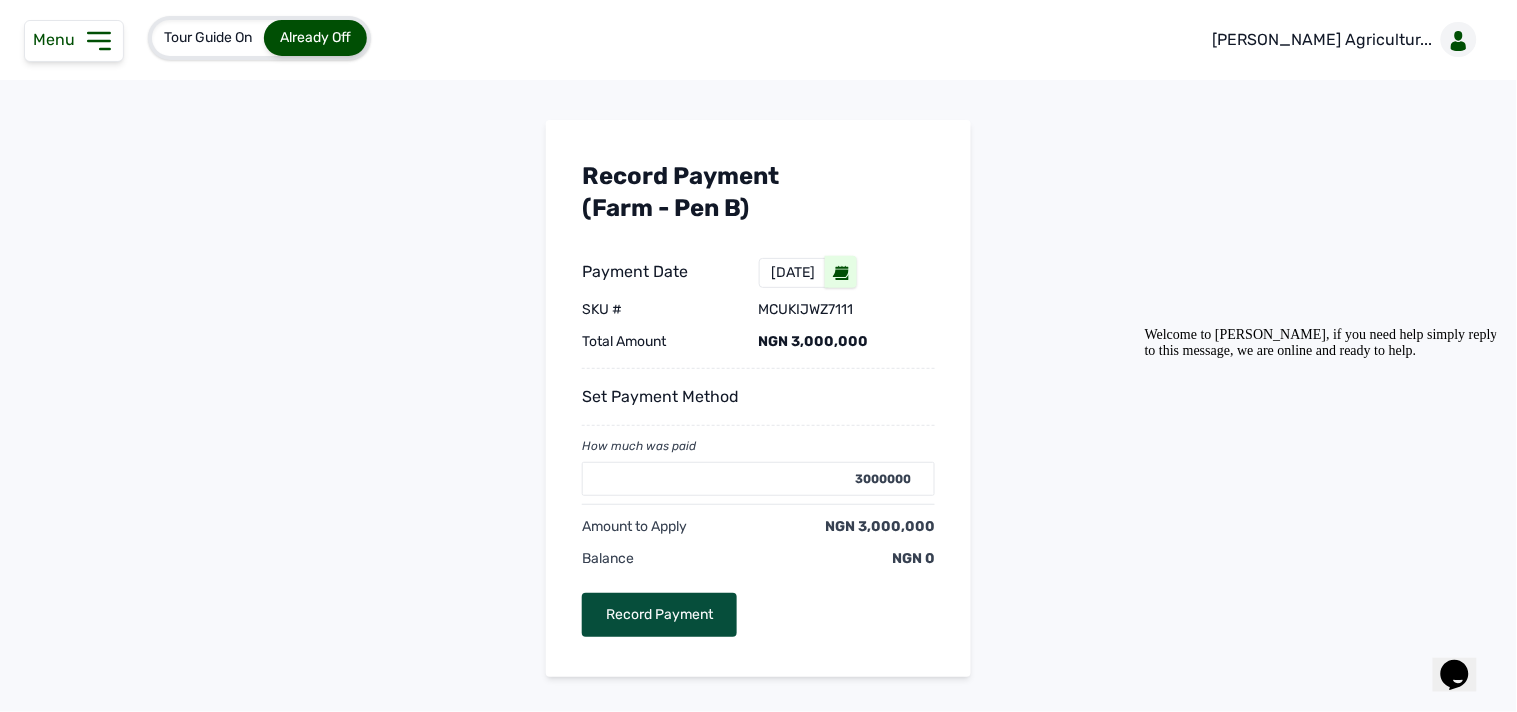 click on "Record Payment" at bounding box center (659, 615) 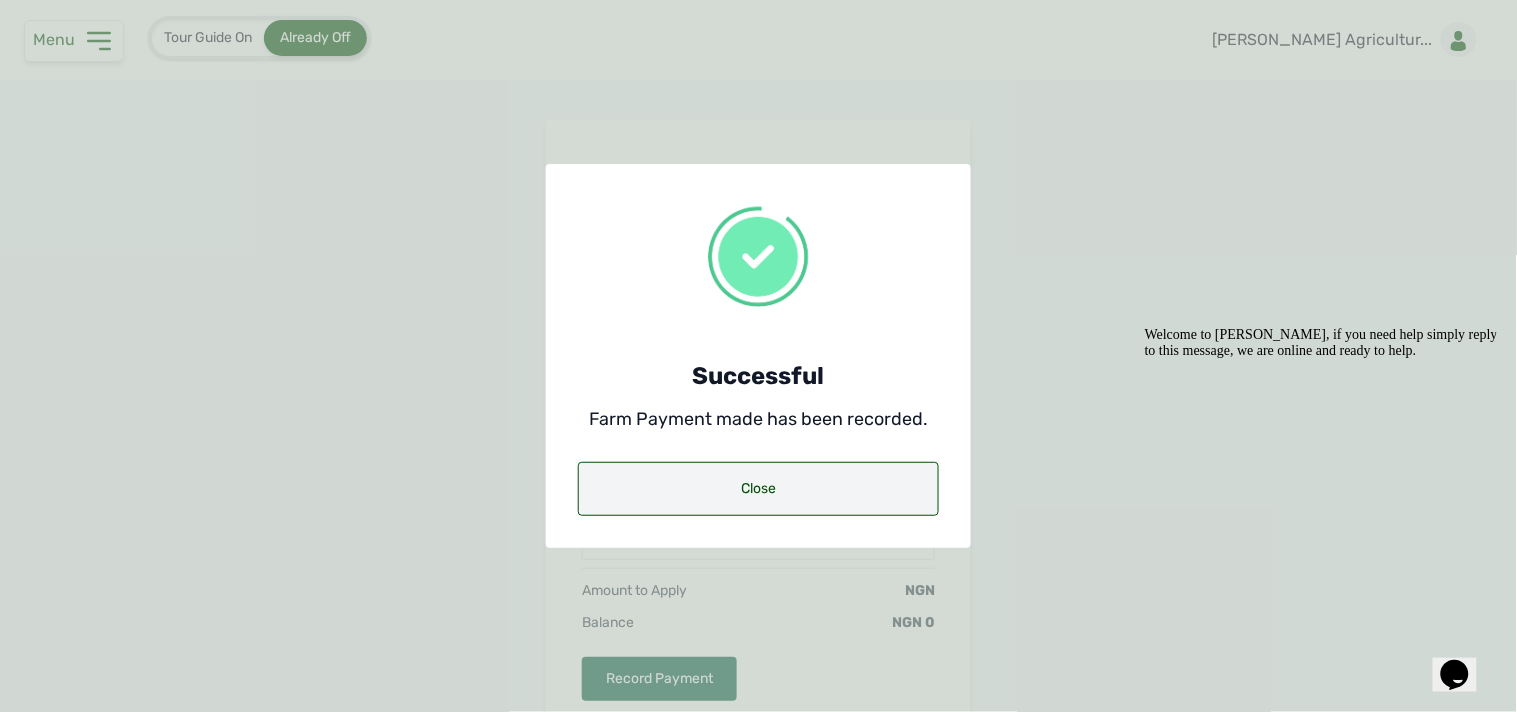 click on "Close" at bounding box center (758, 489) 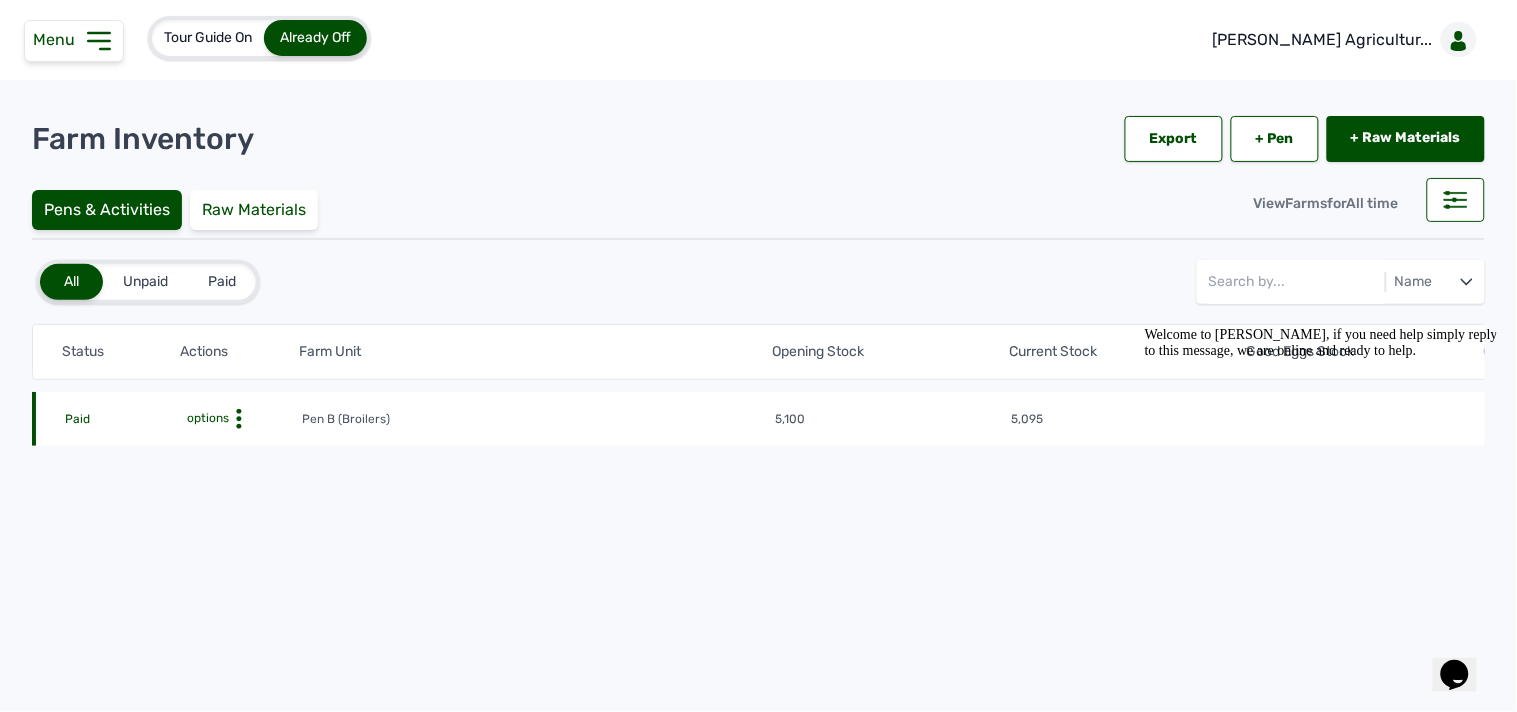click 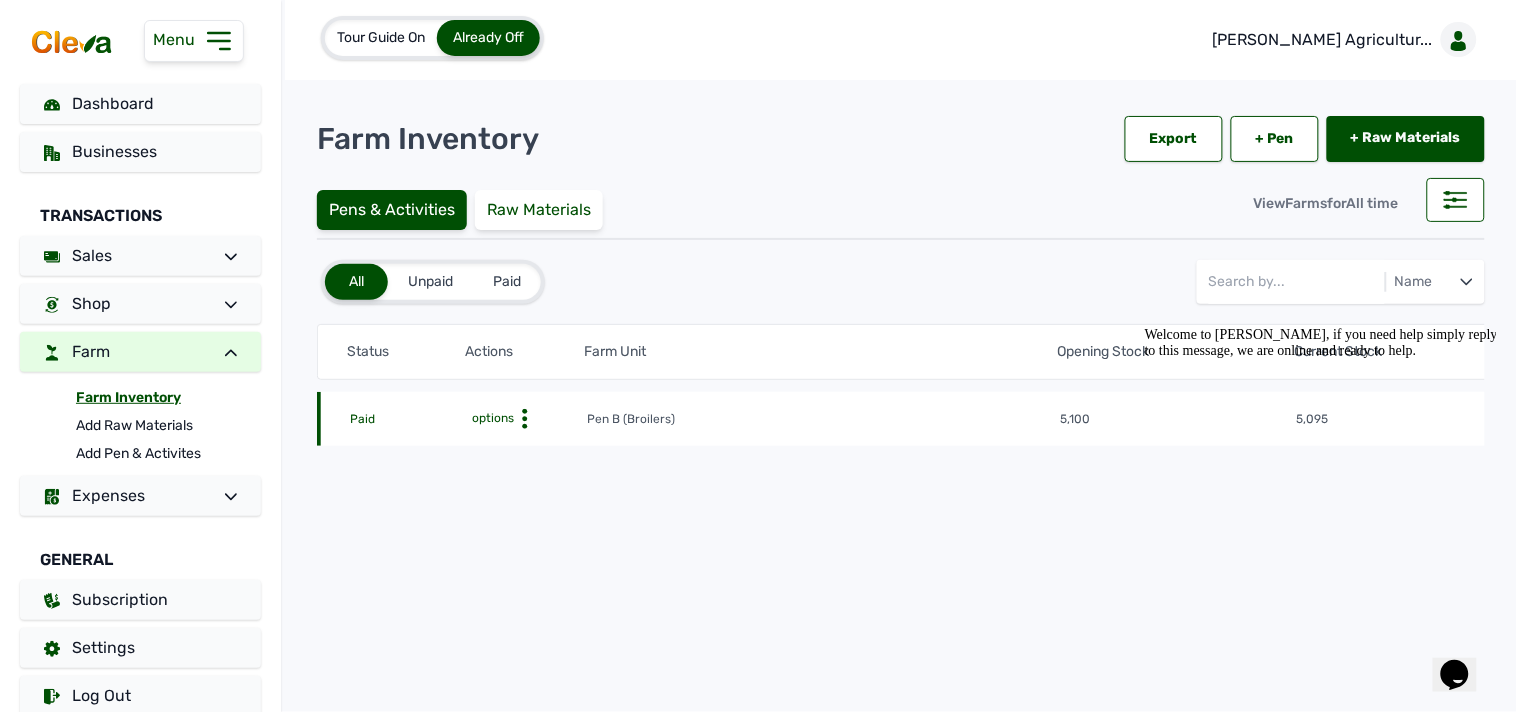 click on "Status Actions Farm Unit Opening Stock Current Stock Good Eggs Stock Current Age Last Updated Date Created No of Cages No per Cage Paid options Pen B (Broilers)  5,100 5,095  Week 1, Day 0 of 8 weeks  [DATE] 04:50 PM [DATE] 10:29 AM" at bounding box center [901, 443] 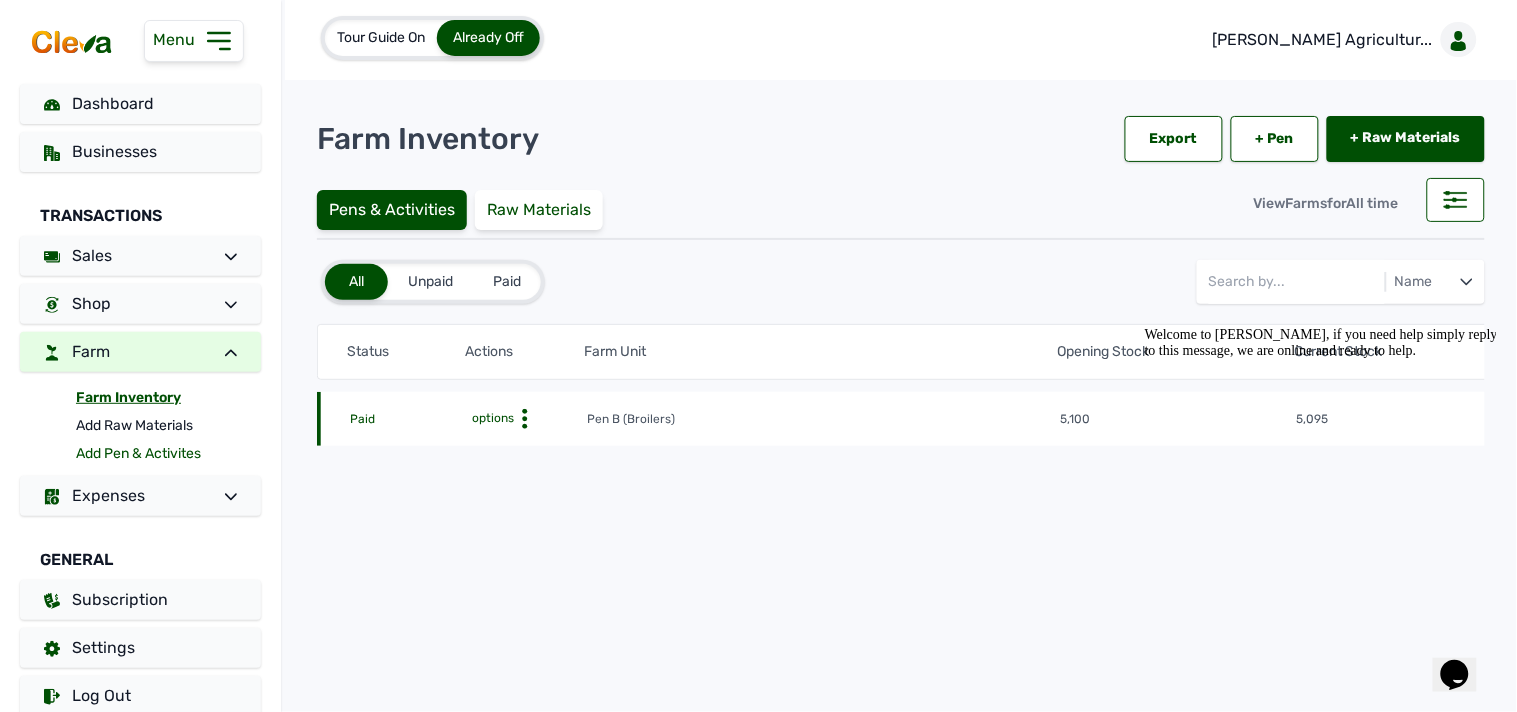 click on "Add Pen & Activites" at bounding box center (168, 454) 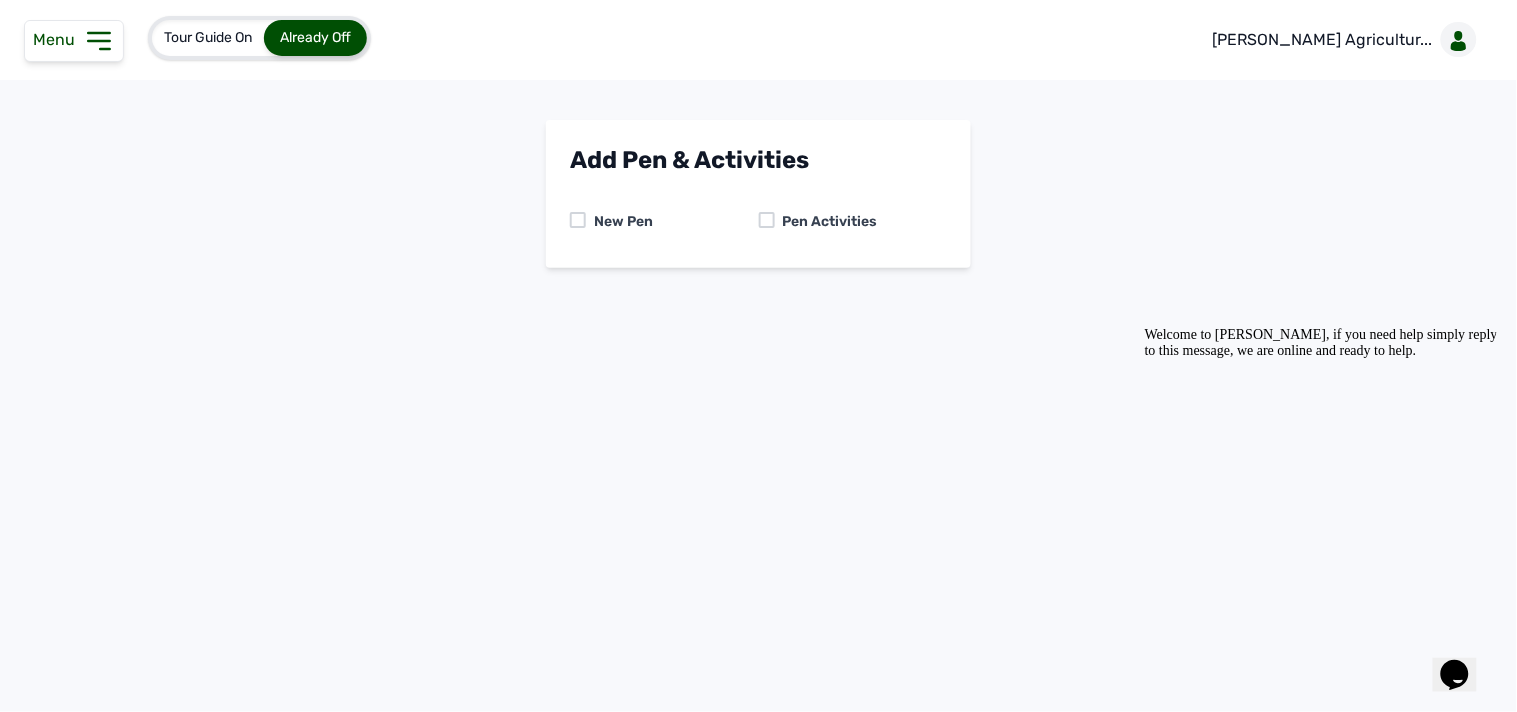 click at bounding box center (767, 220) 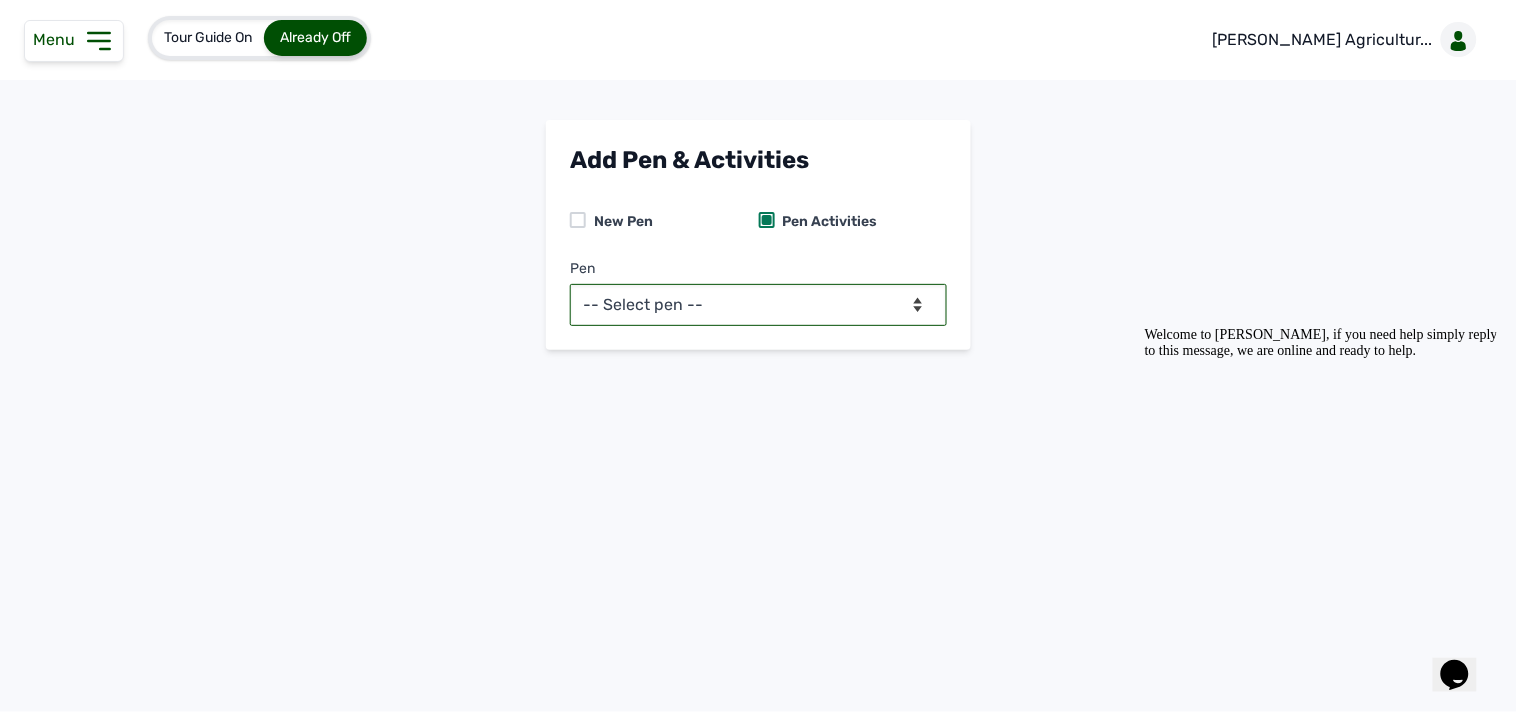 click on "-- Select pen -- Pen B (Broilers)" at bounding box center (758, 305) 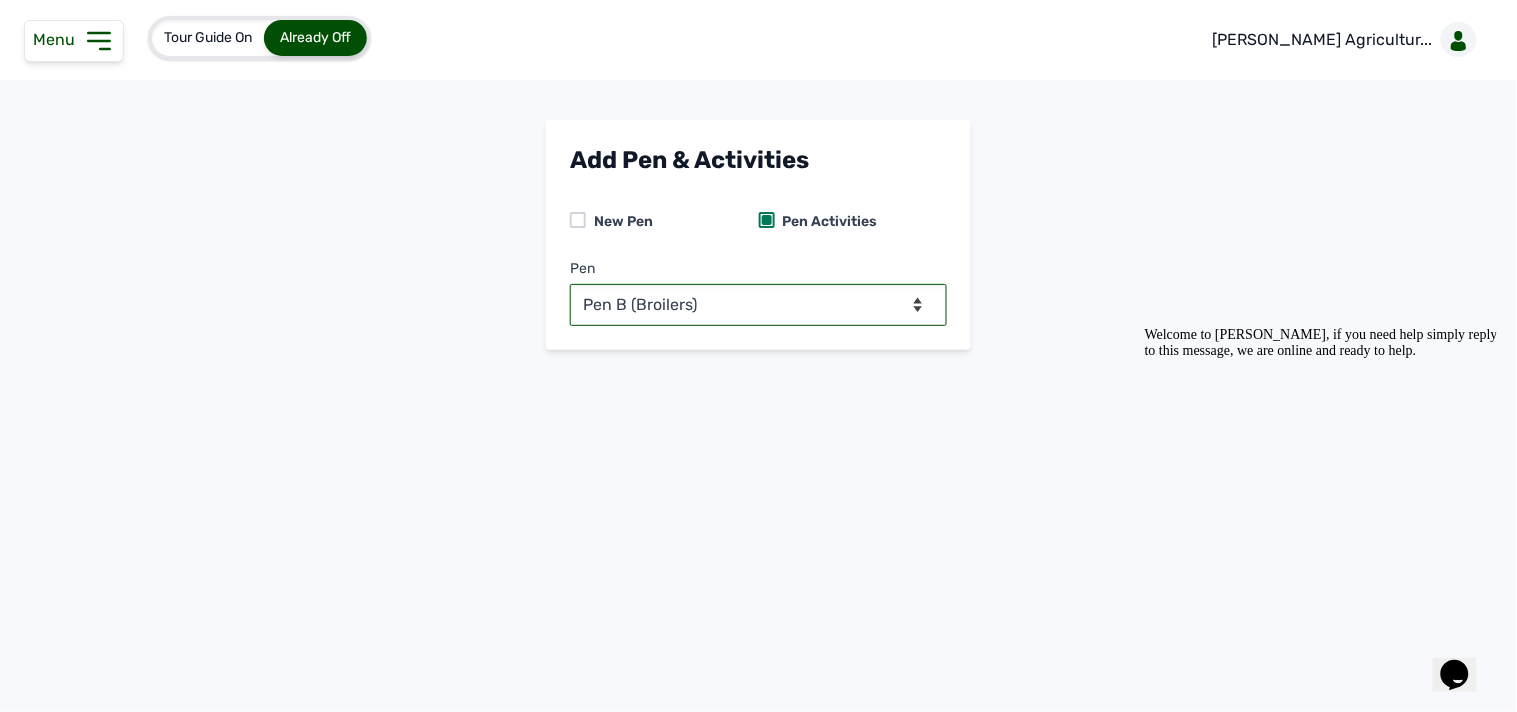 click on "-- Select pen -- Pen B (Broilers)" at bounding box center [758, 305] 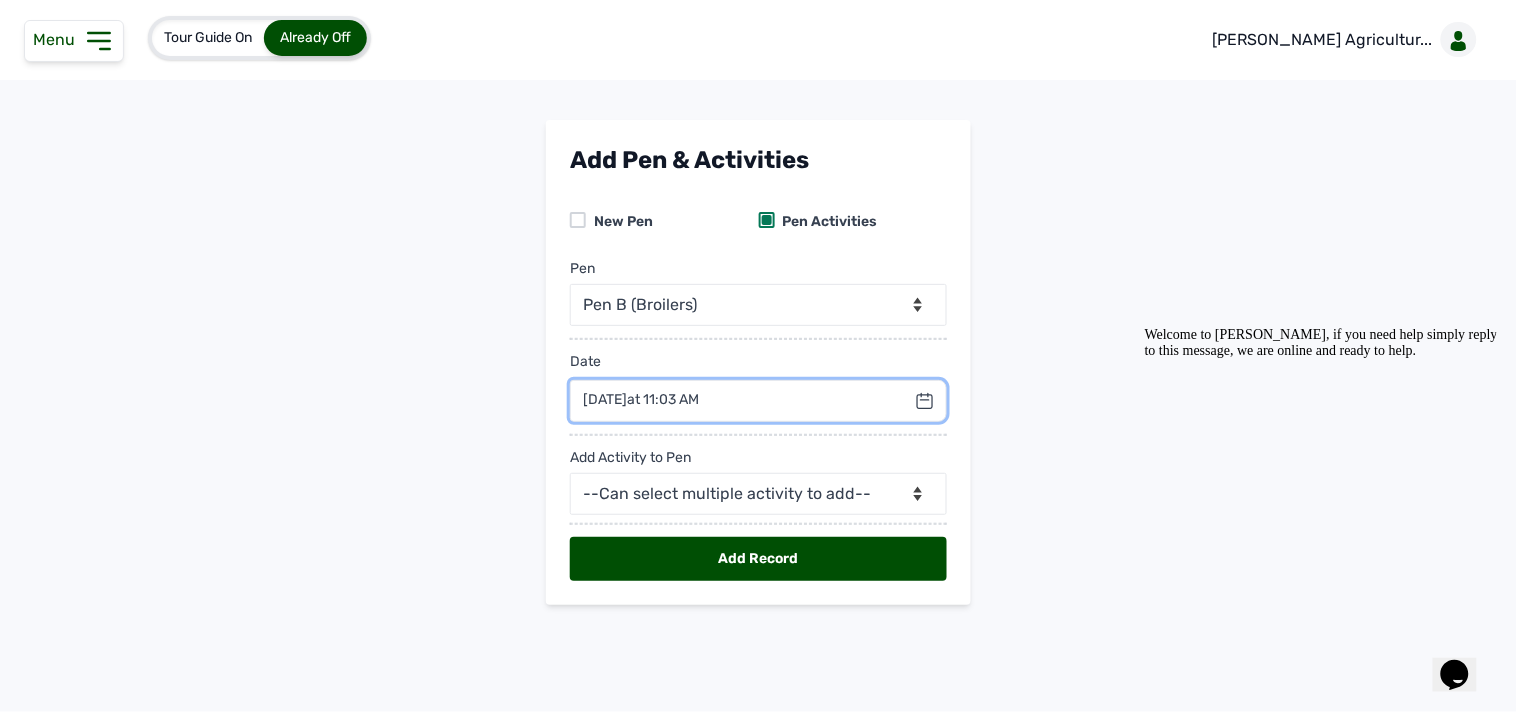 click at bounding box center (758, 401) 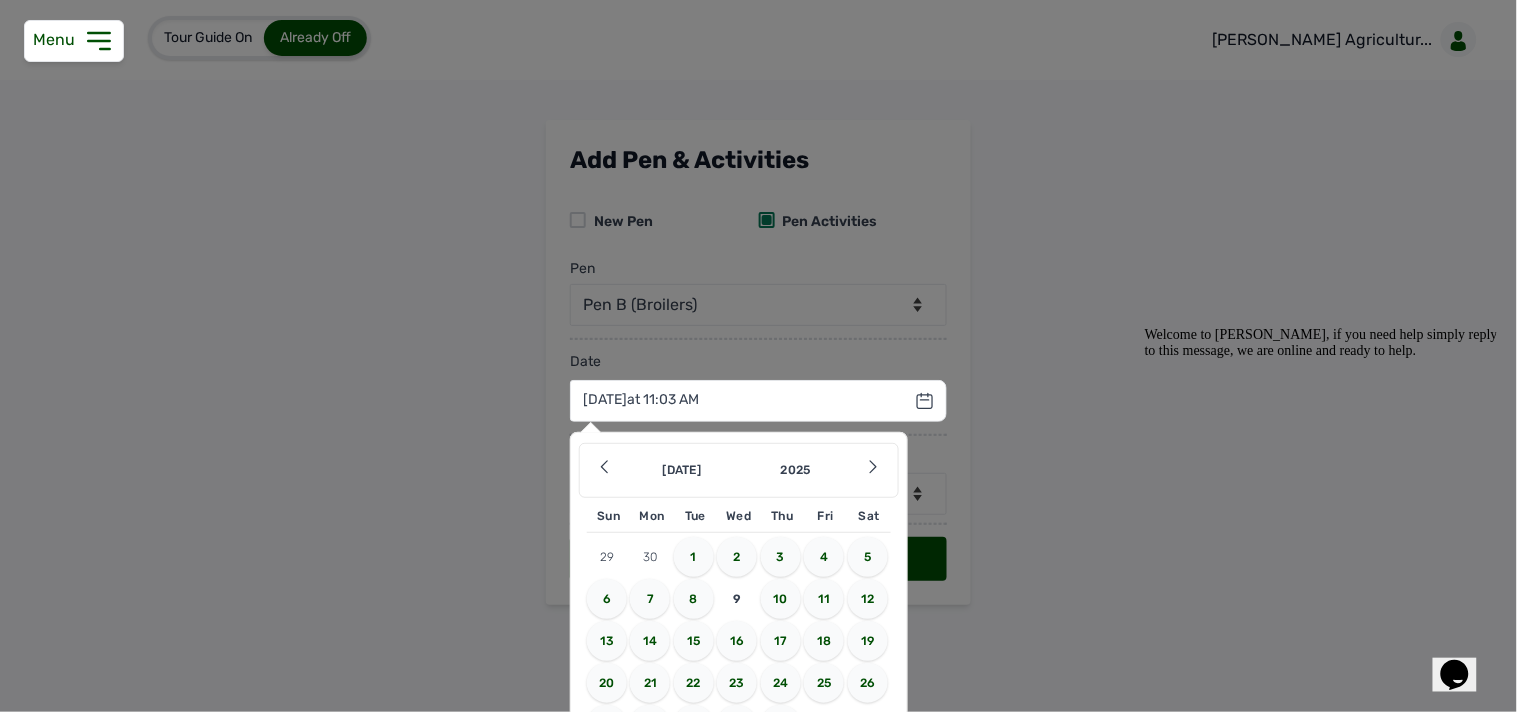 click on "5" at bounding box center (868, 557) 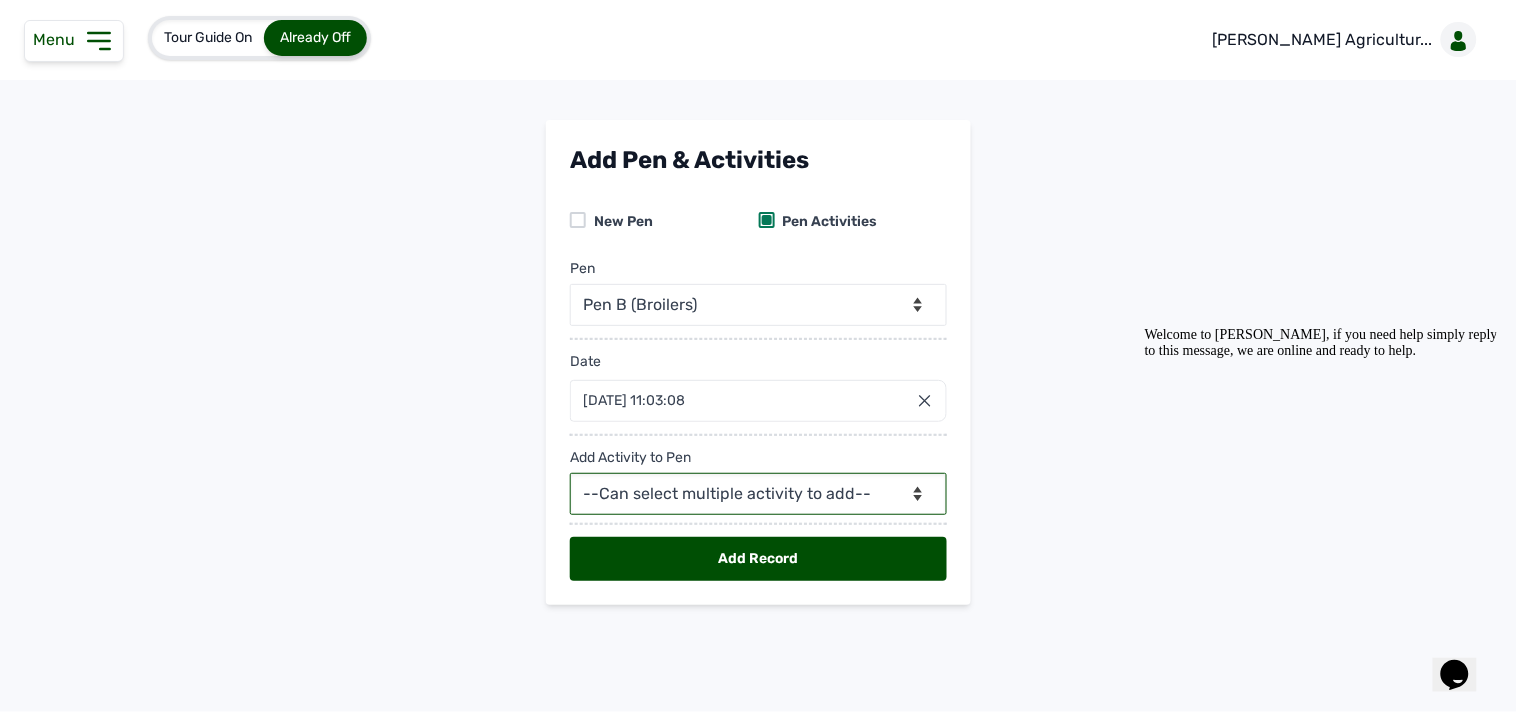click on "--Can select multiple activity to add-- Raw Material Losses Weight" at bounding box center (758, 494) 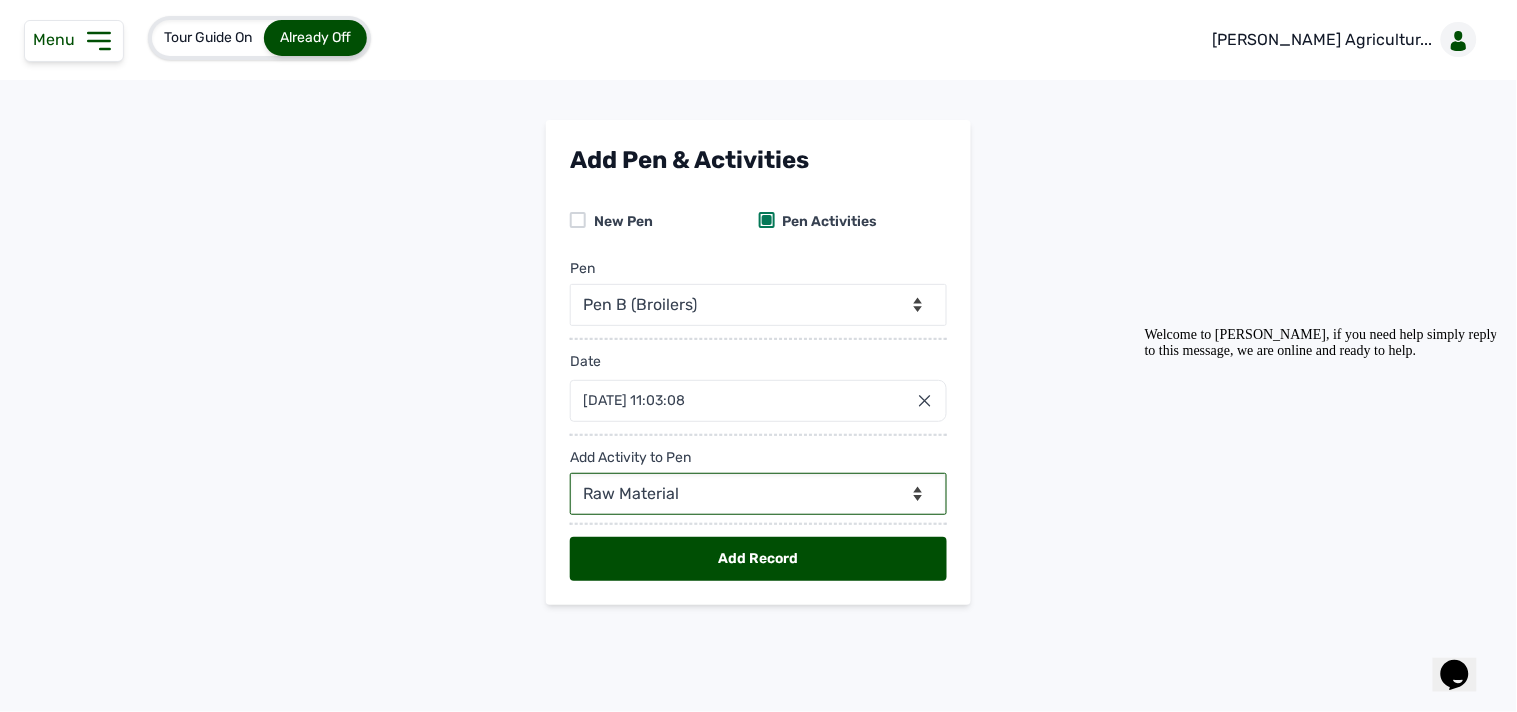 click on "--Can select multiple activity to add-- Raw Material Losses Weight" at bounding box center (758, 494) 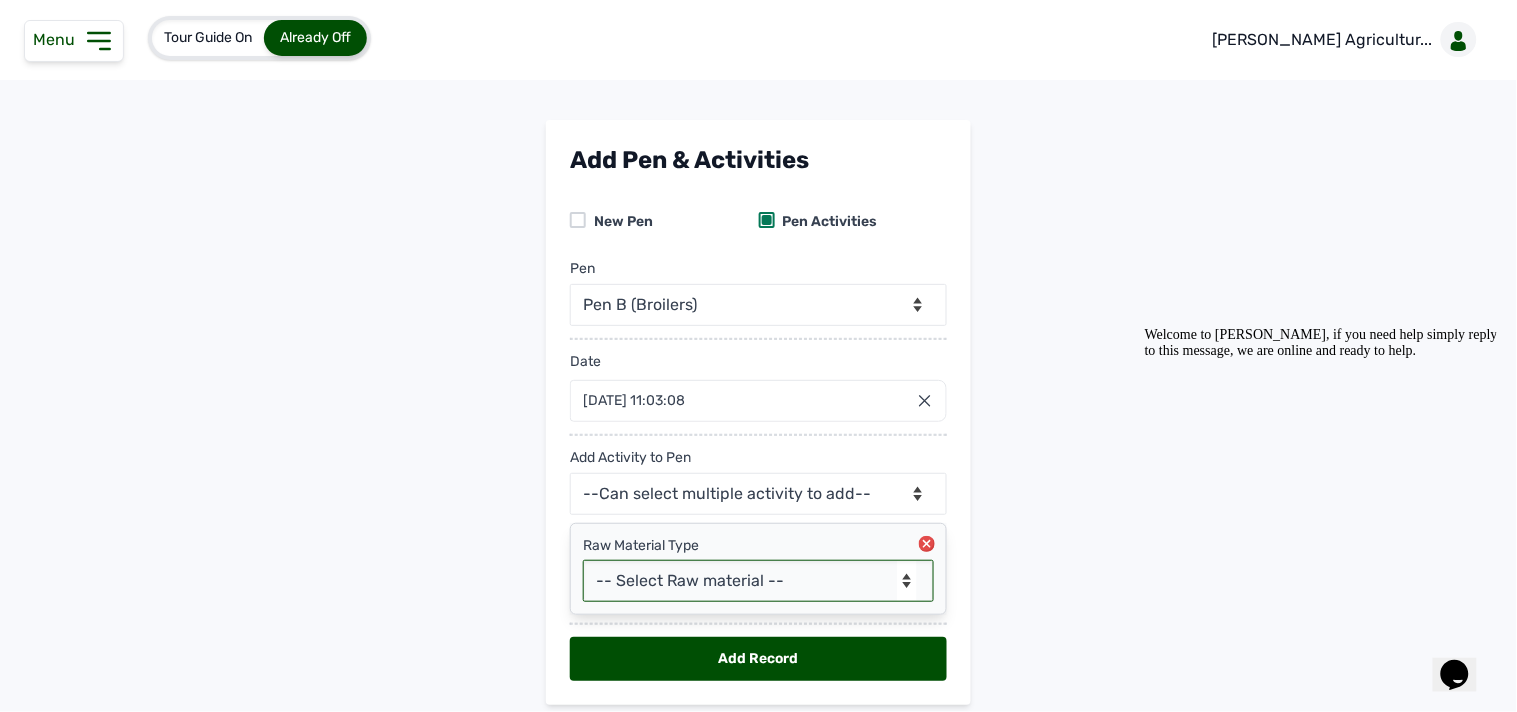 click on "-- Select Raw material -- feeds medications vaccines" at bounding box center [758, 581] 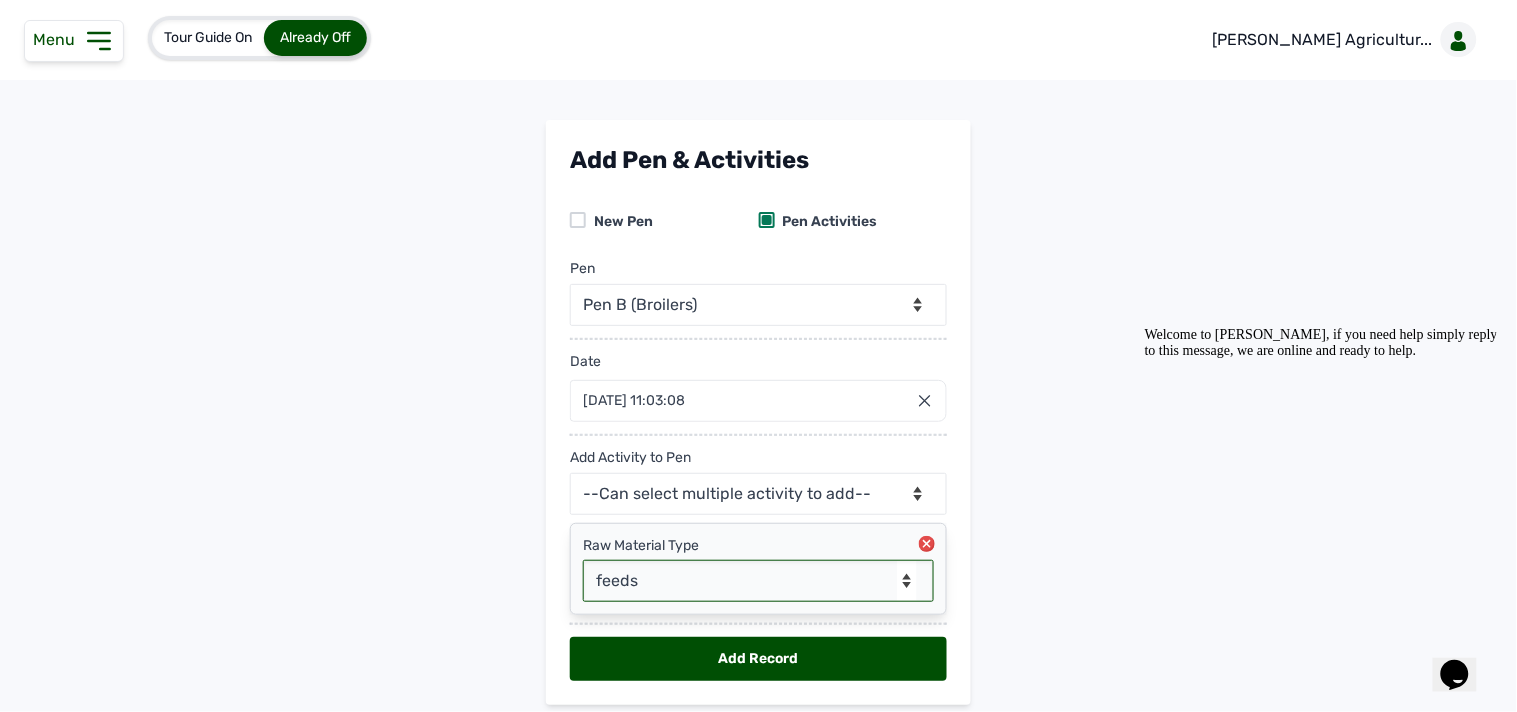 click on "-- Select Raw material -- feeds medications vaccines" at bounding box center [758, 581] 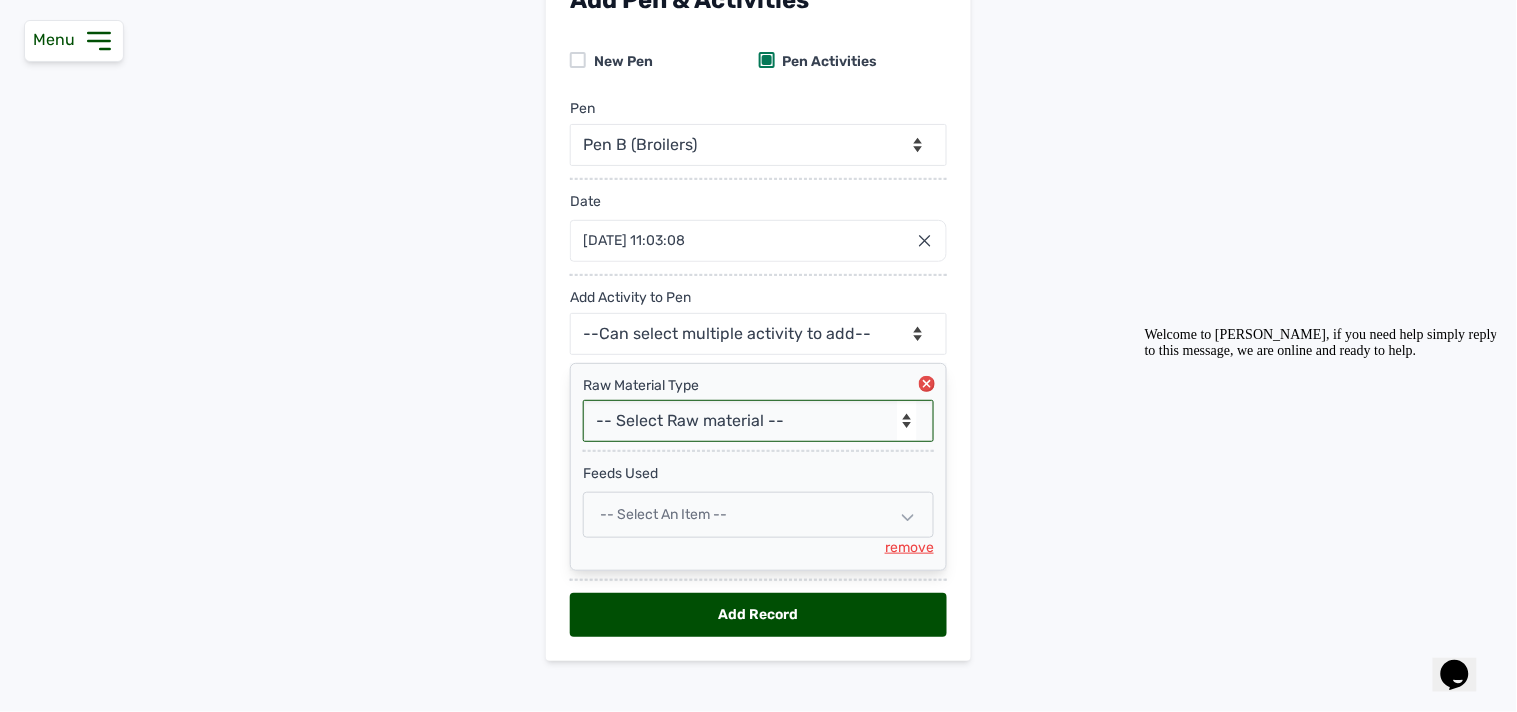 scroll, scrollTop: 161, scrollLeft: 0, axis: vertical 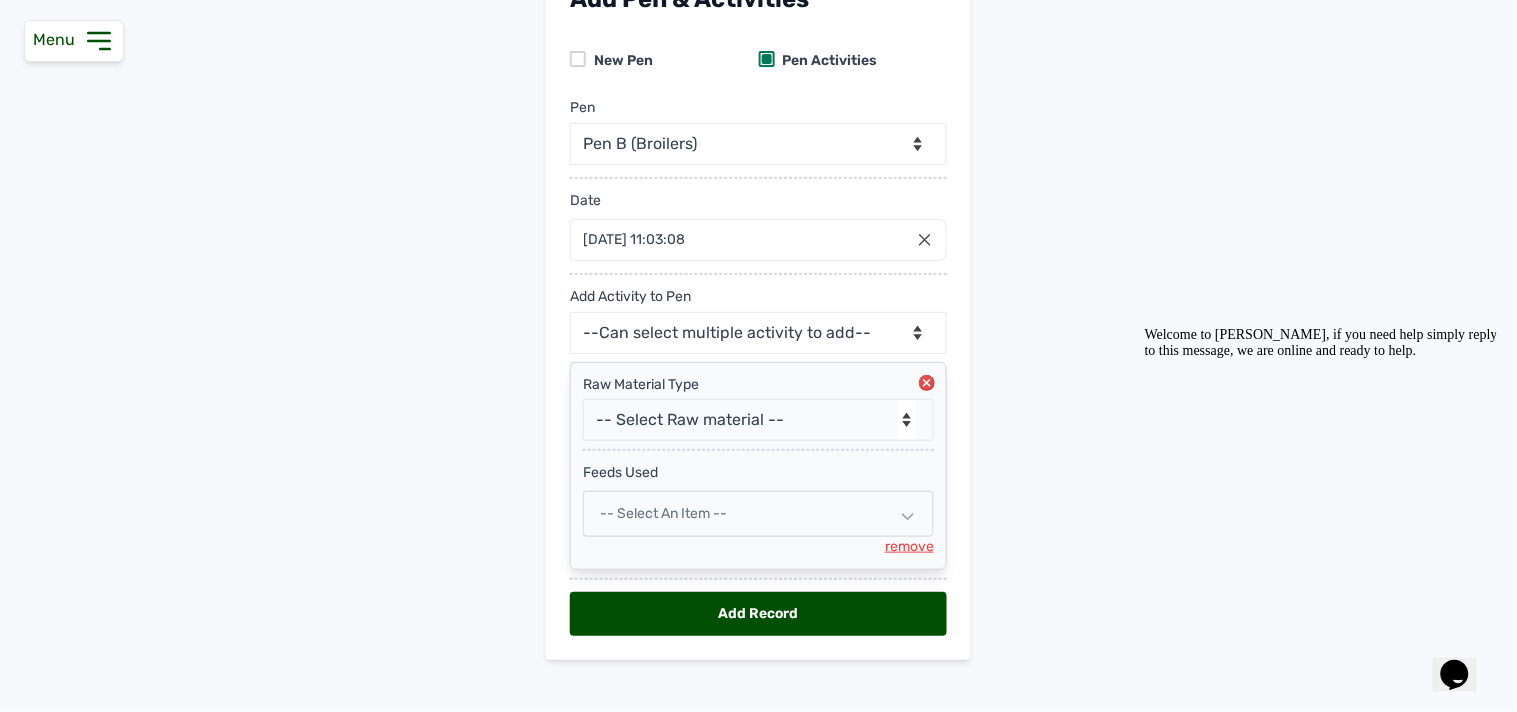 click 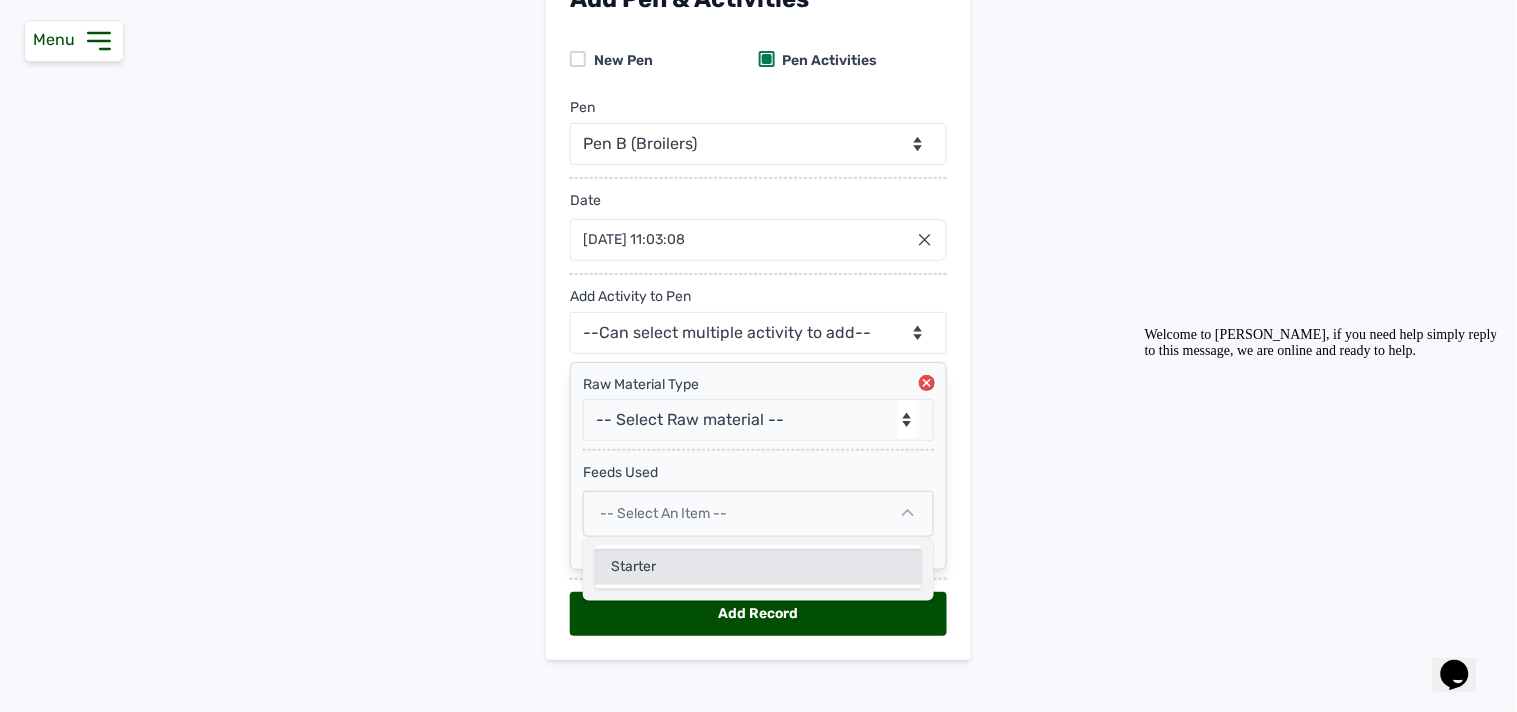 click on "Starter" 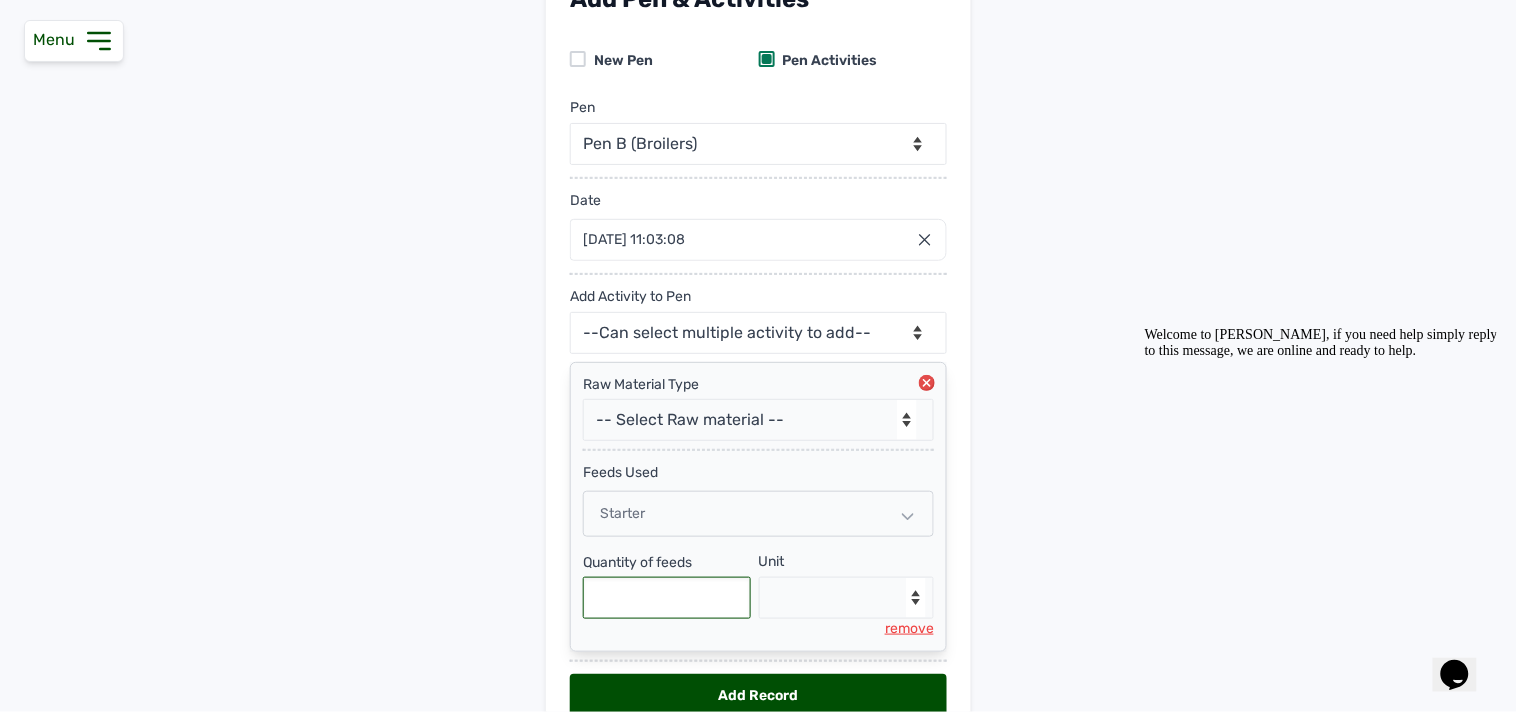 click at bounding box center [667, 598] 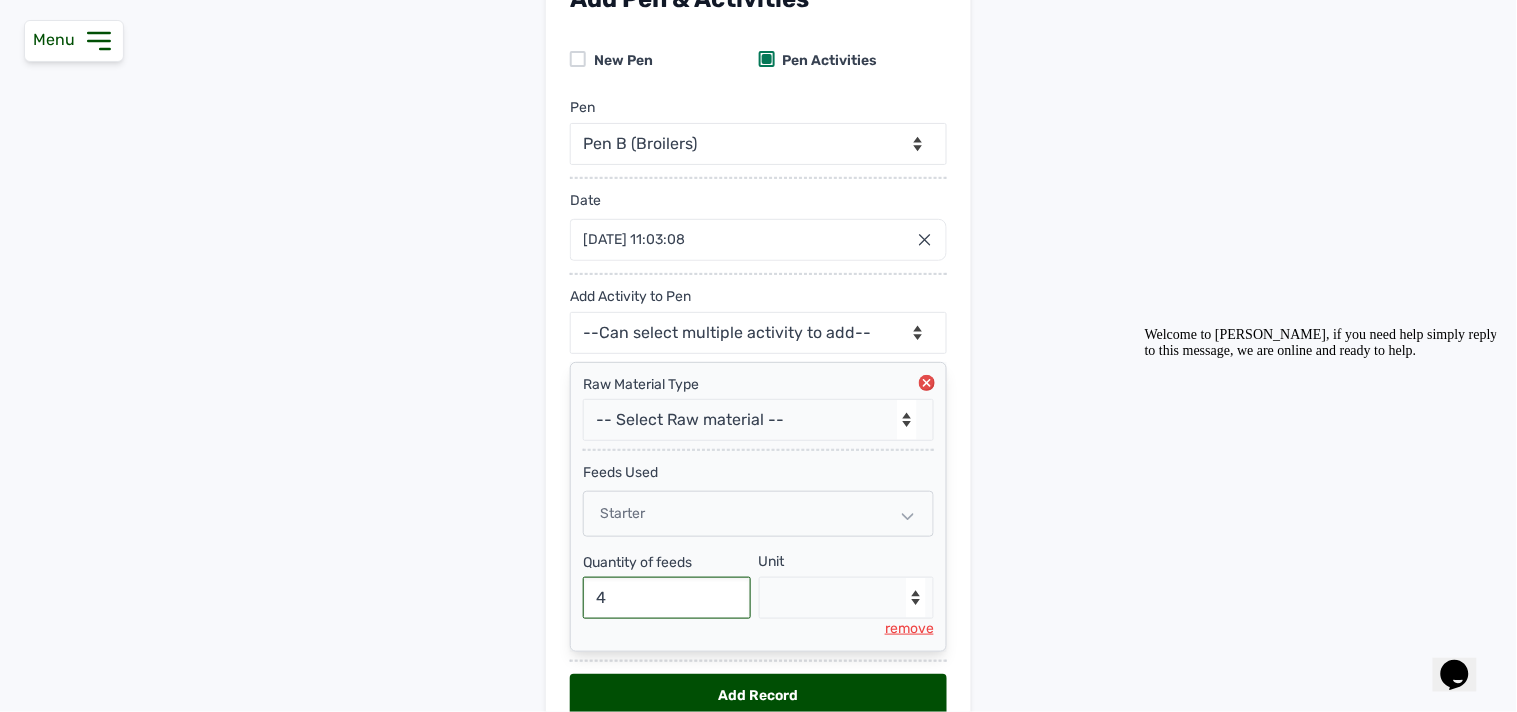 type on "4" 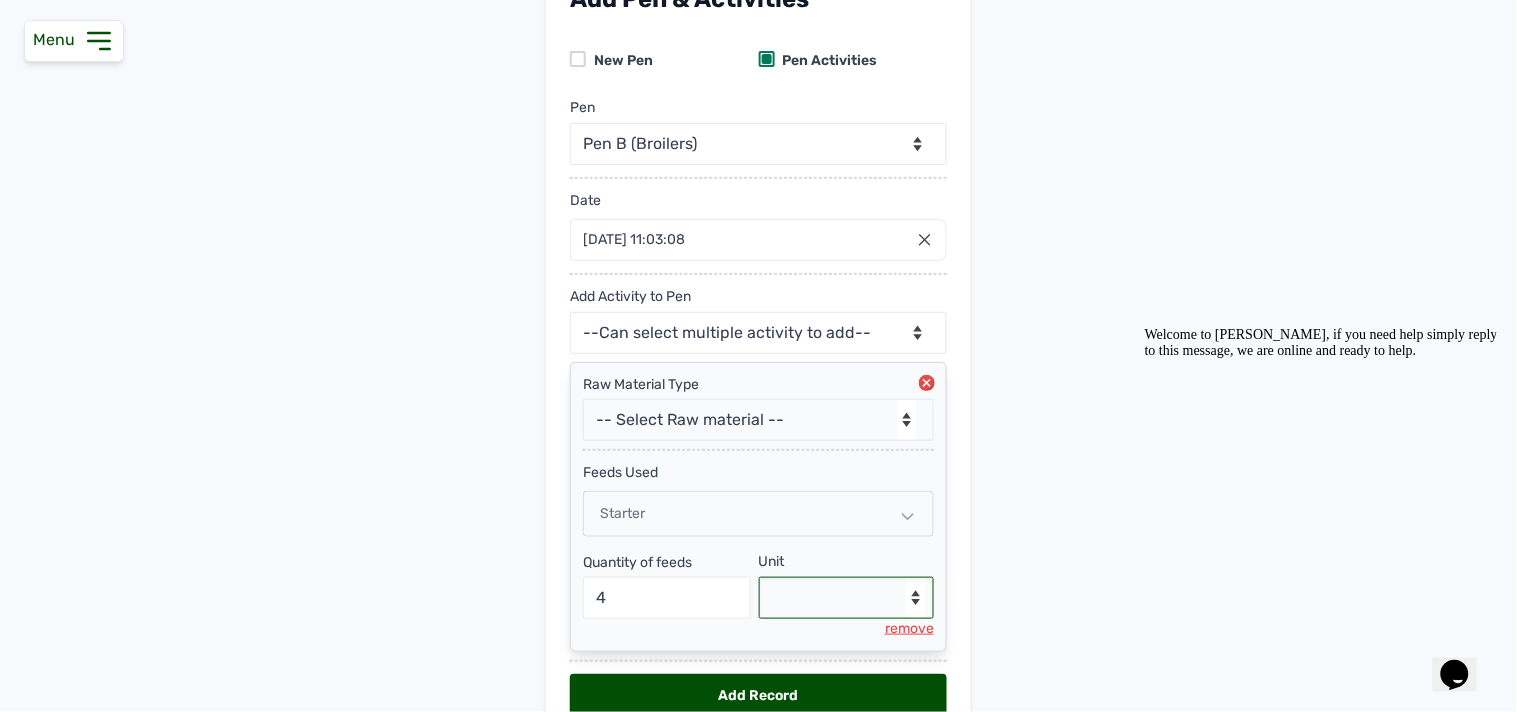 click on "--Select unit-- Bag(s) Kg" at bounding box center (847, 598) 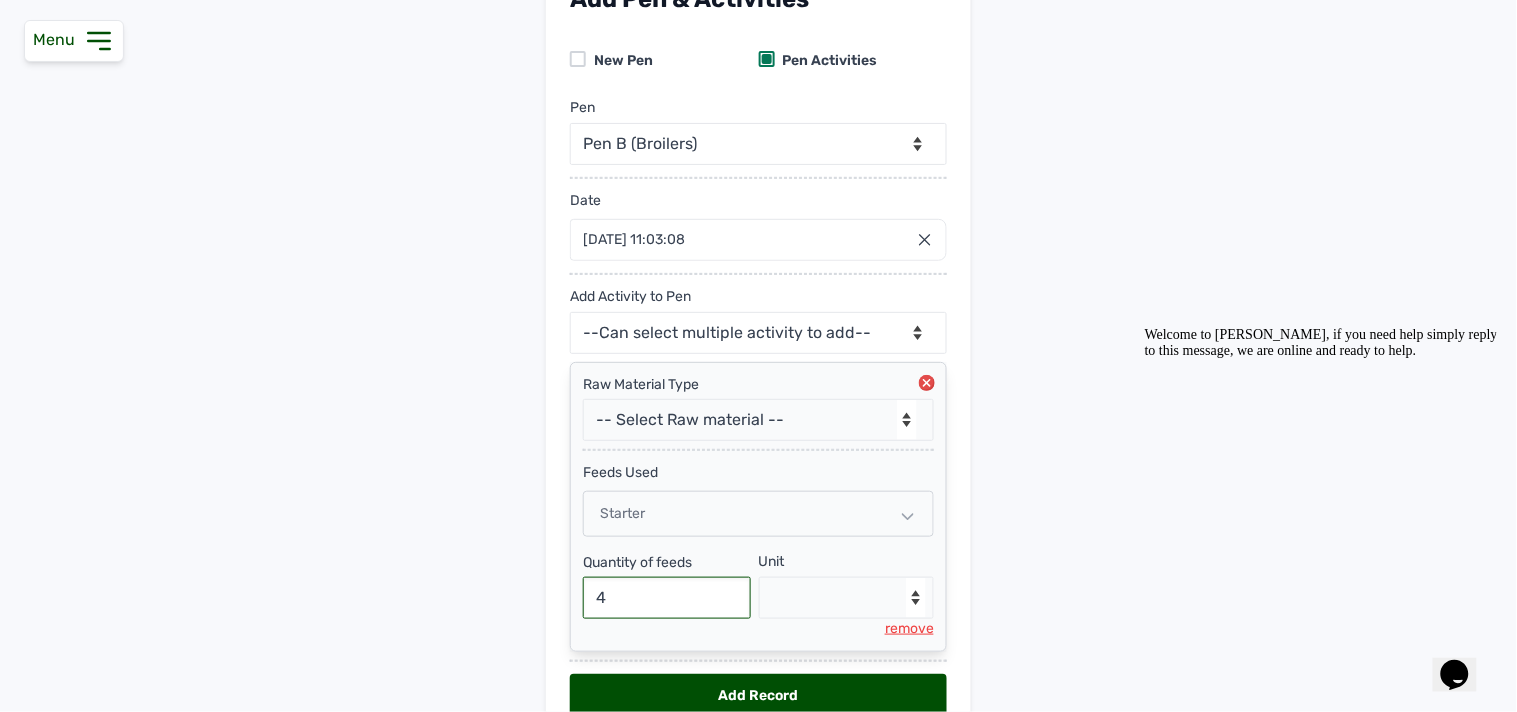 click on "4" at bounding box center (667, 598) 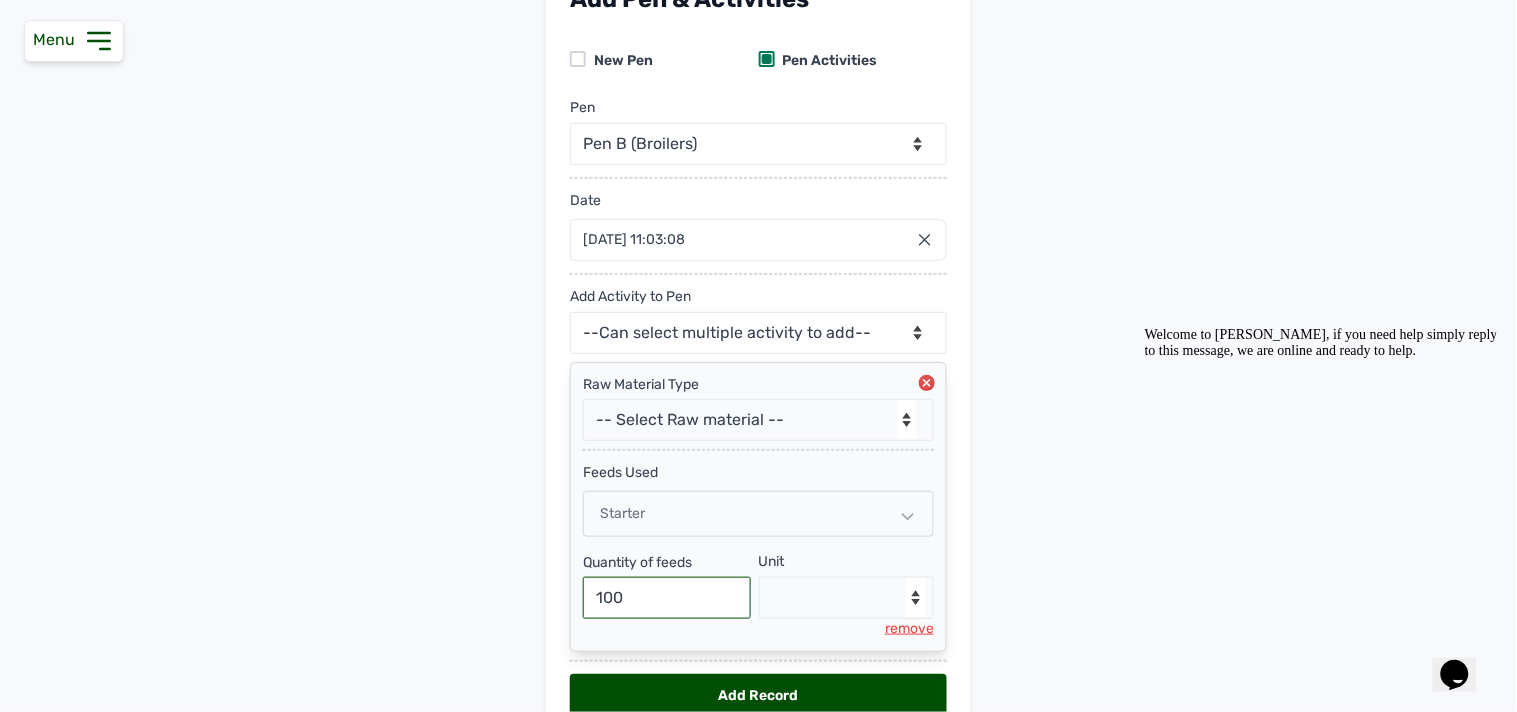 type on "100" 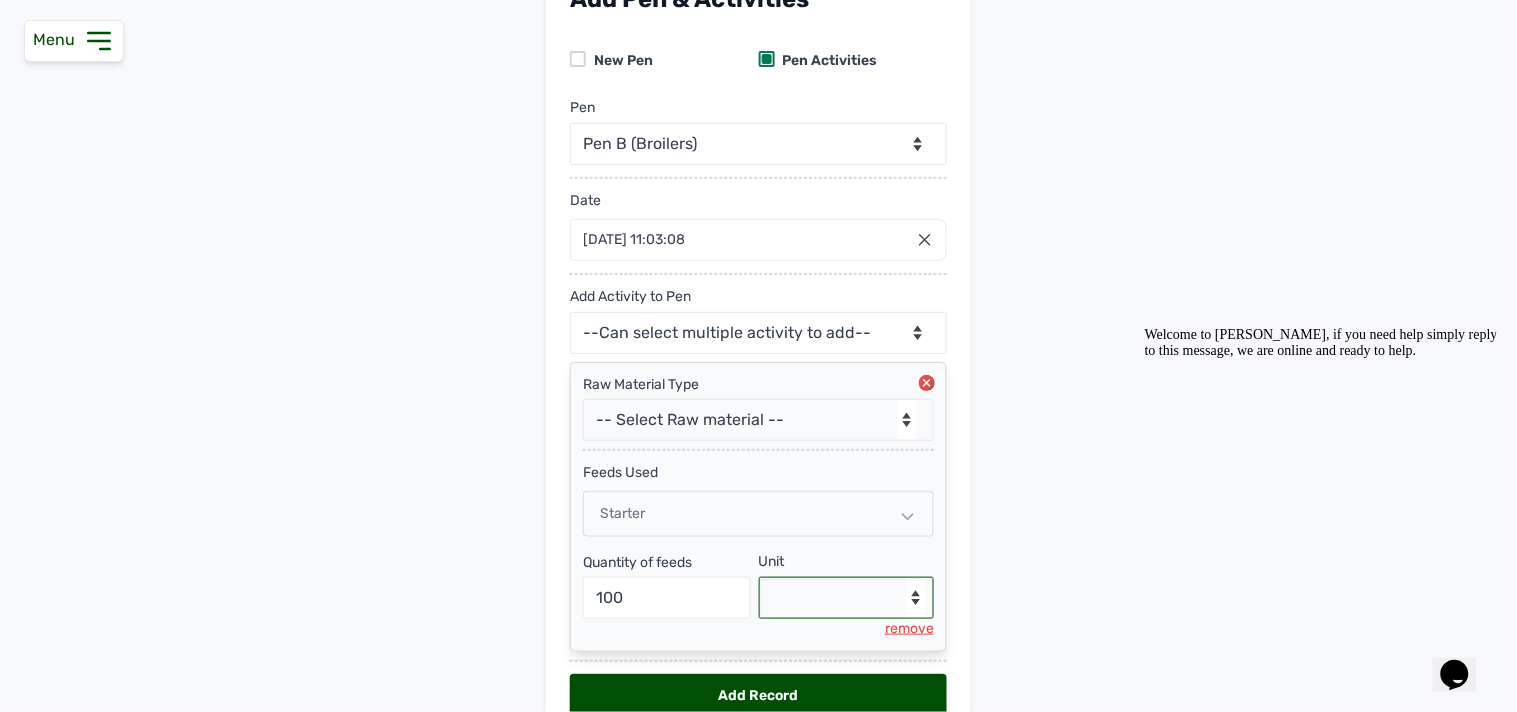 click on "--Select unit-- Bag(s) Kg" at bounding box center [847, 598] 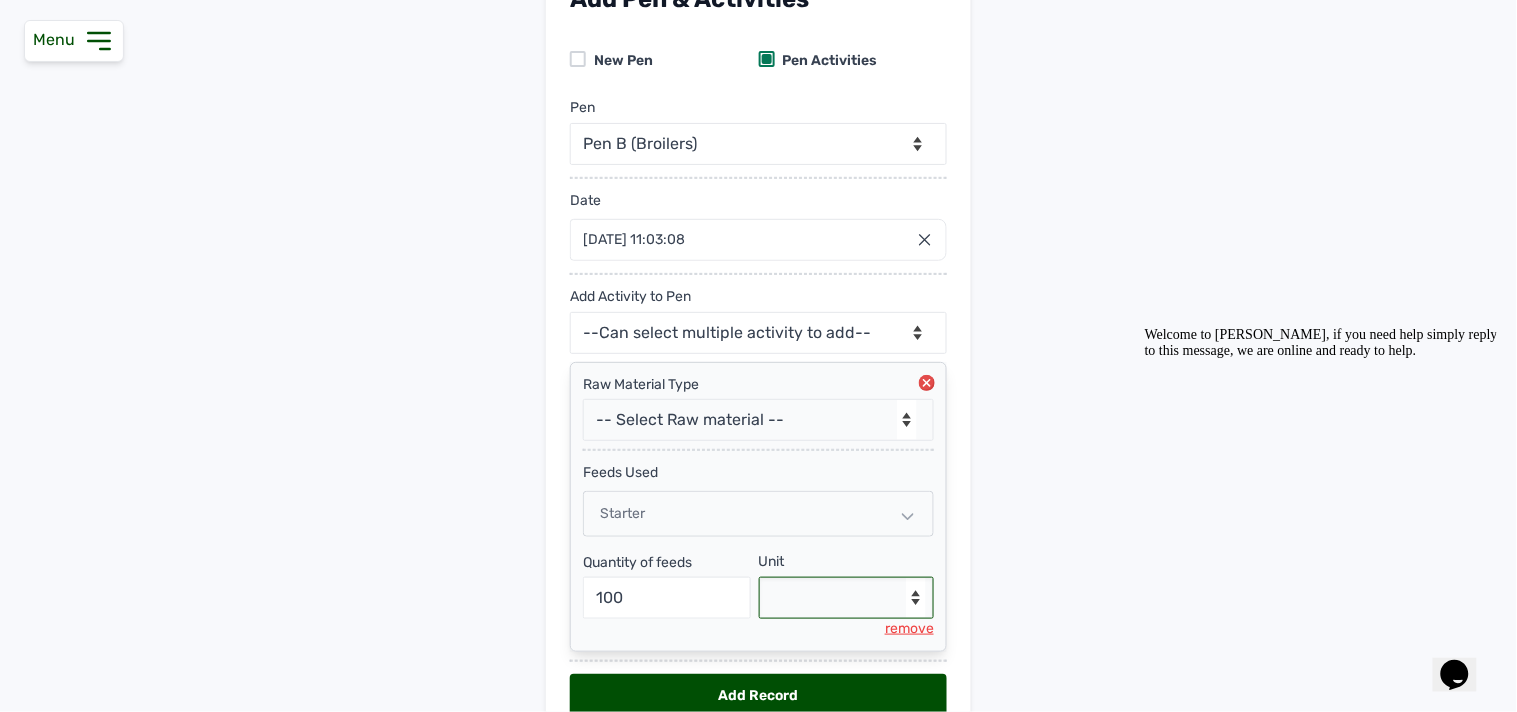 select on "Kg" 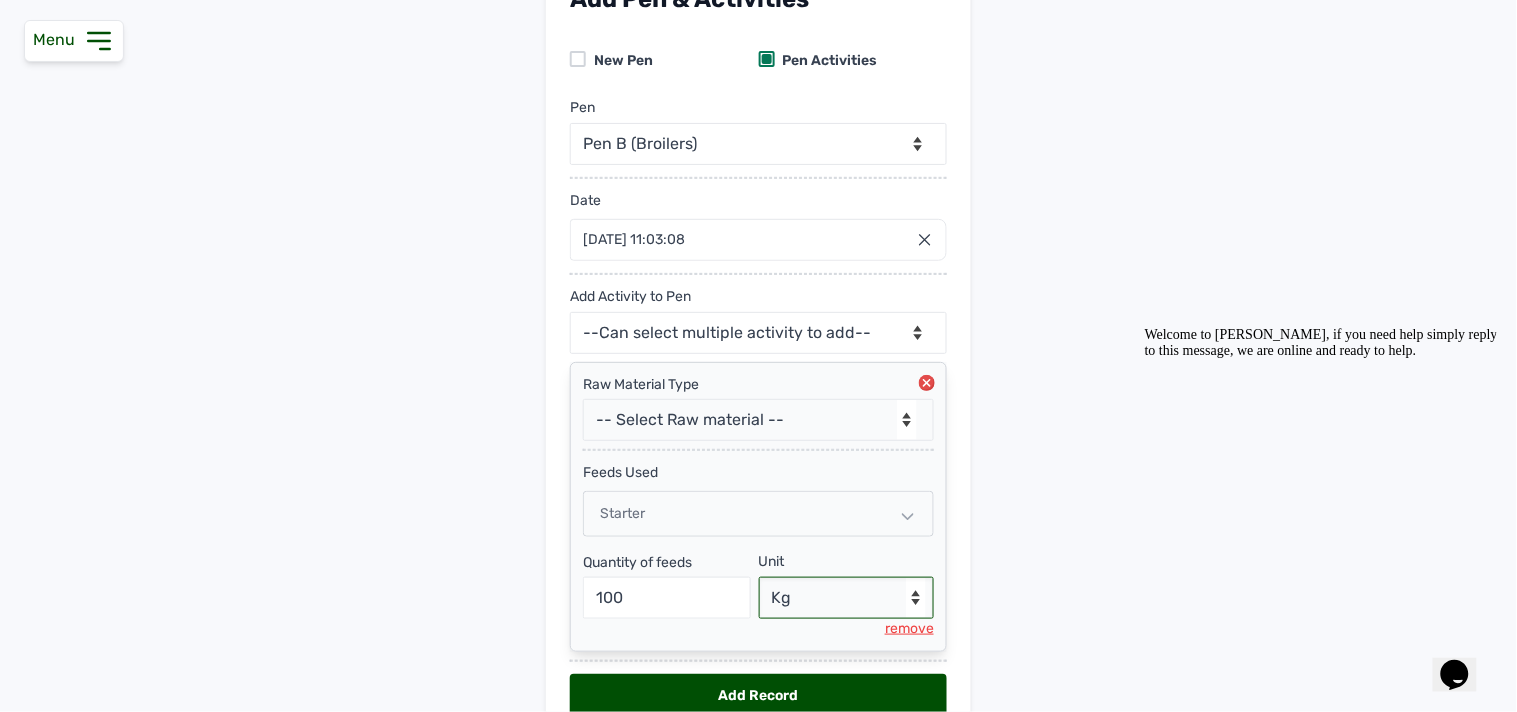 click on "--Select unit-- Bag(s) Kg" at bounding box center (847, 598) 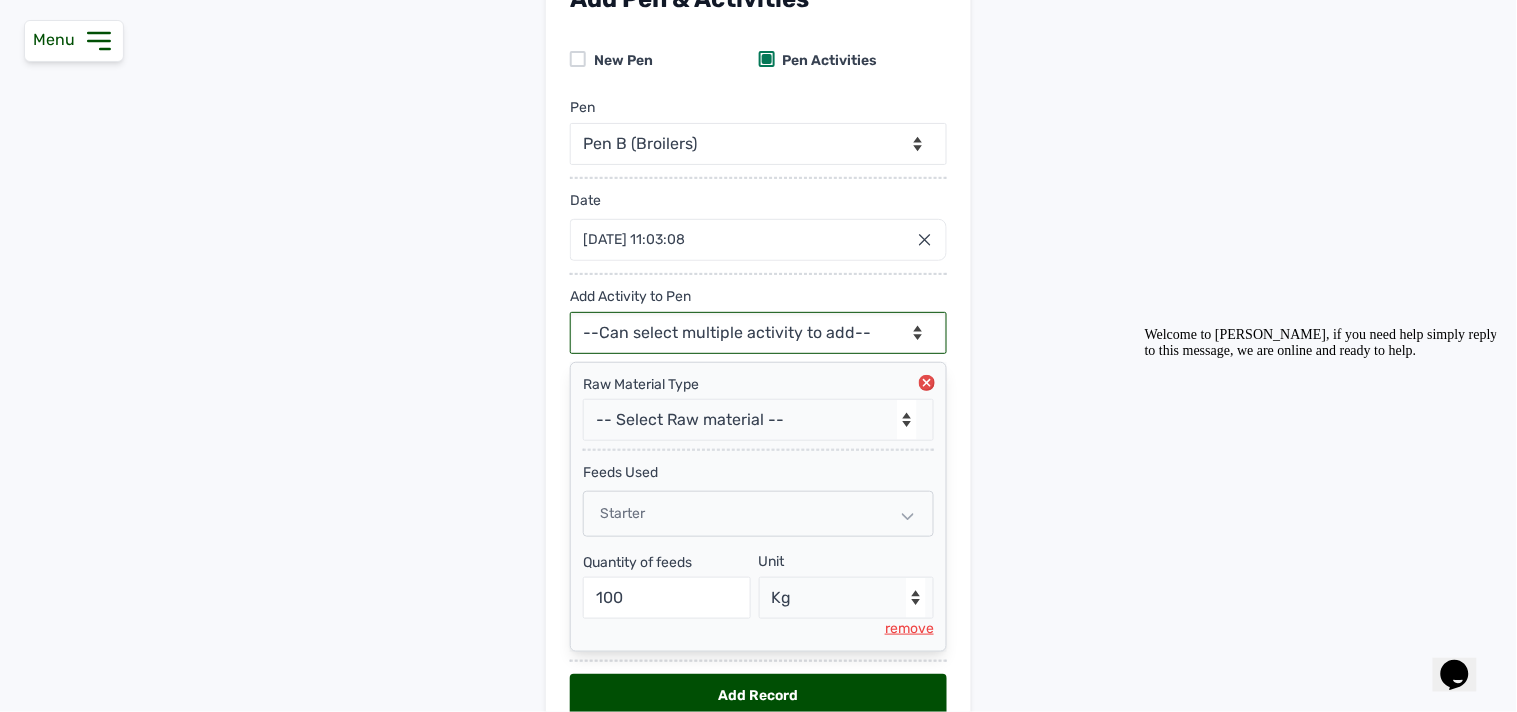 click on "--Can select multiple activity to add-- Raw Material Losses Weight" at bounding box center [758, 333] 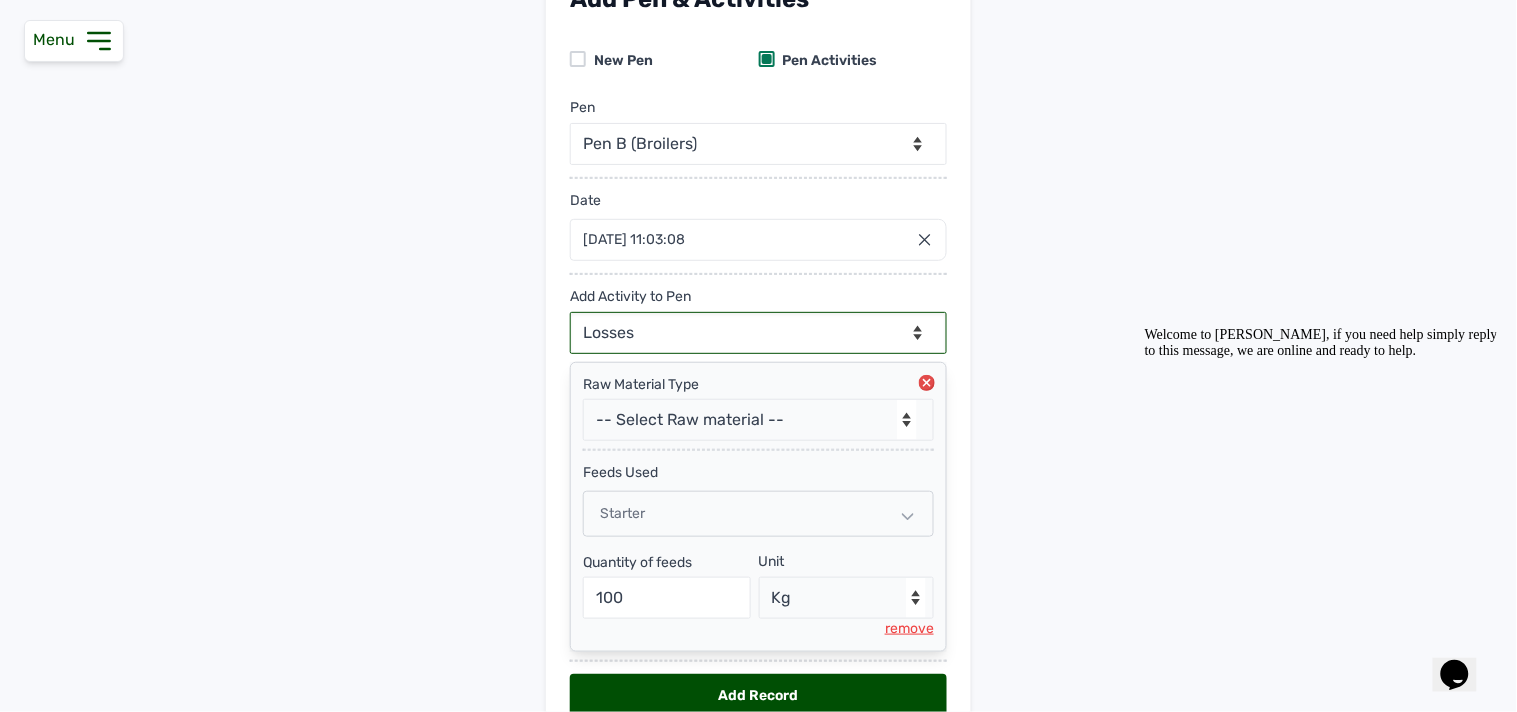 click on "--Can select multiple activity to add-- Raw Material Losses Weight" at bounding box center (758, 333) 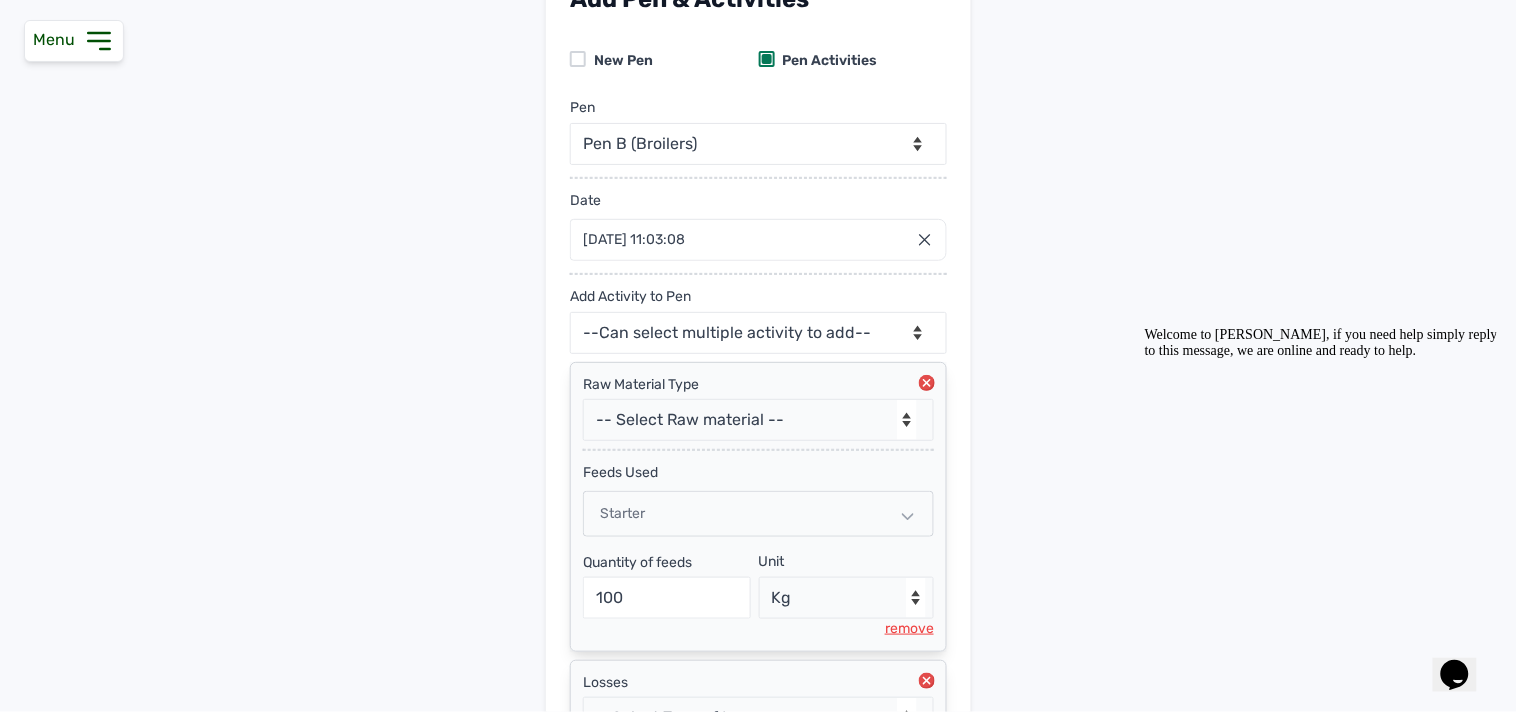 drag, startPoint x: 1504, startPoint y: 398, endPoint x: 1516, endPoint y: 577, distance: 179.40178 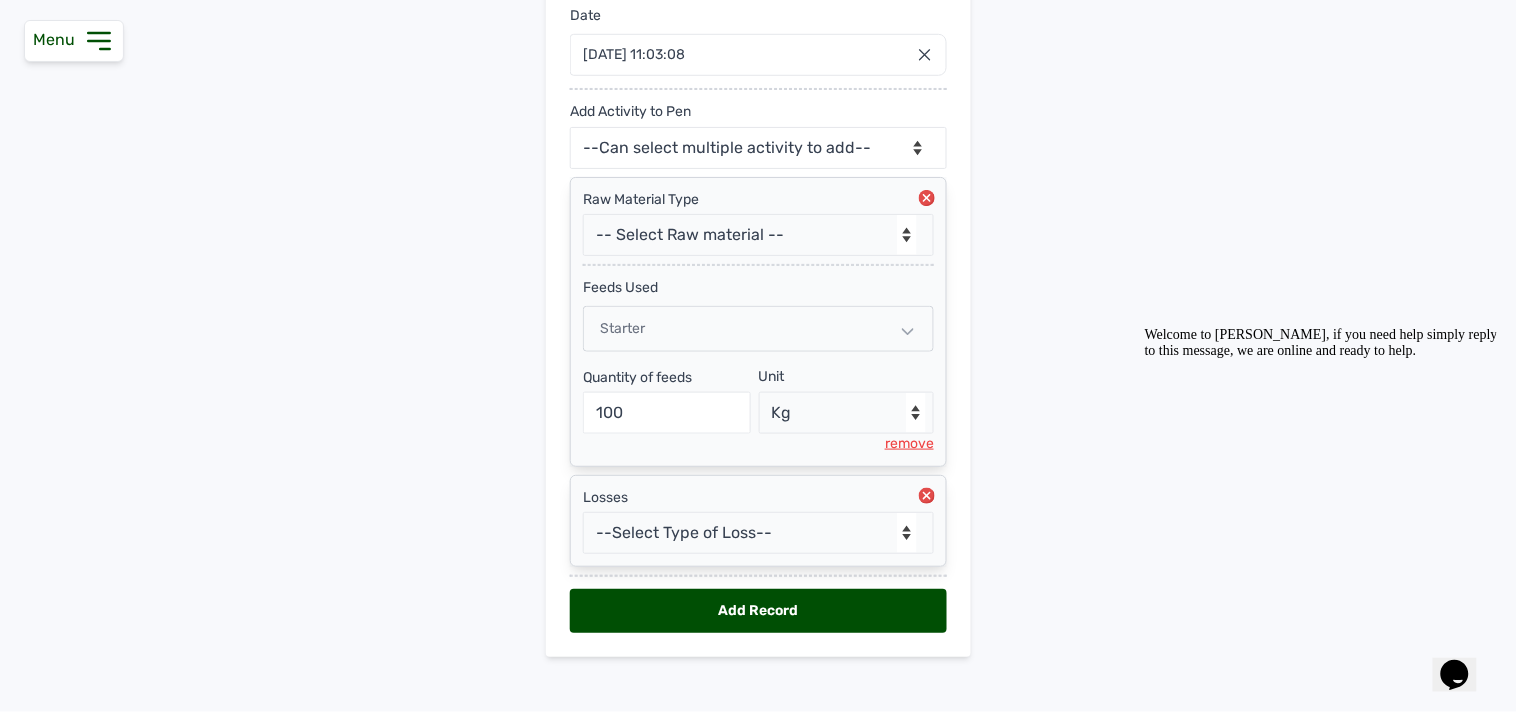scroll, scrollTop: 366, scrollLeft: 0, axis: vertical 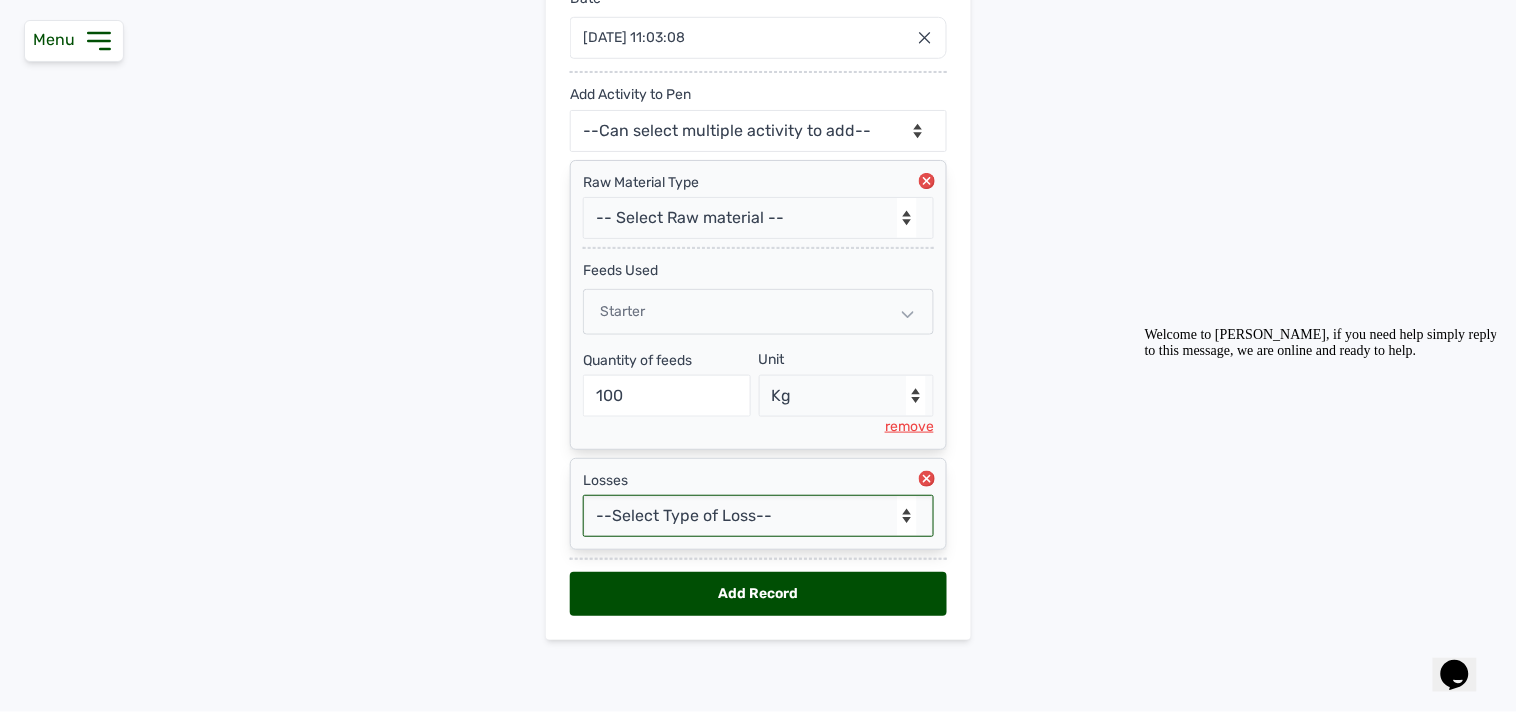 click on "--Select Type of Loss-- Mortality Culled Theft" at bounding box center (758, 516) 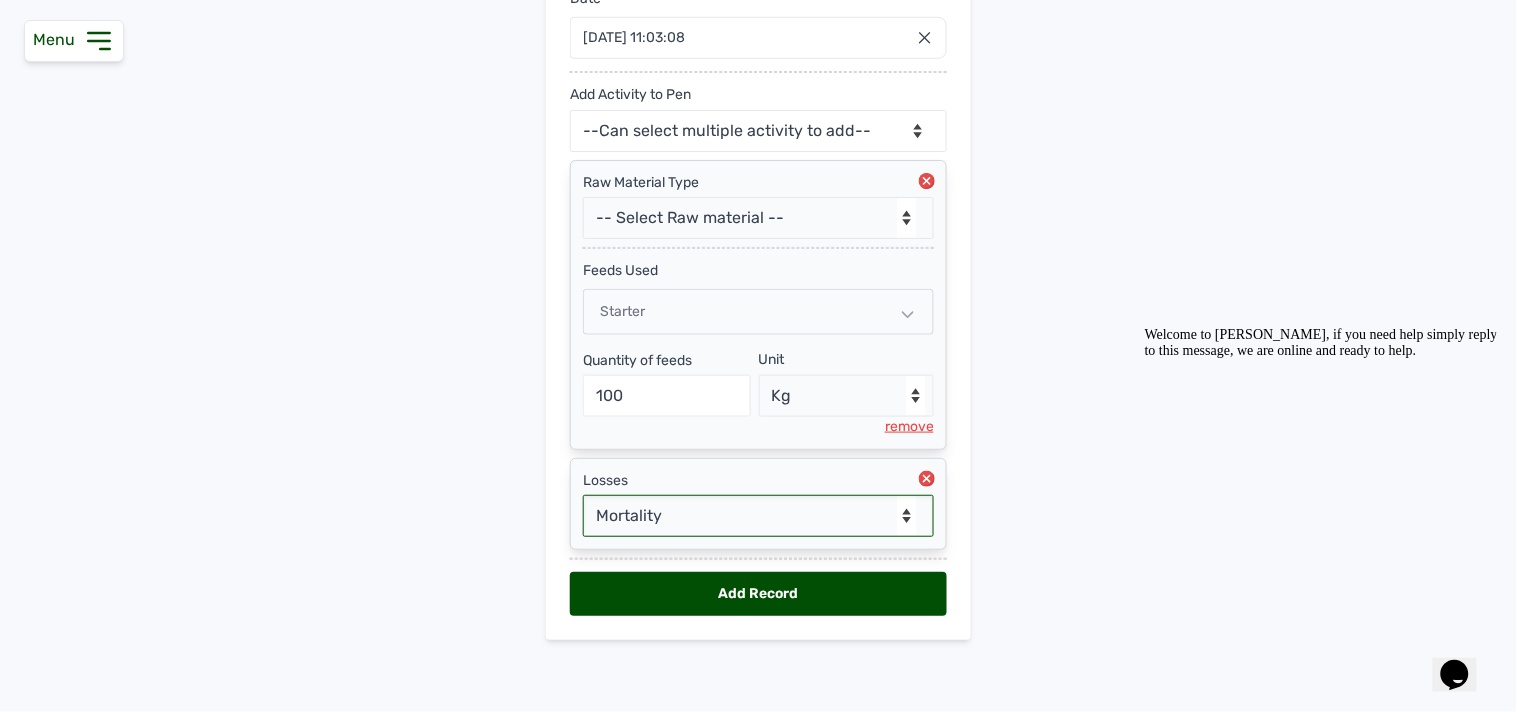 click on "--Select Type of Loss-- Mortality Culled Theft" at bounding box center [758, 516] 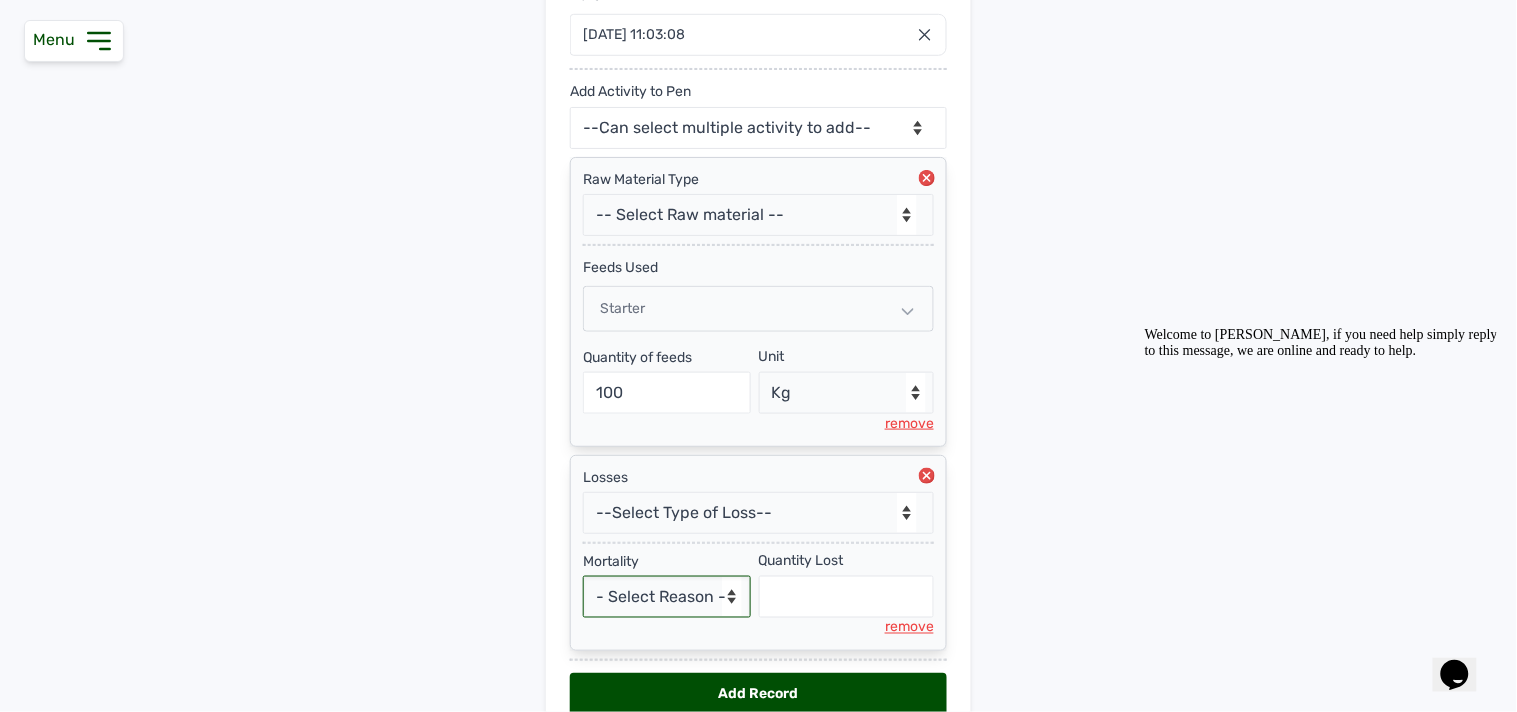 click on "- Select Reason - Disease Late Vaccination Wrong Vaccination Heat [MEDICAL_DATA] Others" at bounding box center (667, 597) 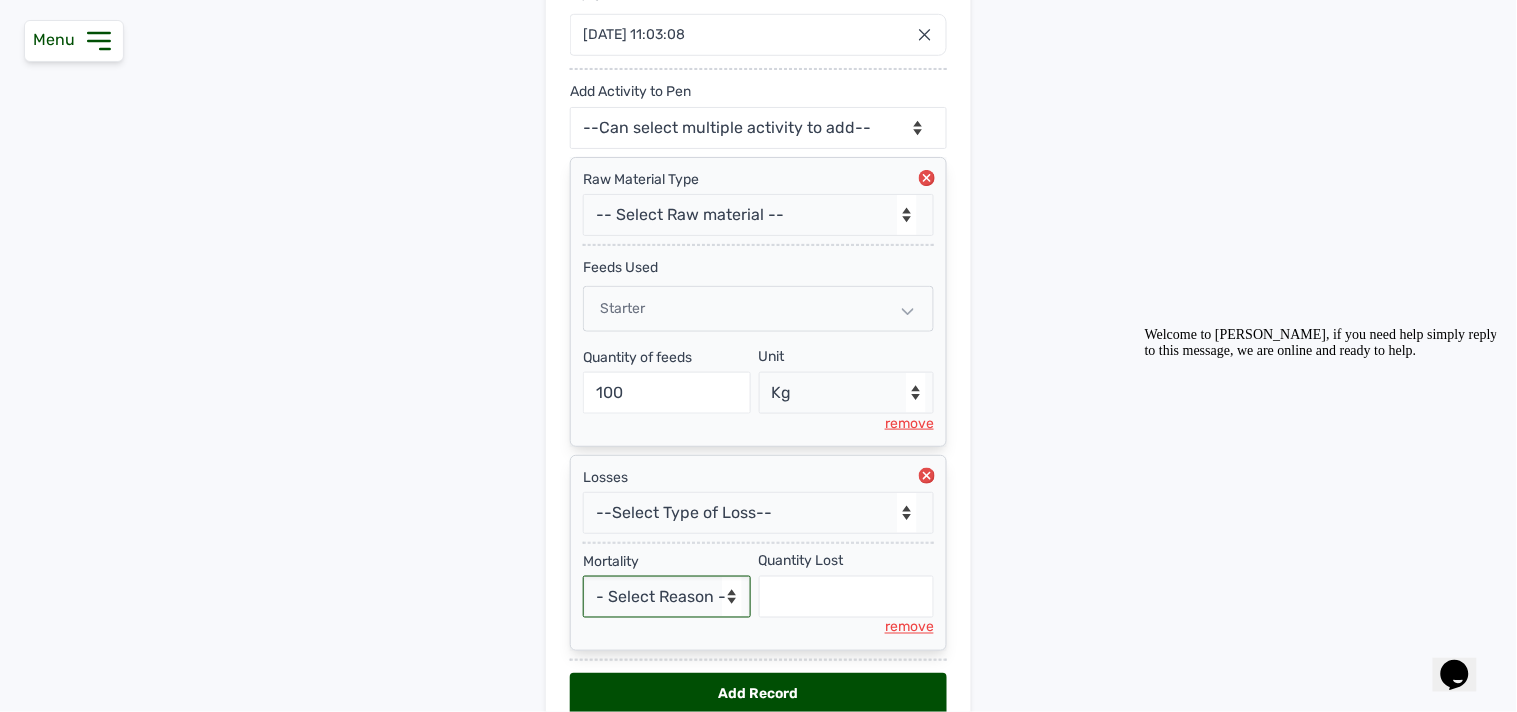 select on "Others" 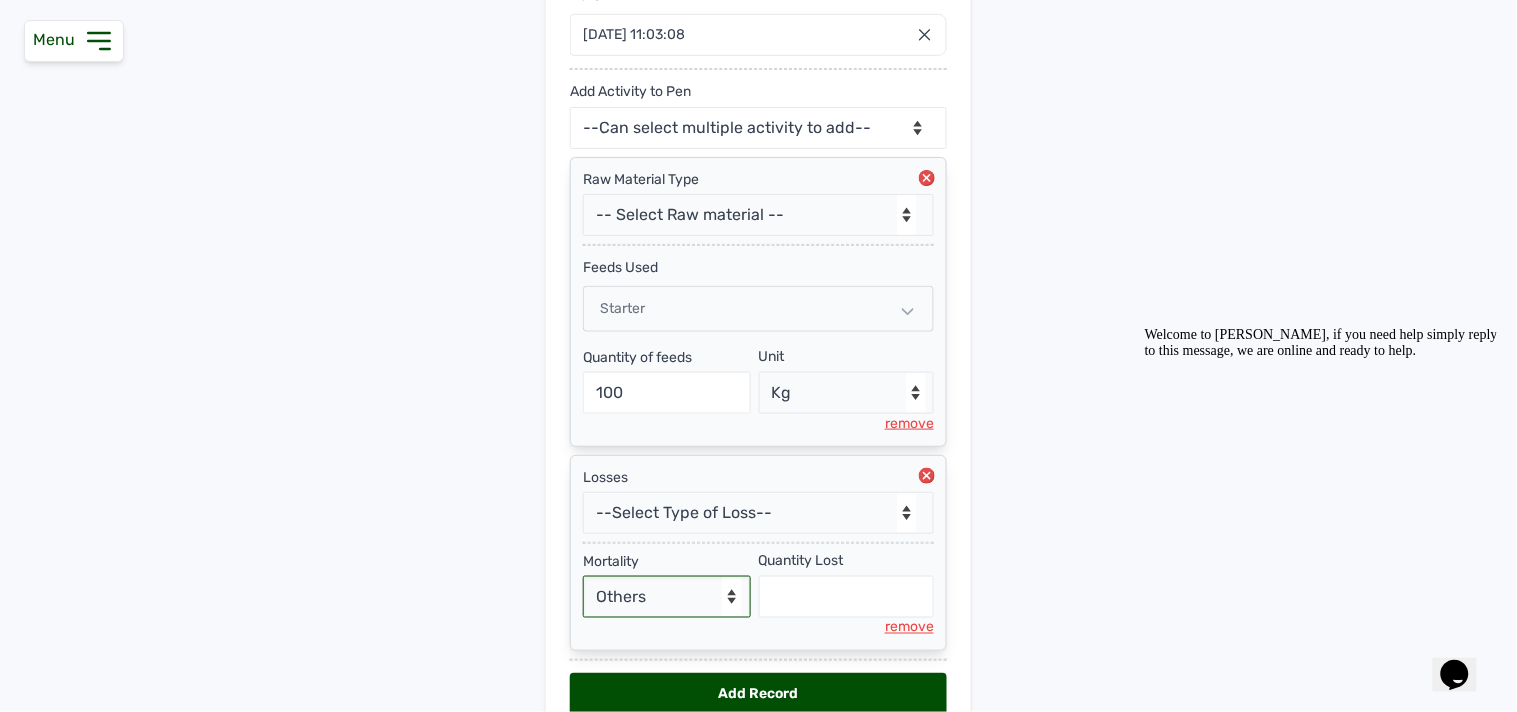 click on "- Select Reason - Disease Late Vaccination Wrong Vaccination Heat [MEDICAL_DATA] Others" at bounding box center (667, 597) 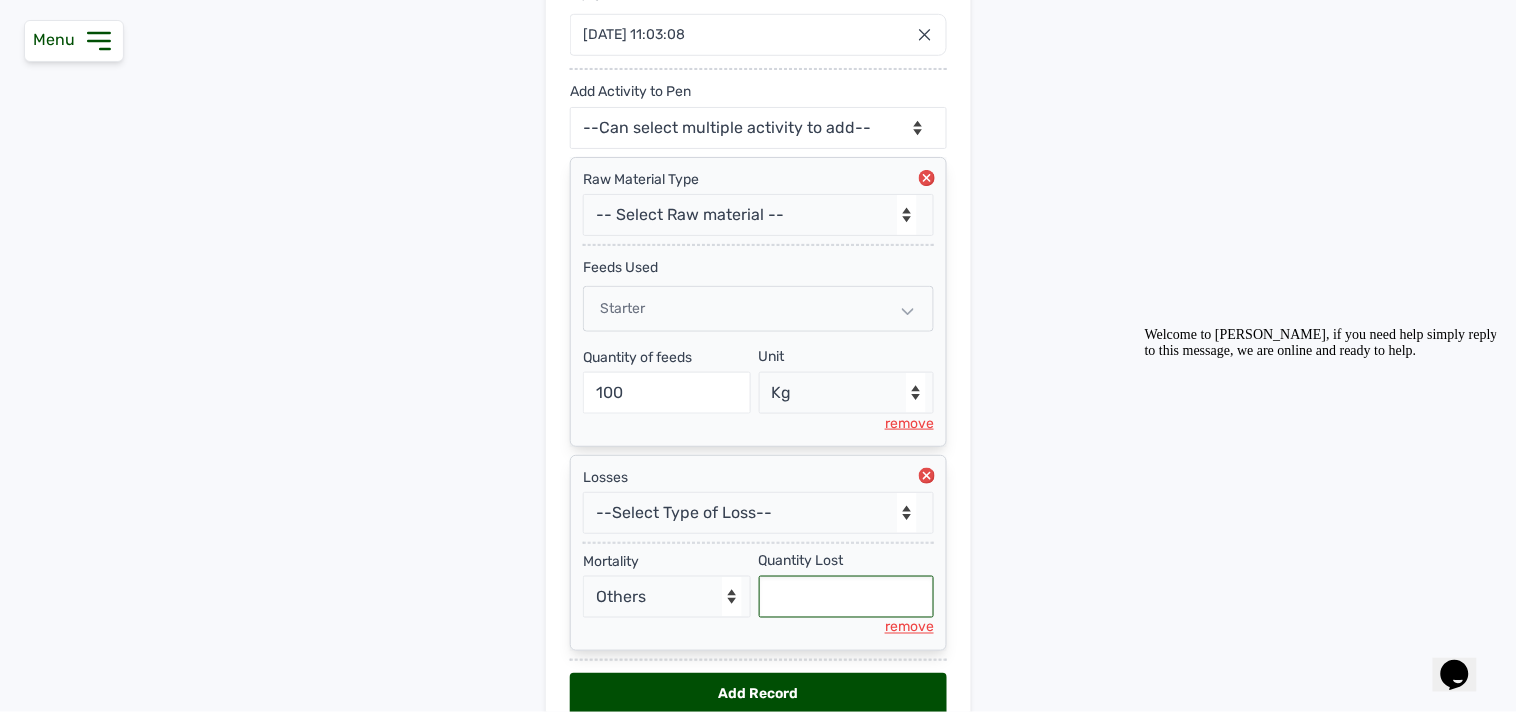 click at bounding box center [847, 597] 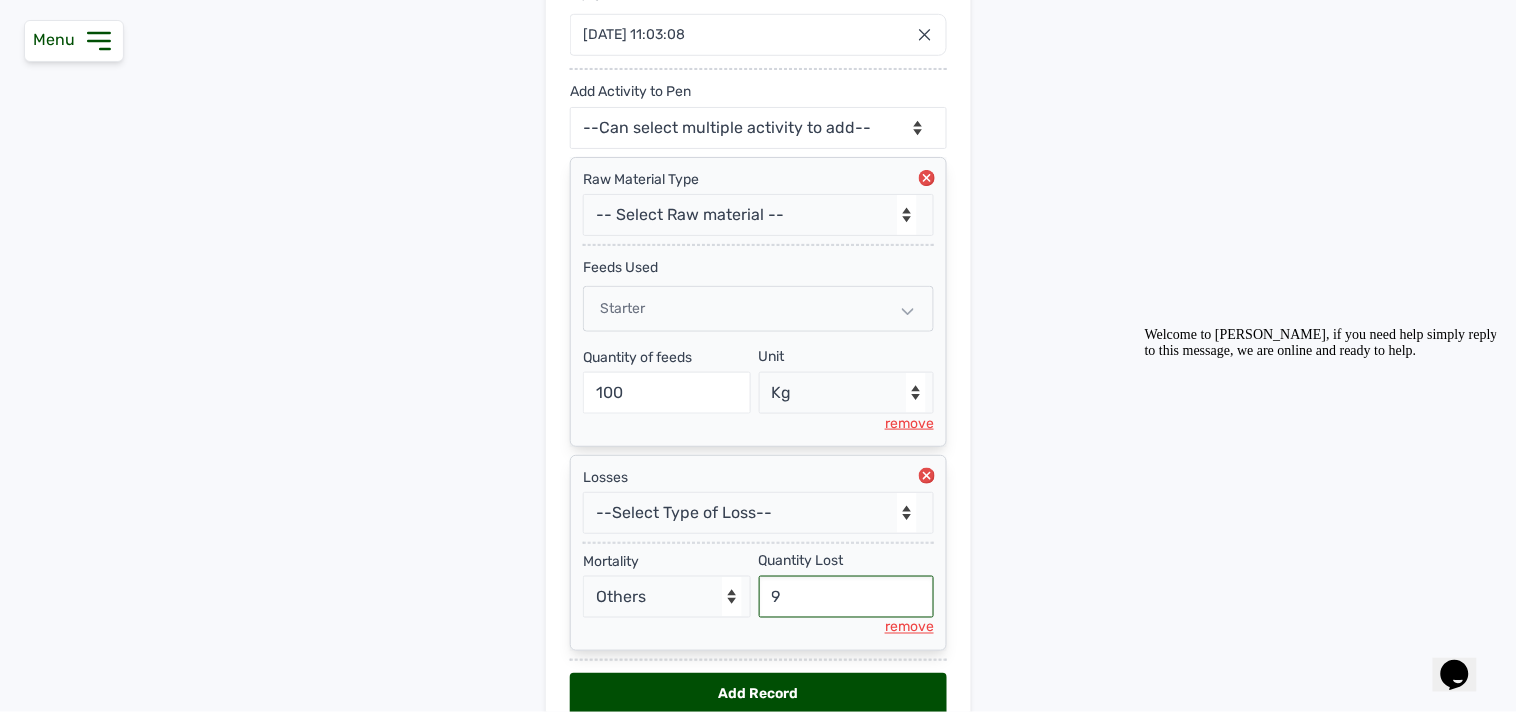 type on "9" 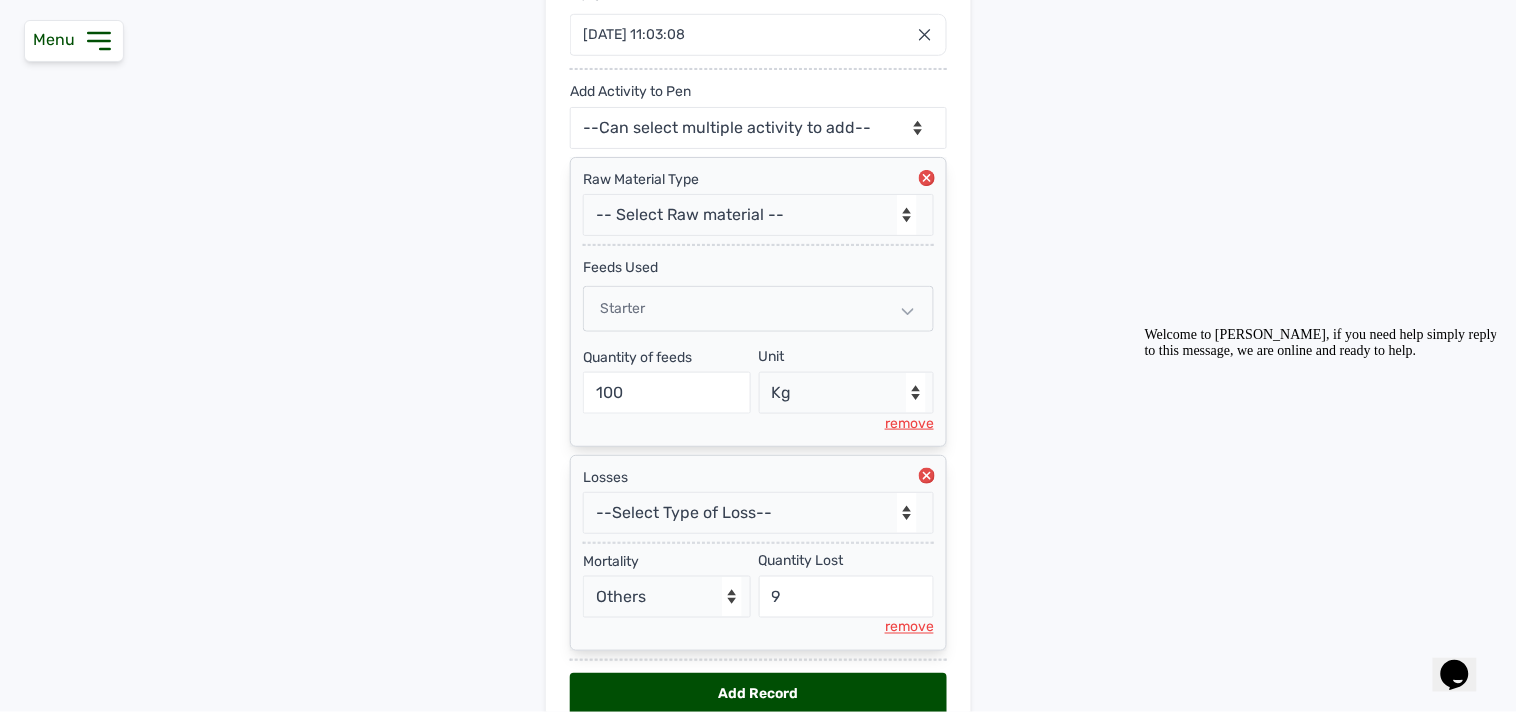 click on "Add Record" at bounding box center [758, 695] 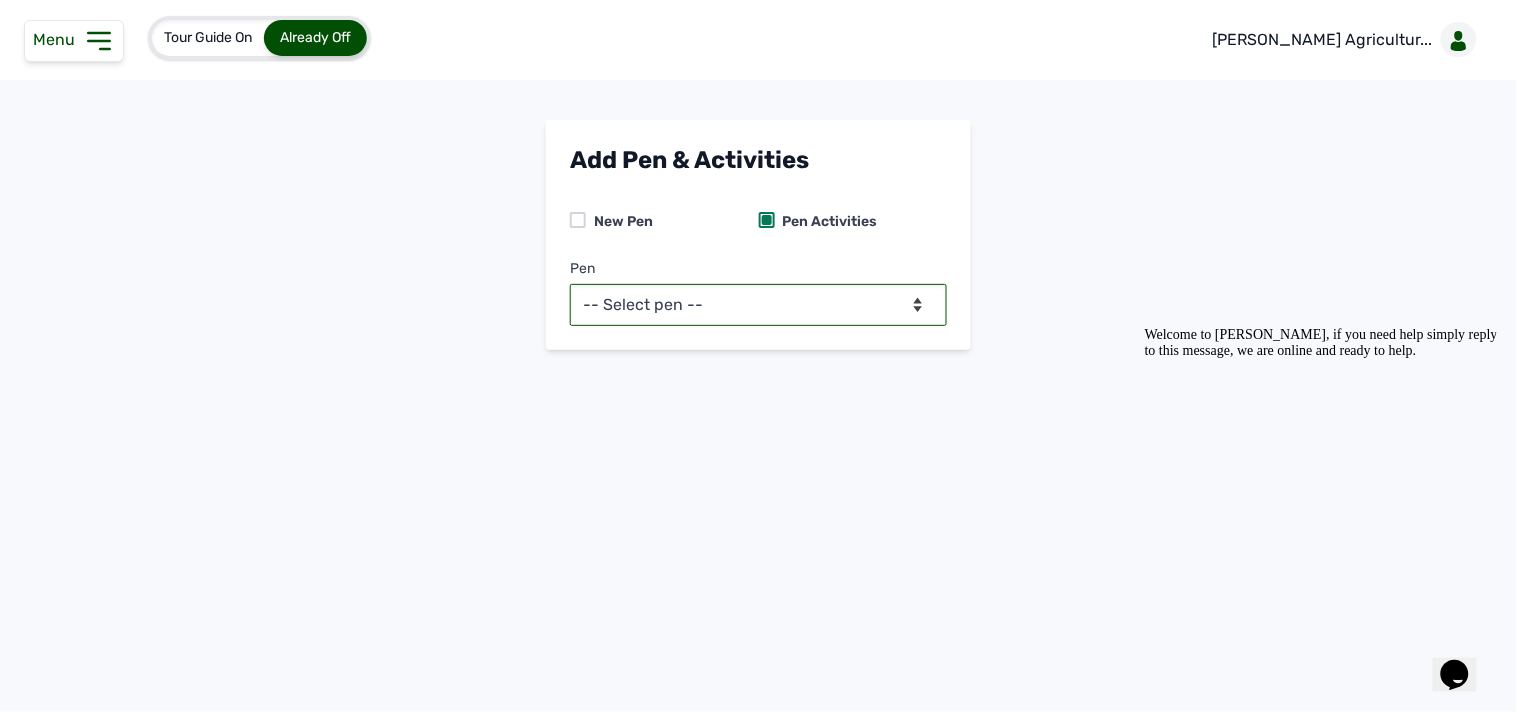 click on "-- Select pen -- Pen B (Broilers)" at bounding box center [758, 305] 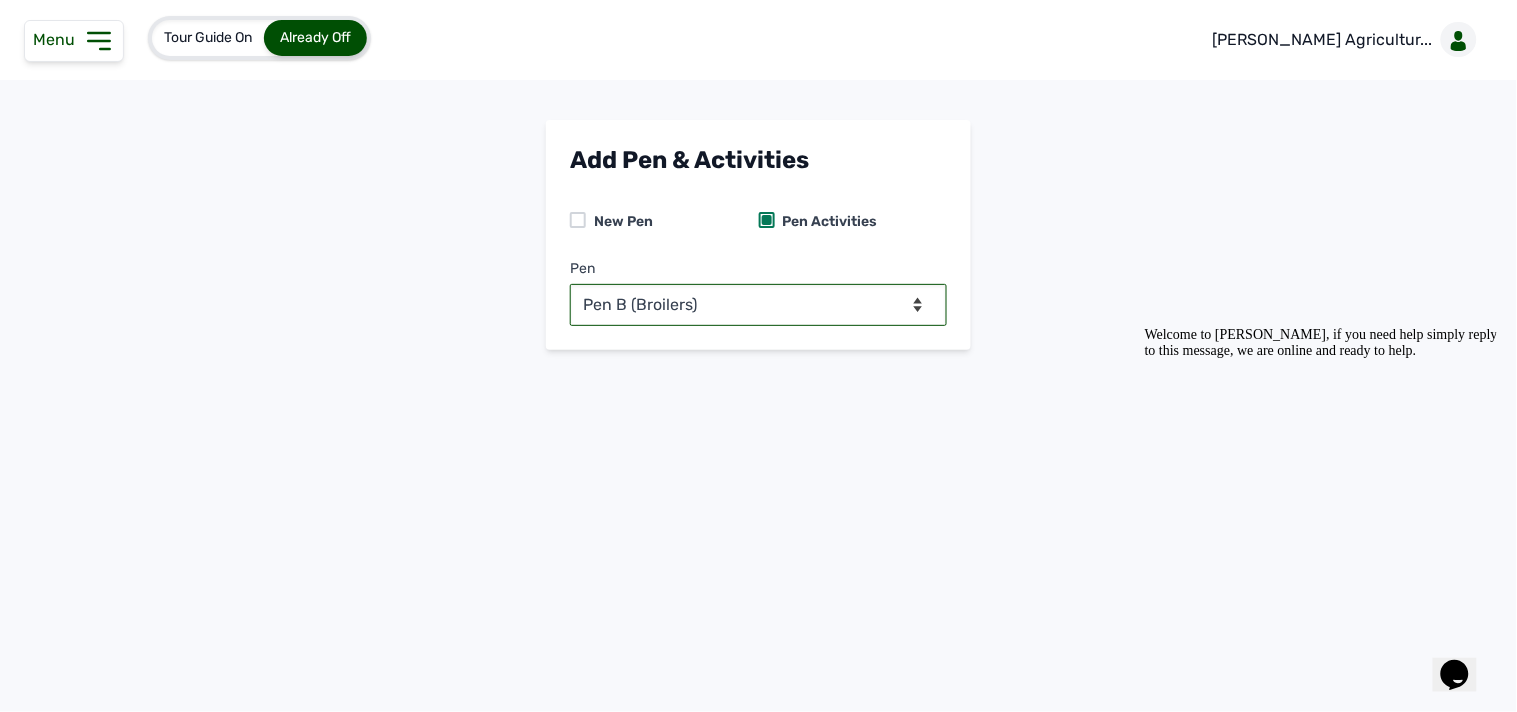 click on "-- Select pen -- Pen B (Broilers)" at bounding box center [758, 305] 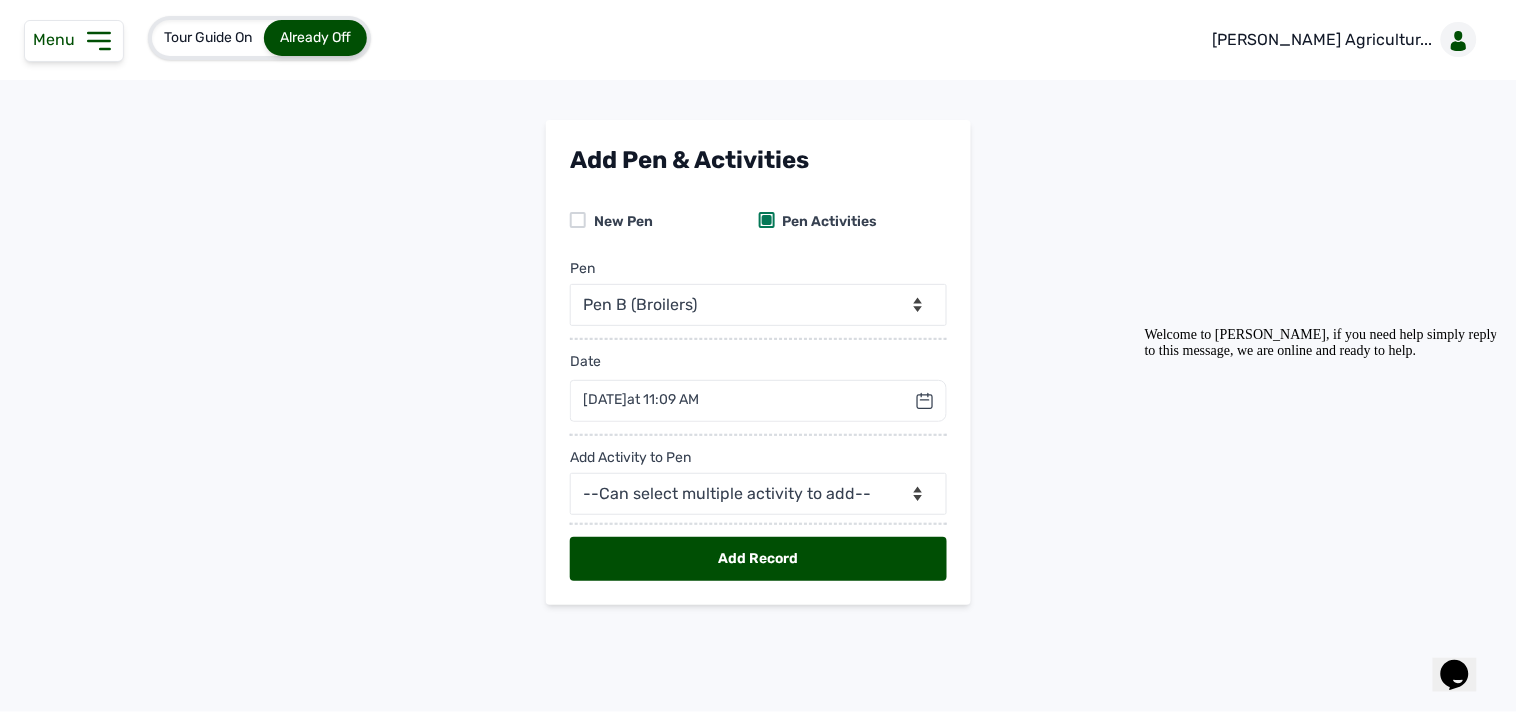 click 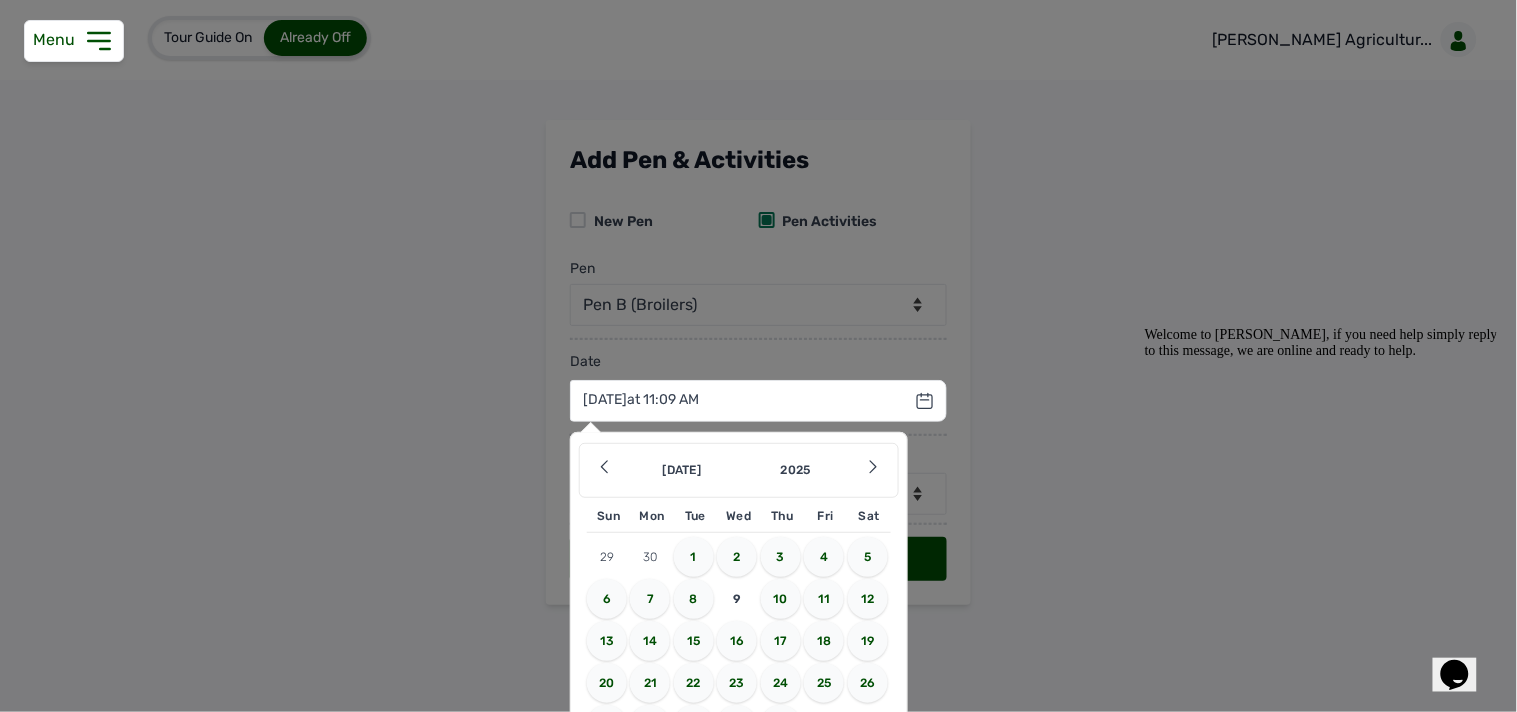 click on "6" at bounding box center (607, 599) 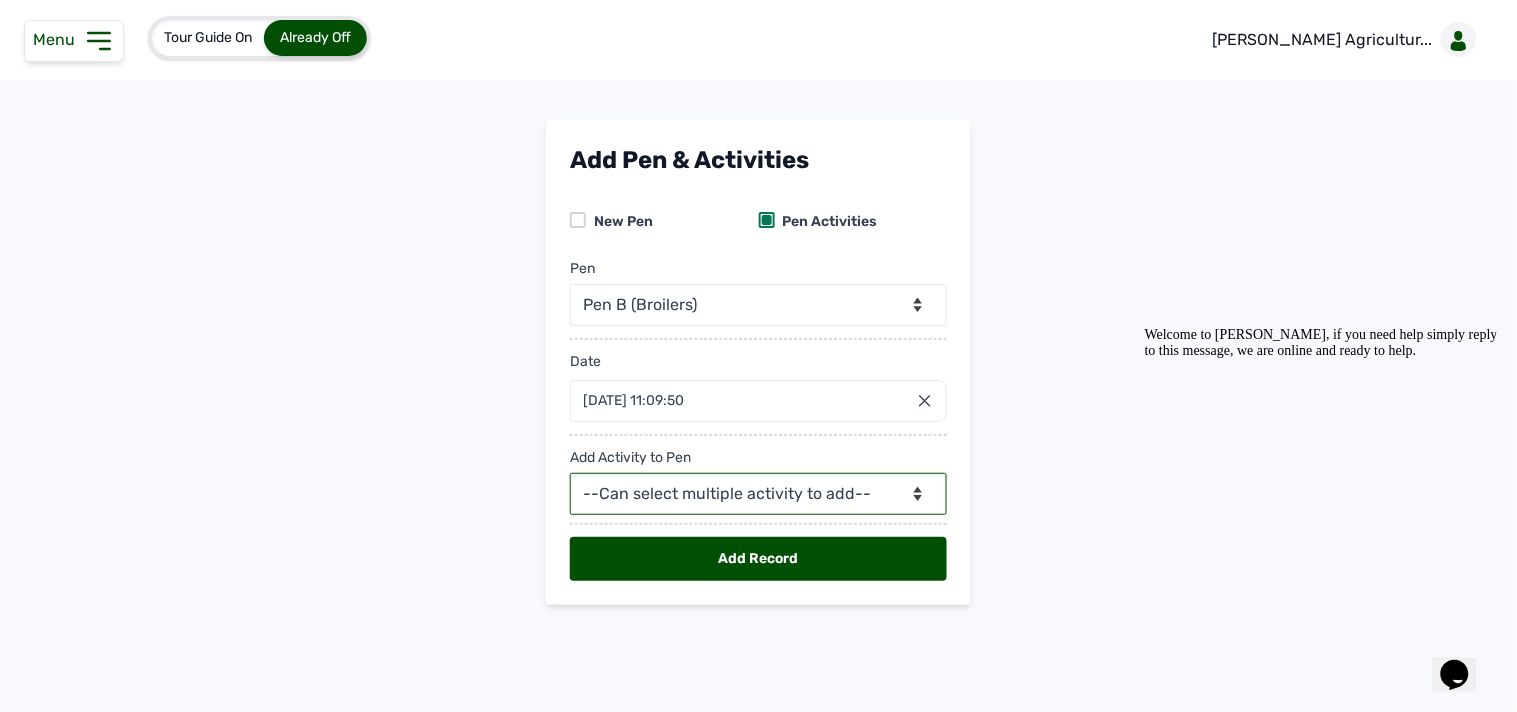 click on "--Can select multiple activity to add-- Raw Material Losses Weight" at bounding box center [758, 494] 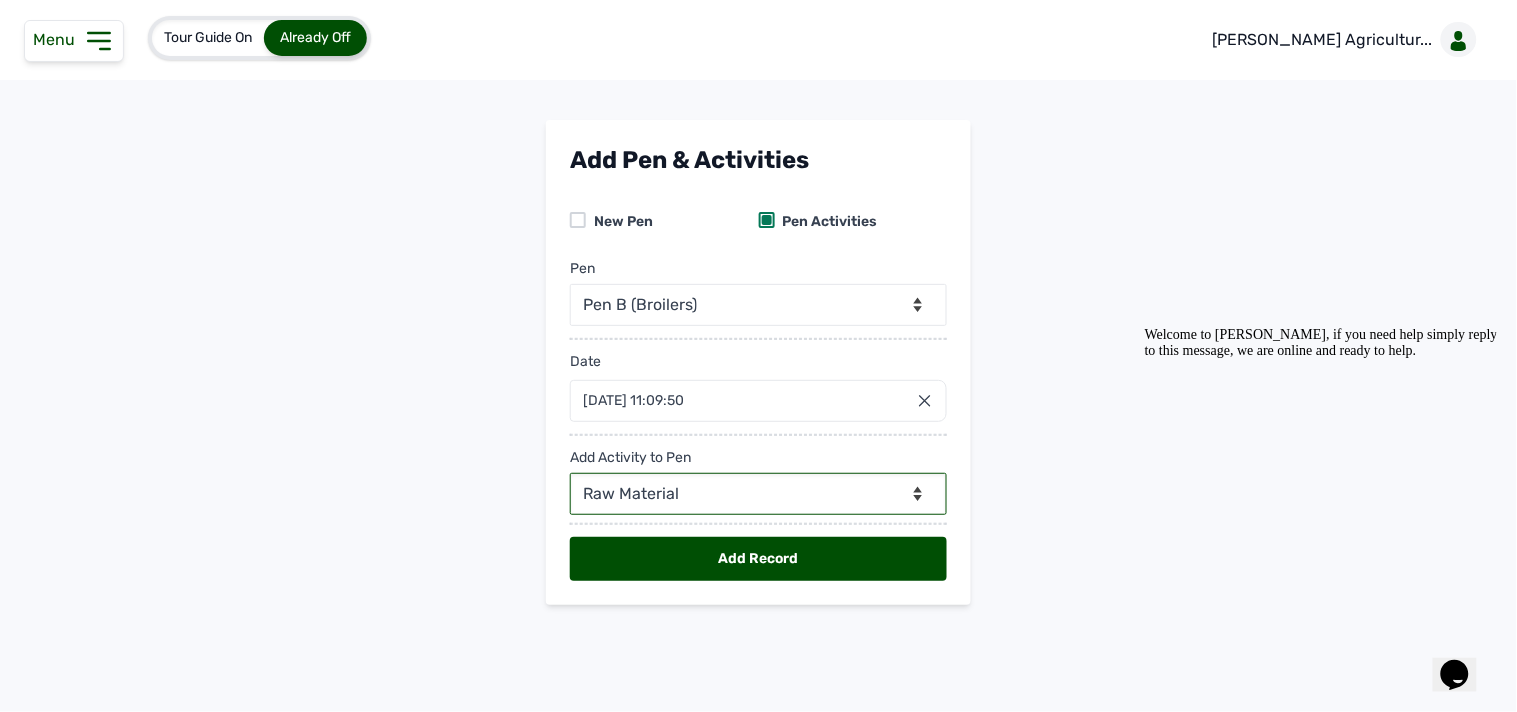 click on "--Can select multiple activity to add-- Raw Material Losses Weight" at bounding box center (758, 494) 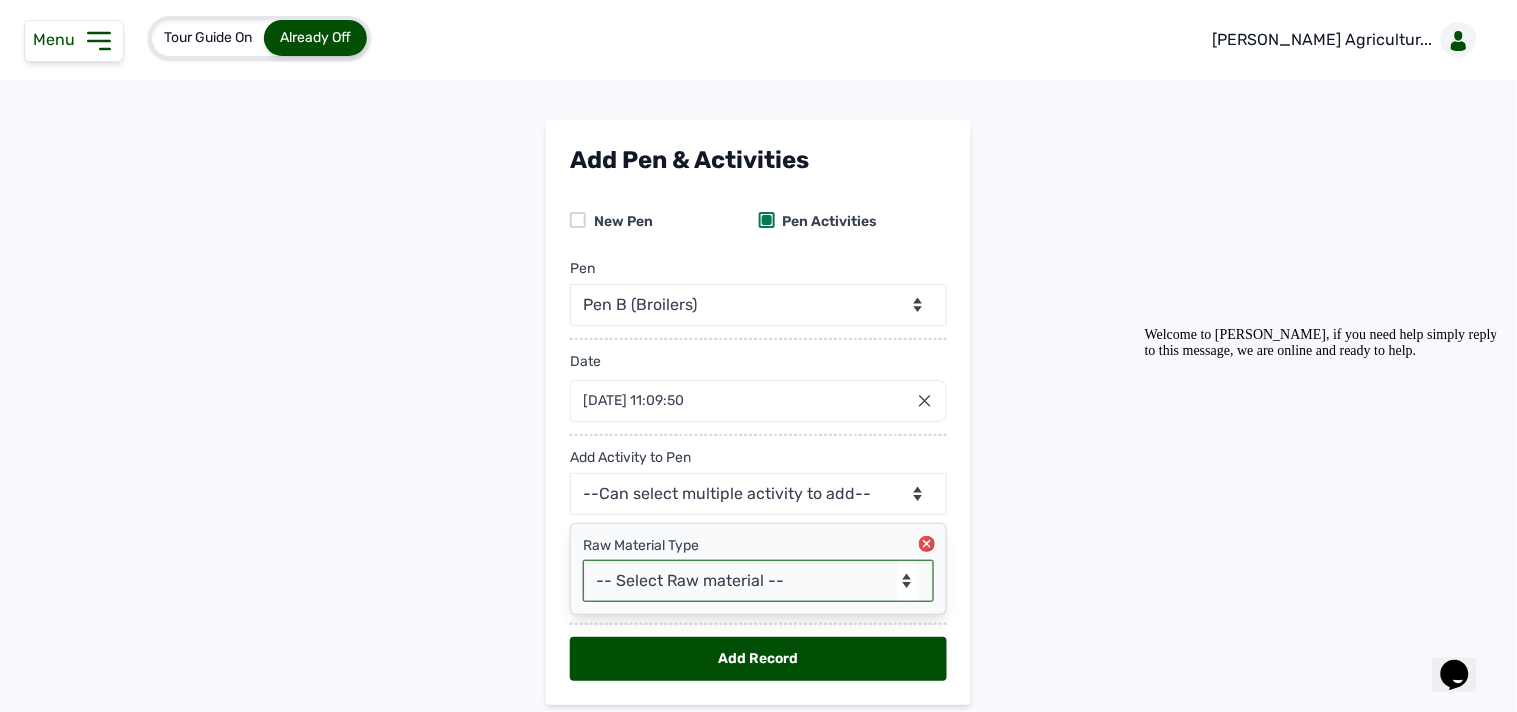 click on "-- Select Raw material -- feeds medications vaccines" at bounding box center [758, 581] 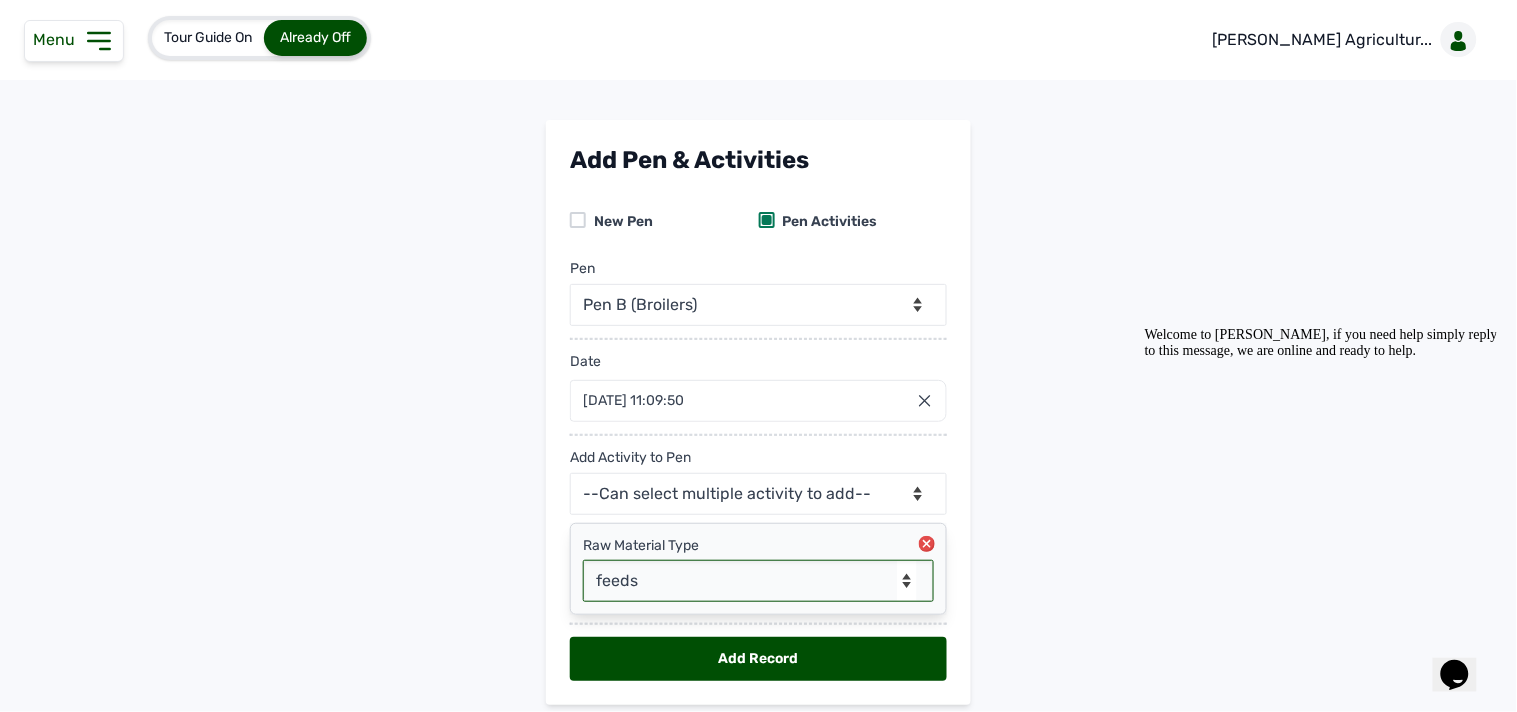 click on "-- Select Raw material -- feeds medications vaccines" at bounding box center [758, 581] 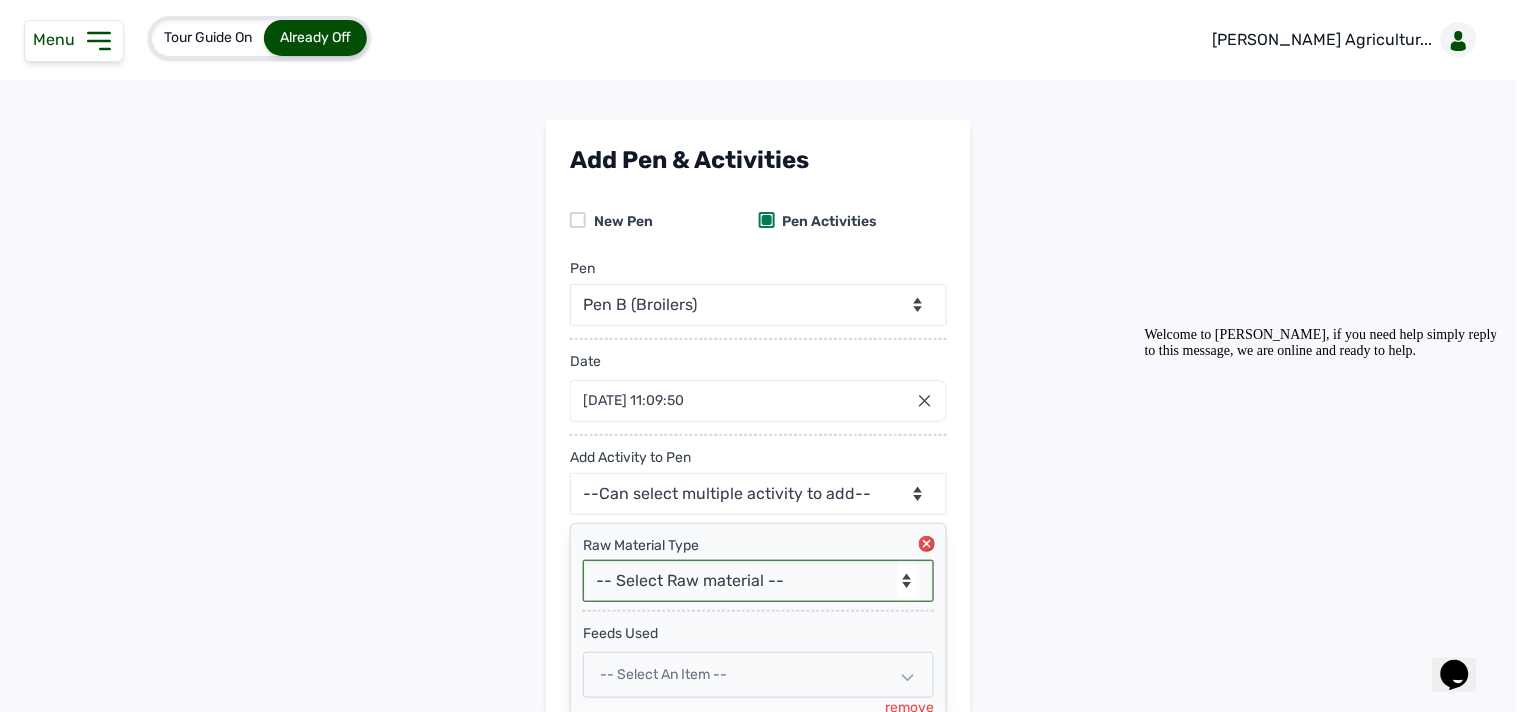 select on "feeds" 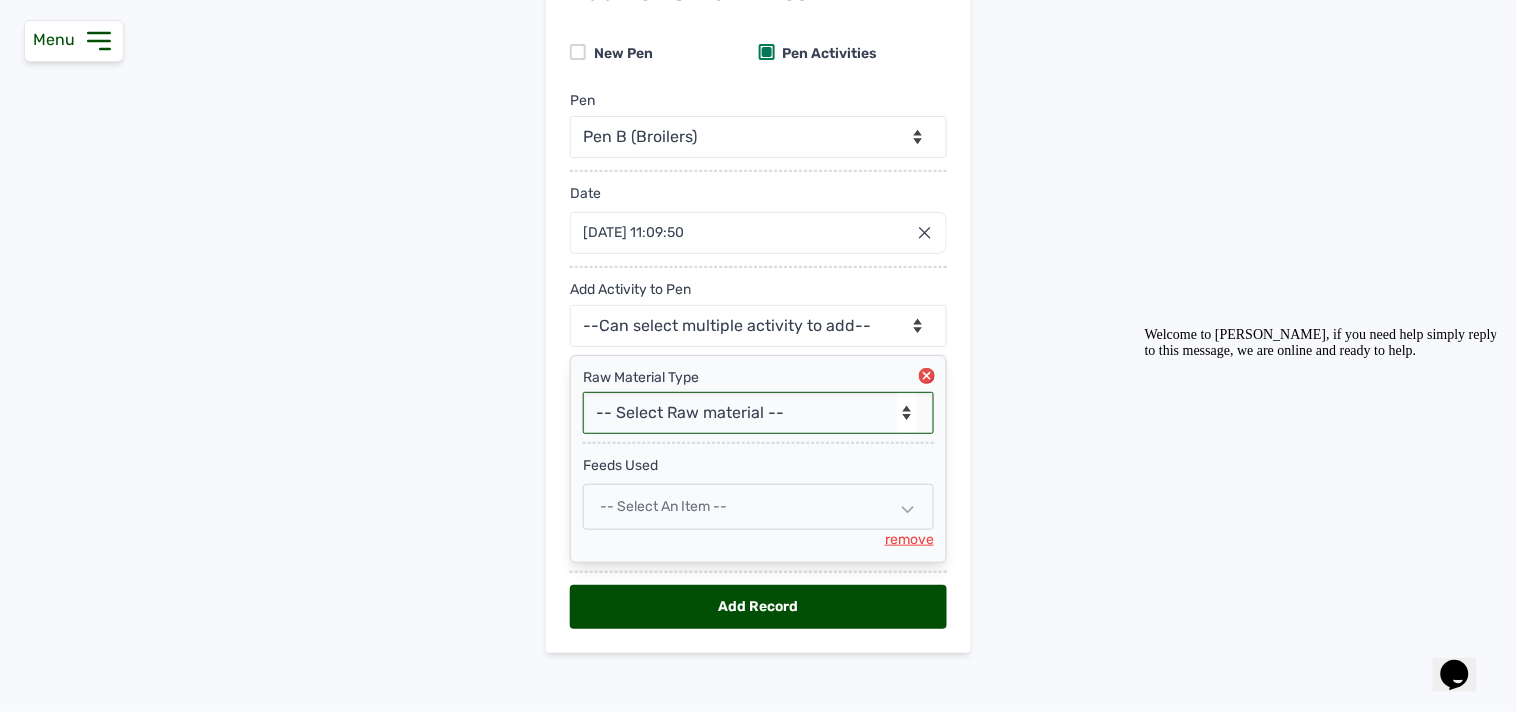scroll, scrollTop: 183, scrollLeft: 0, axis: vertical 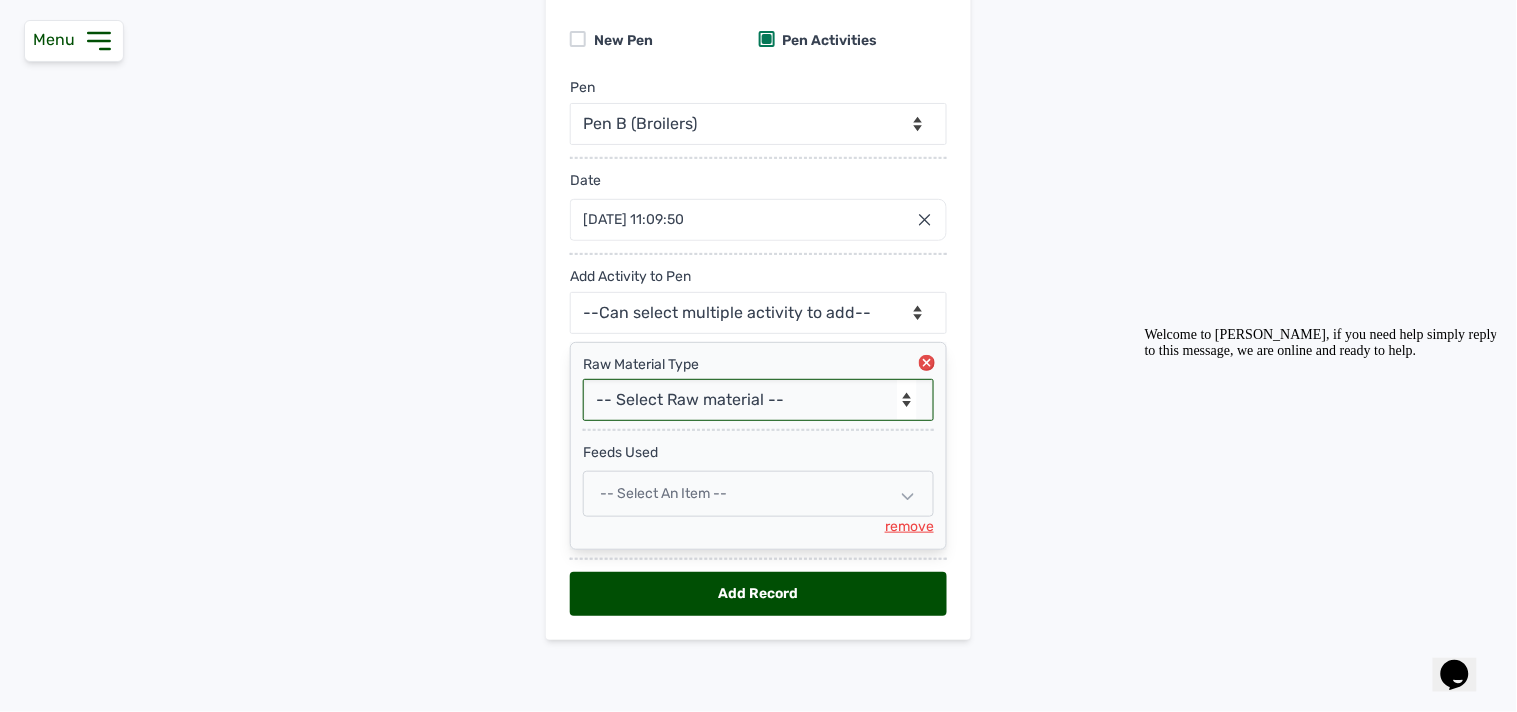 click on "-- Select Raw material -- feeds medications vaccines" at bounding box center (758, 400) 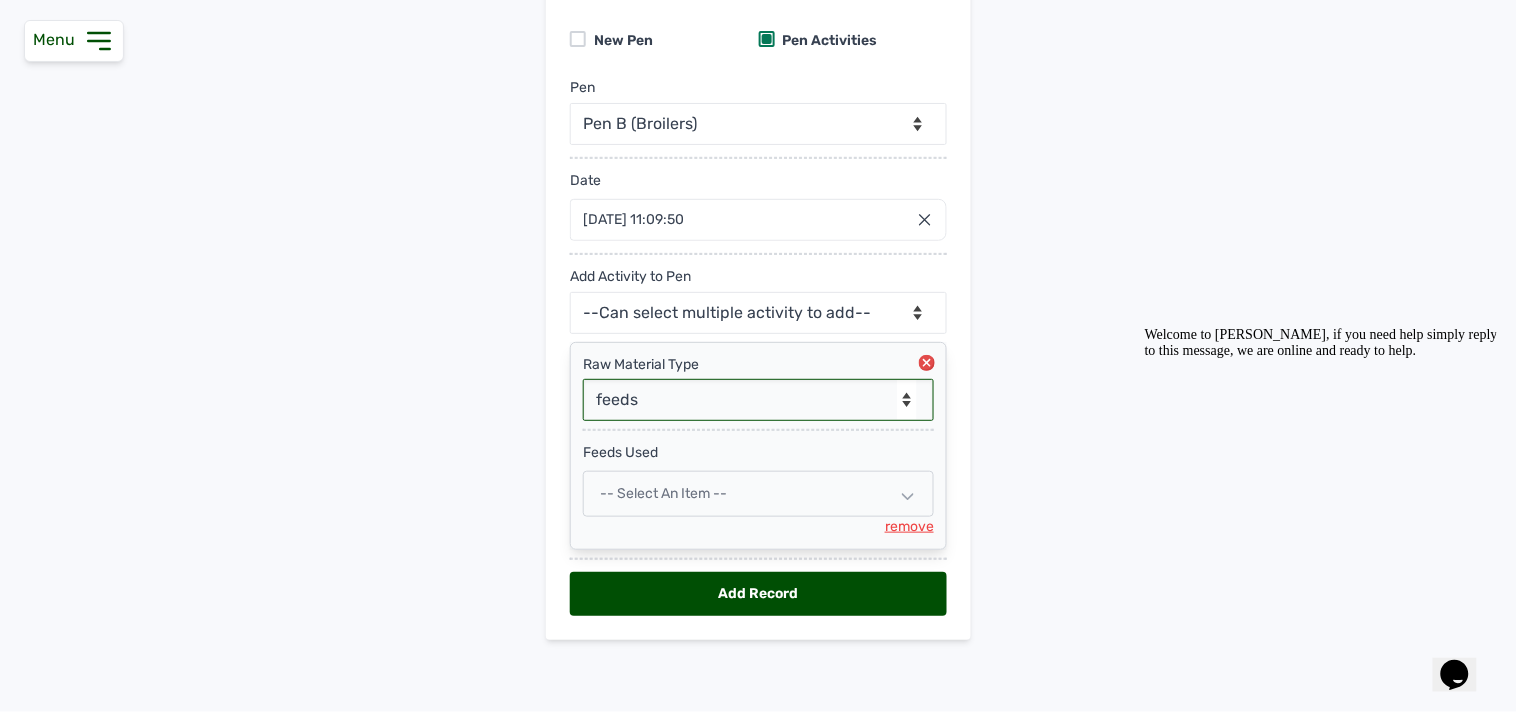 click on "-- Select Raw material -- feeds medications vaccines" at bounding box center [758, 400] 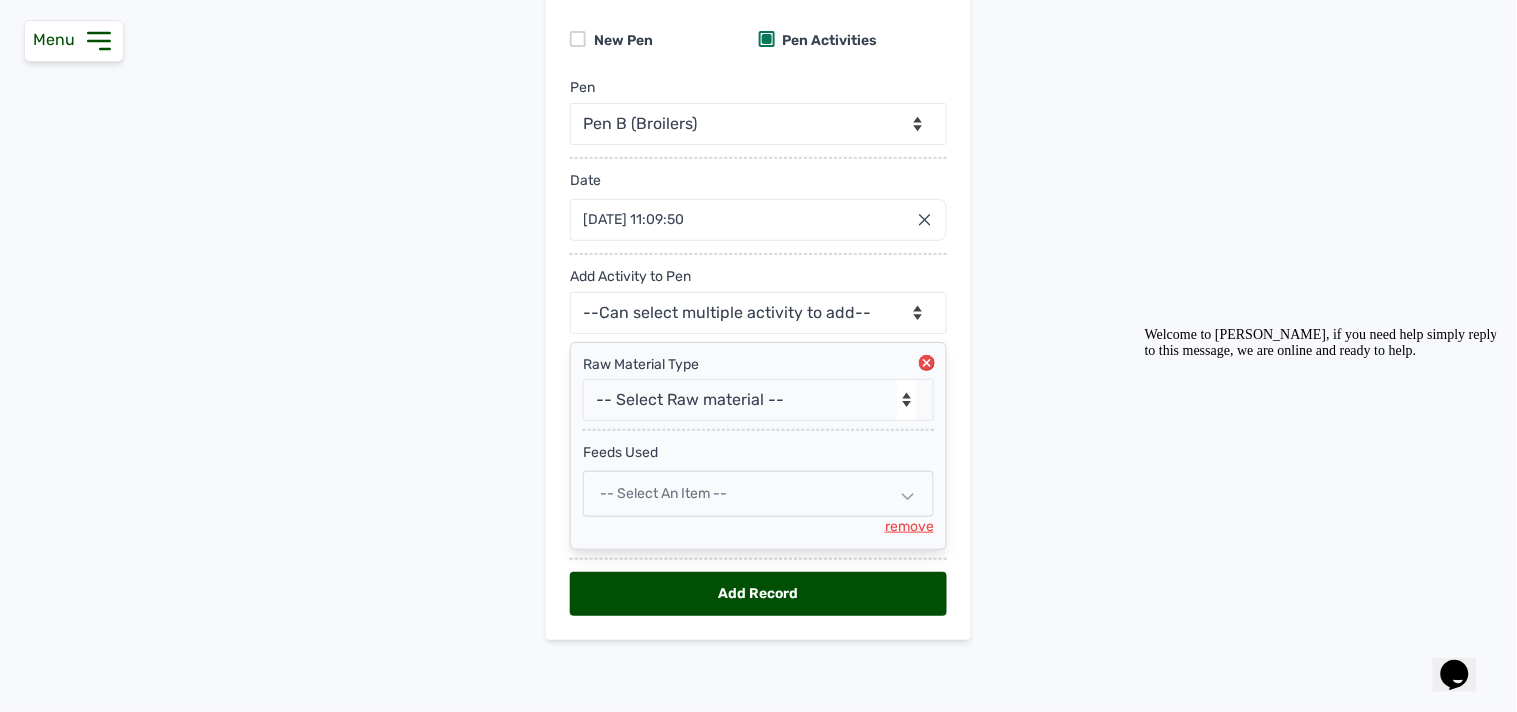 click on "-- Select an Item --" at bounding box center [758, 494] 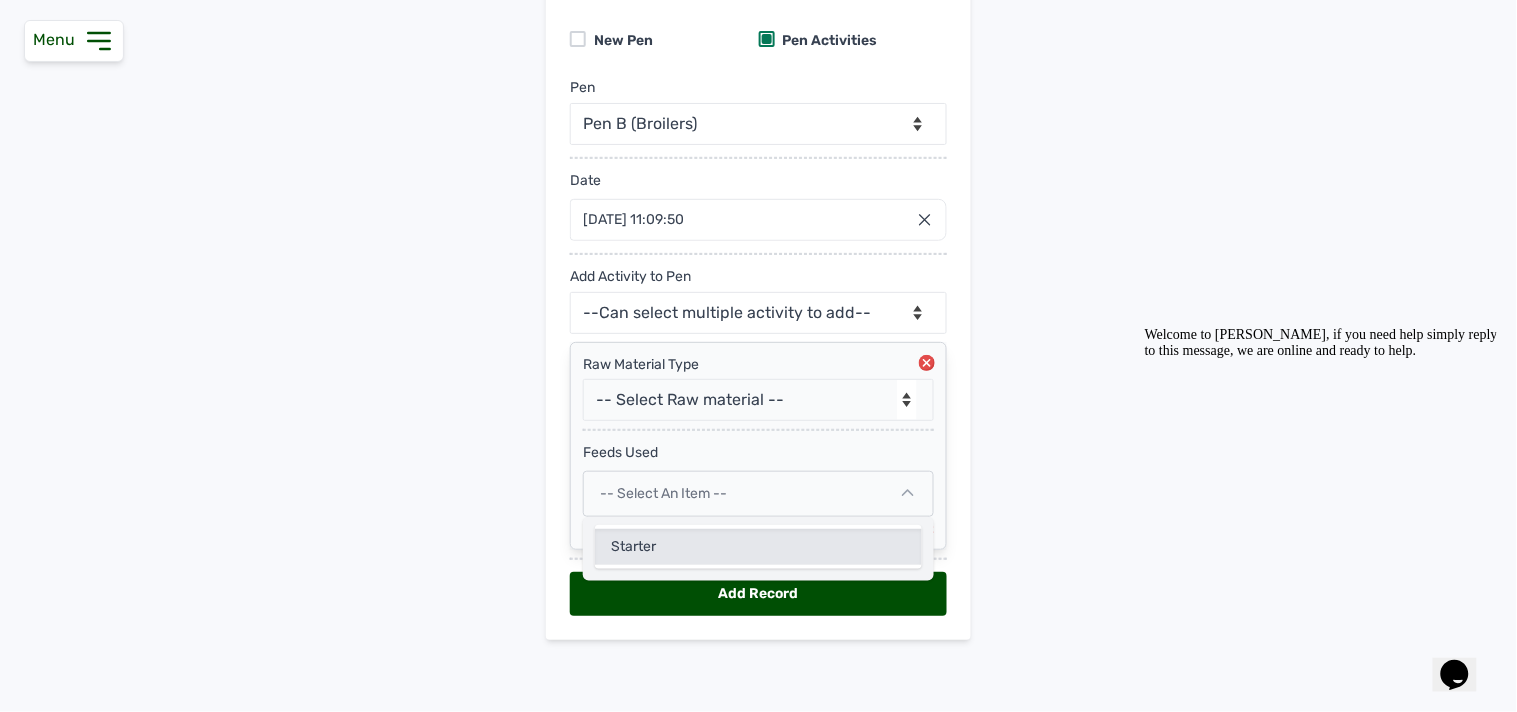 click on "Starter" 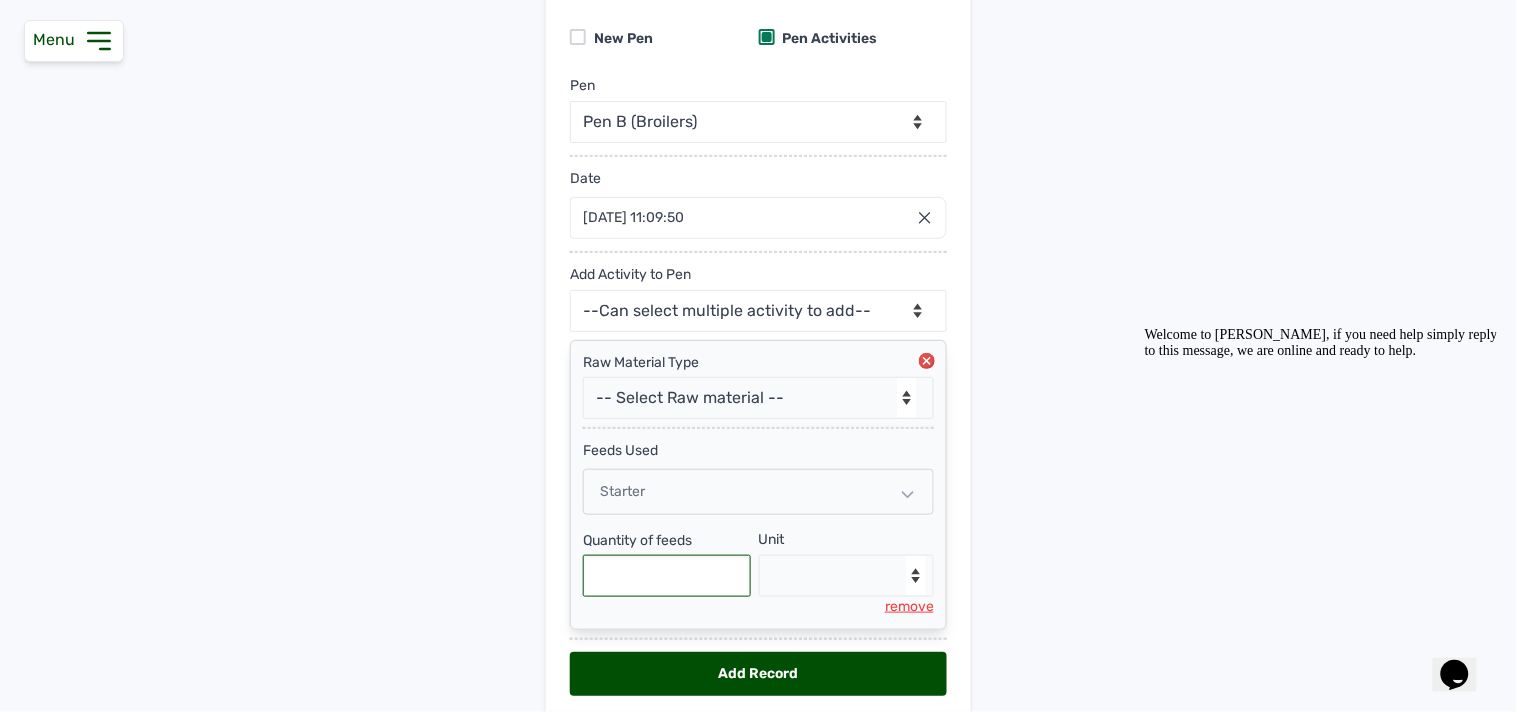 click at bounding box center [667, 576] 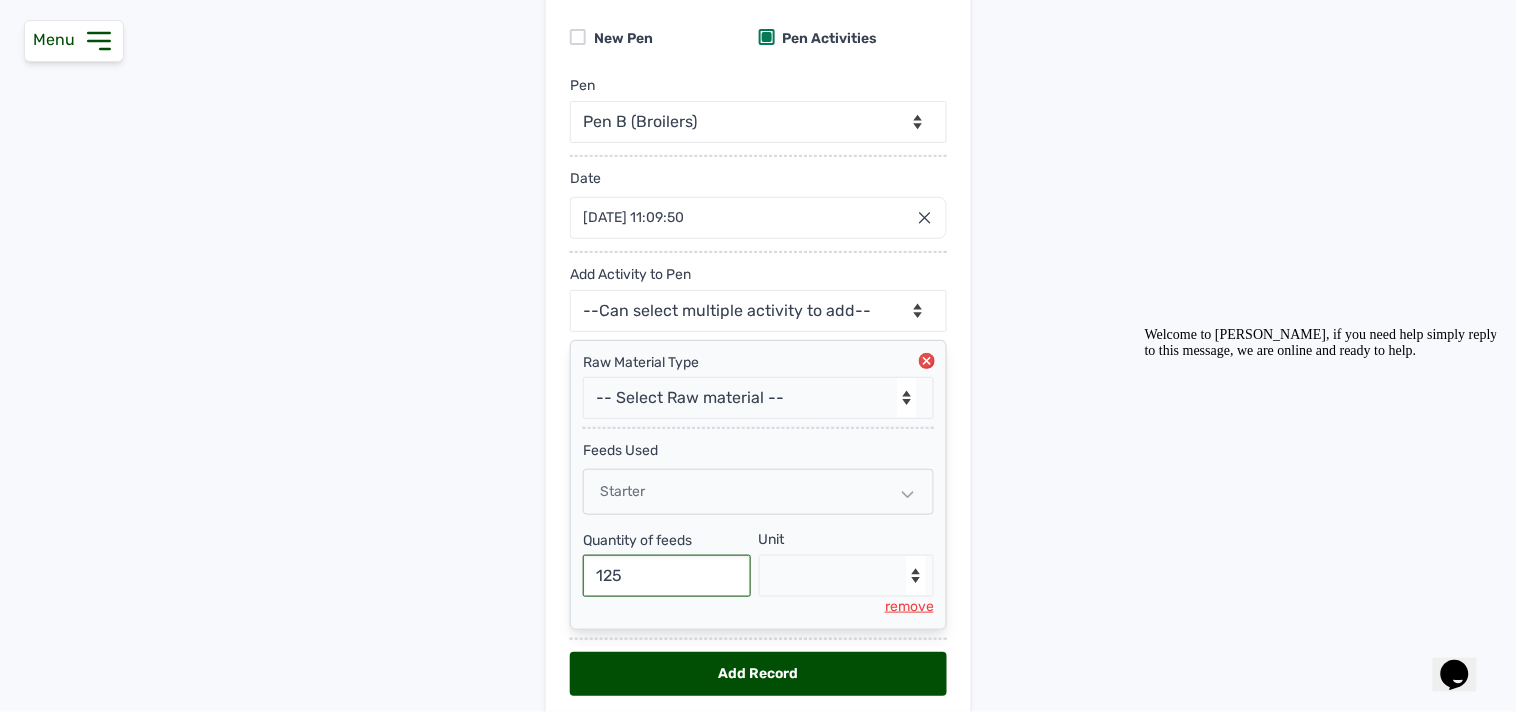 type on "125" 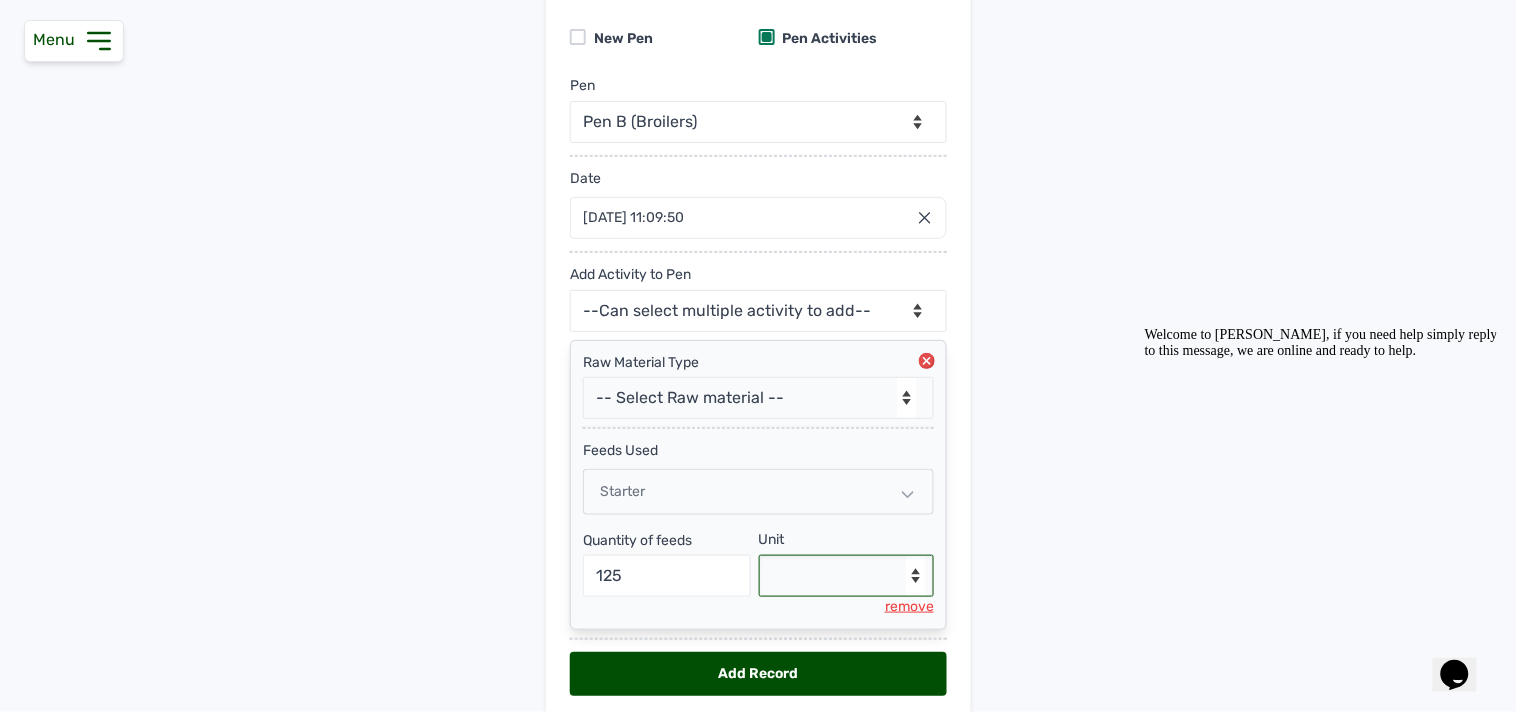 click on "--Select unit-- Bag(s) Kg" at bounding box center [847, 576] 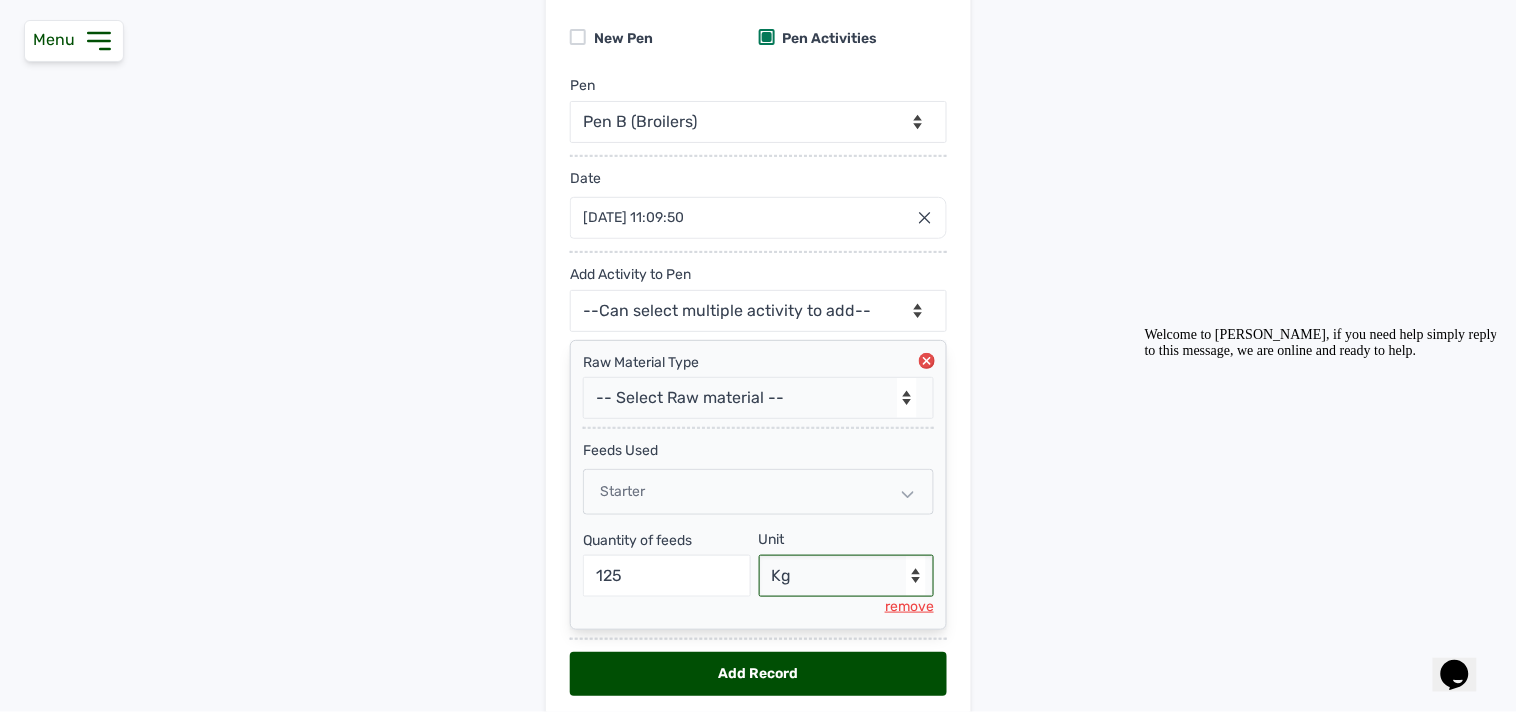 click on "--Select unit-- Bag(s) Kg" at bounding box center [847, 576] 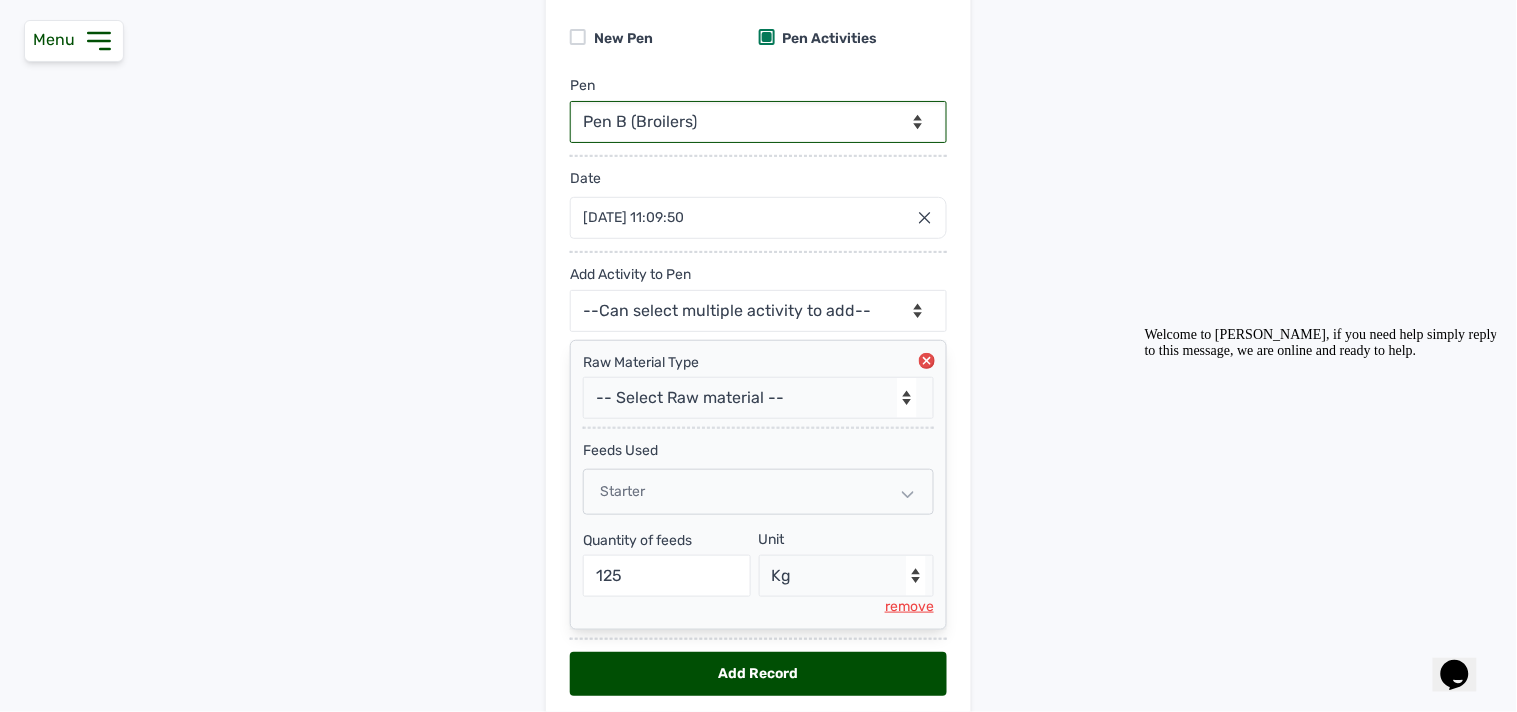 click on "-- Select pen -- Pen B (Broilers)" at bounding box center (758, 122) 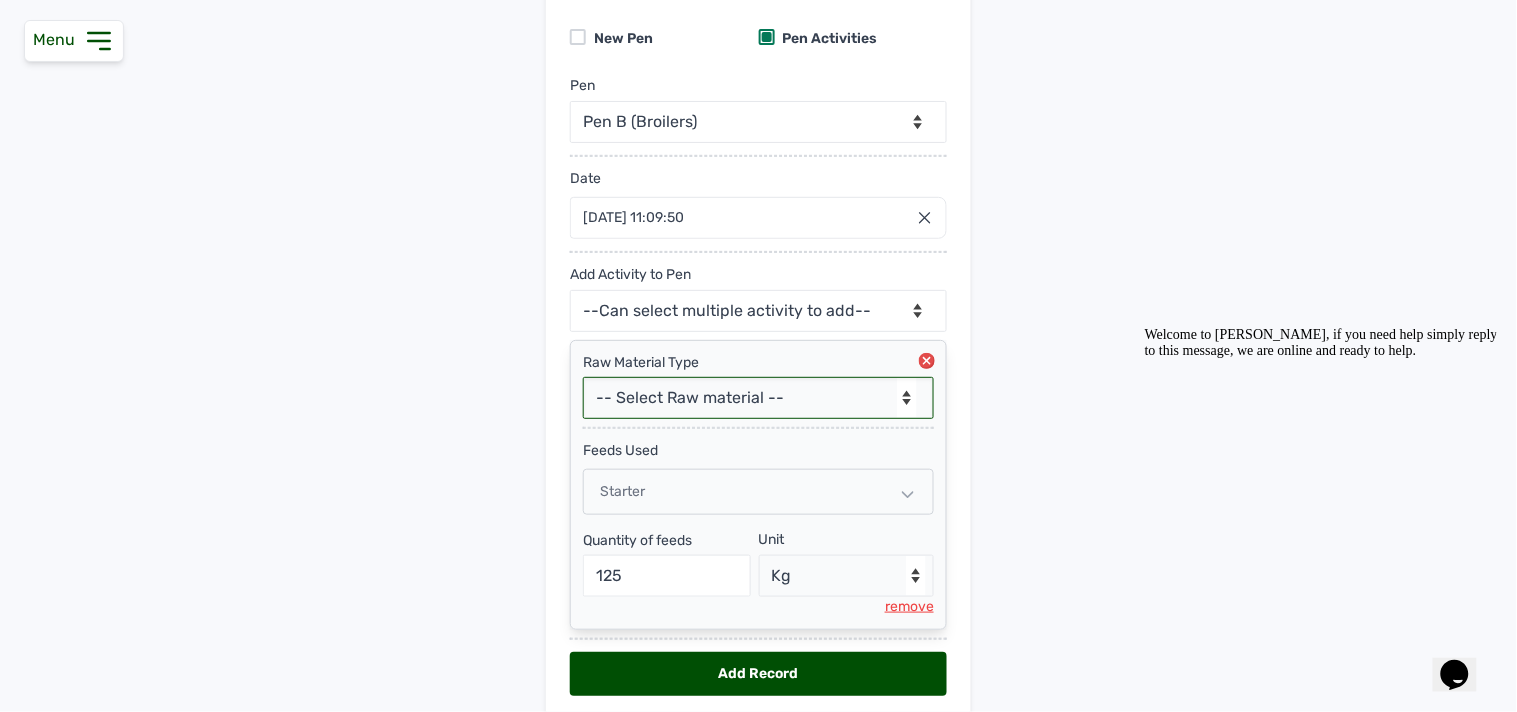 click on "-- Select Raw material -- feeds medications vaccines" at bounding box center [758, 398] 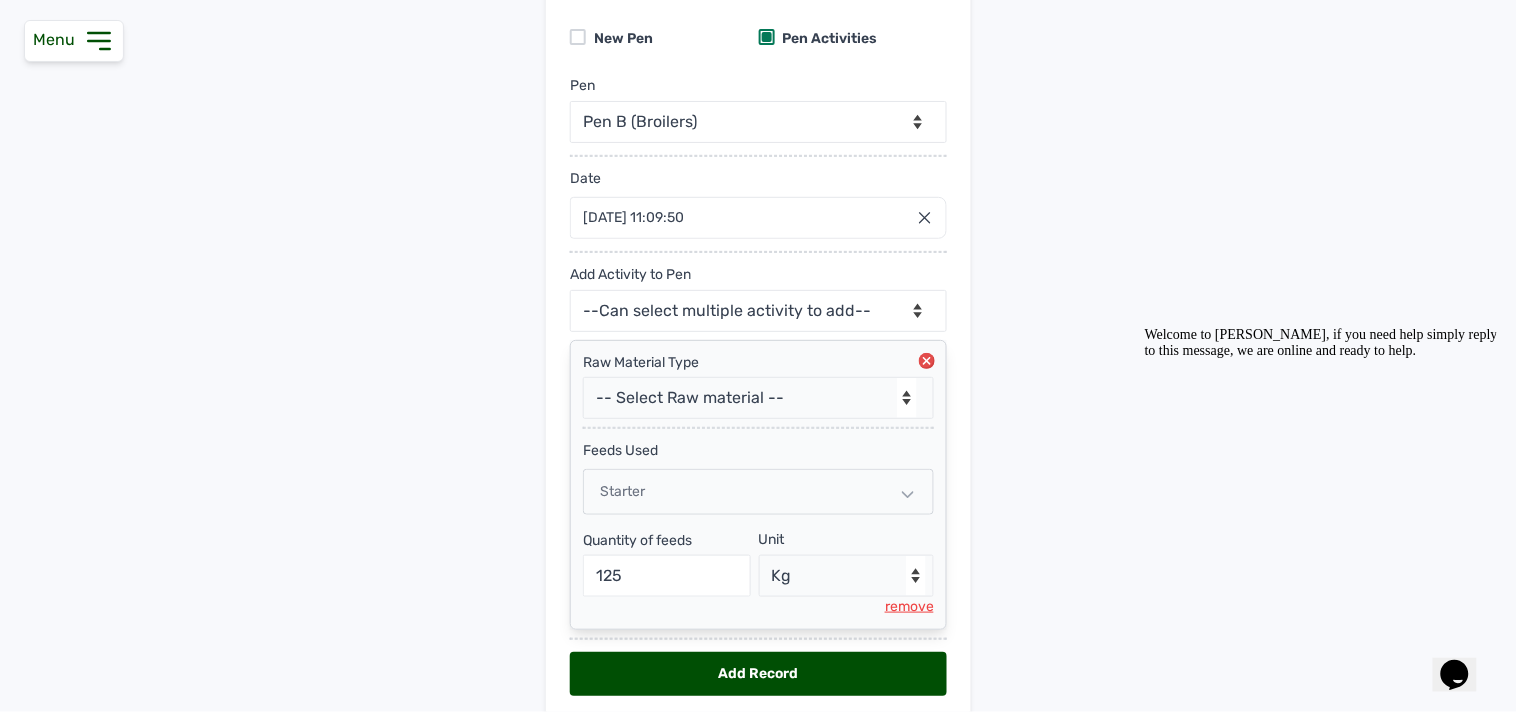 click on "Add Pen & Activities New Pen Pen Activities Pen -- Select pen -- Pen B (Broilers) Date [DATE] 11:09:50 [DATE] Jan Feb Mar Apr May Jun [DATE] Aug Sep Oct Nov [DATE] 2026 2027 2028 2029 2030 2031 2032 2033 2034 2035 2036 Sun Mon Tue Wed Thu Fri Sat 29 30 1 2 3 4 5 6 7 8 9 10 11 12 13 14 15 16 17 18 19 20 21 22 23 24 25 26 27 28 29 30 31 1 2 3 4 5 6 7 8 9 Cancel Add Activity to Pen --Can select multiple activity to add-- Raw Material Losses Weight Raw Material Type -- Select Raw material -- feeds medications vaccines feeds Used Starter Quantity of feeds 125 Unit --Select unit-- Bag(s) Kg remove  Add Record" at bounding box center [758, 344] 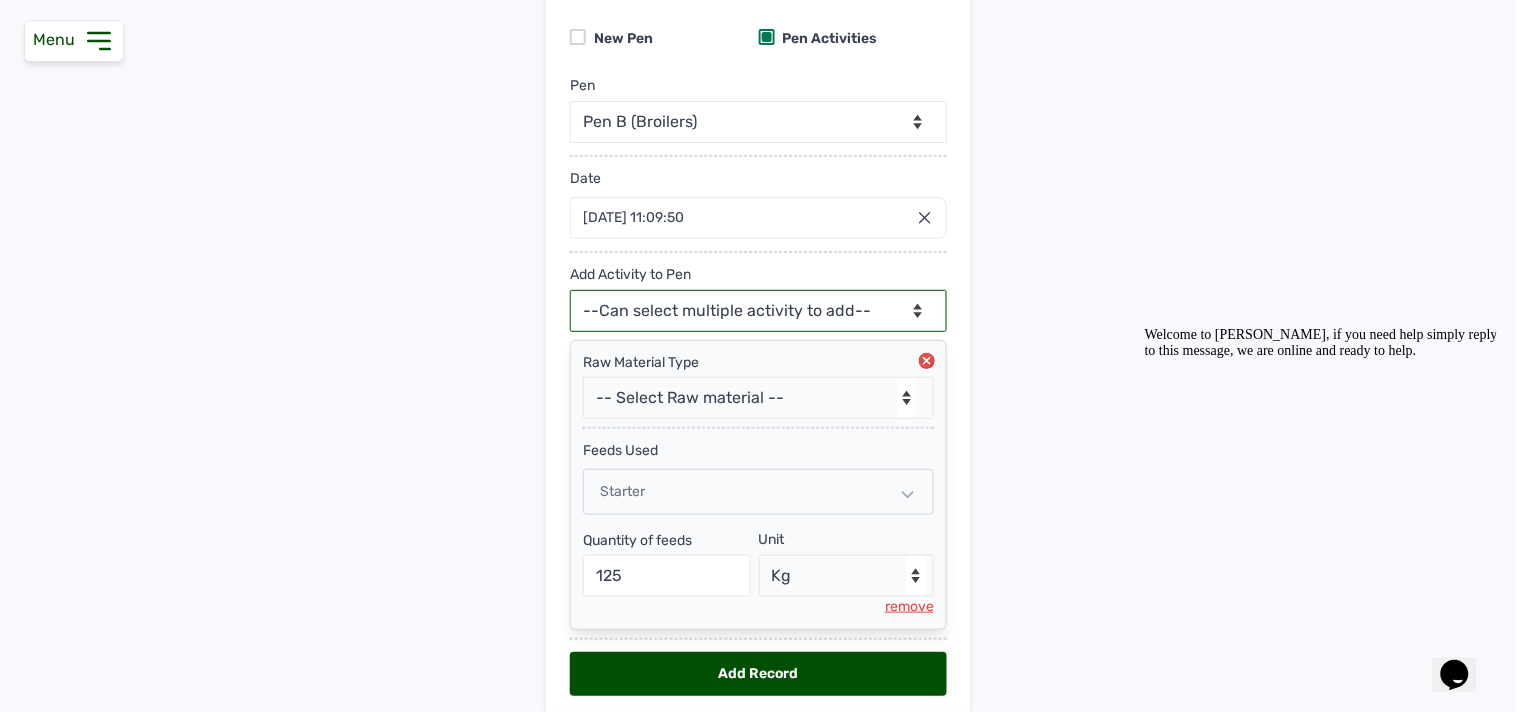 click on "--Can select multiple activity to add-- Raw Material Losses Weight" at bounding box center [758, 311] 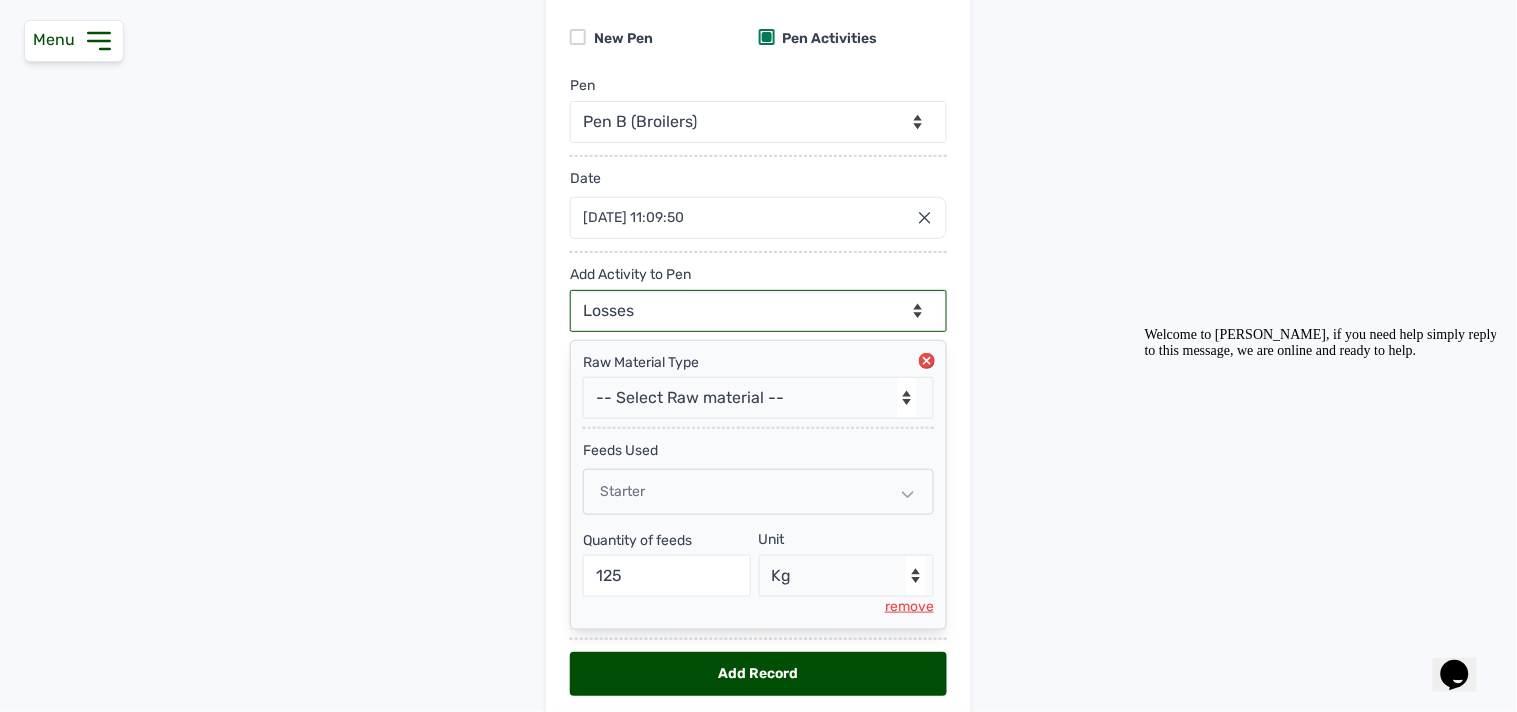 click on "--Can select multiple activity to add-- Raw Material Losses Weight" at bounding box center (758, 311) 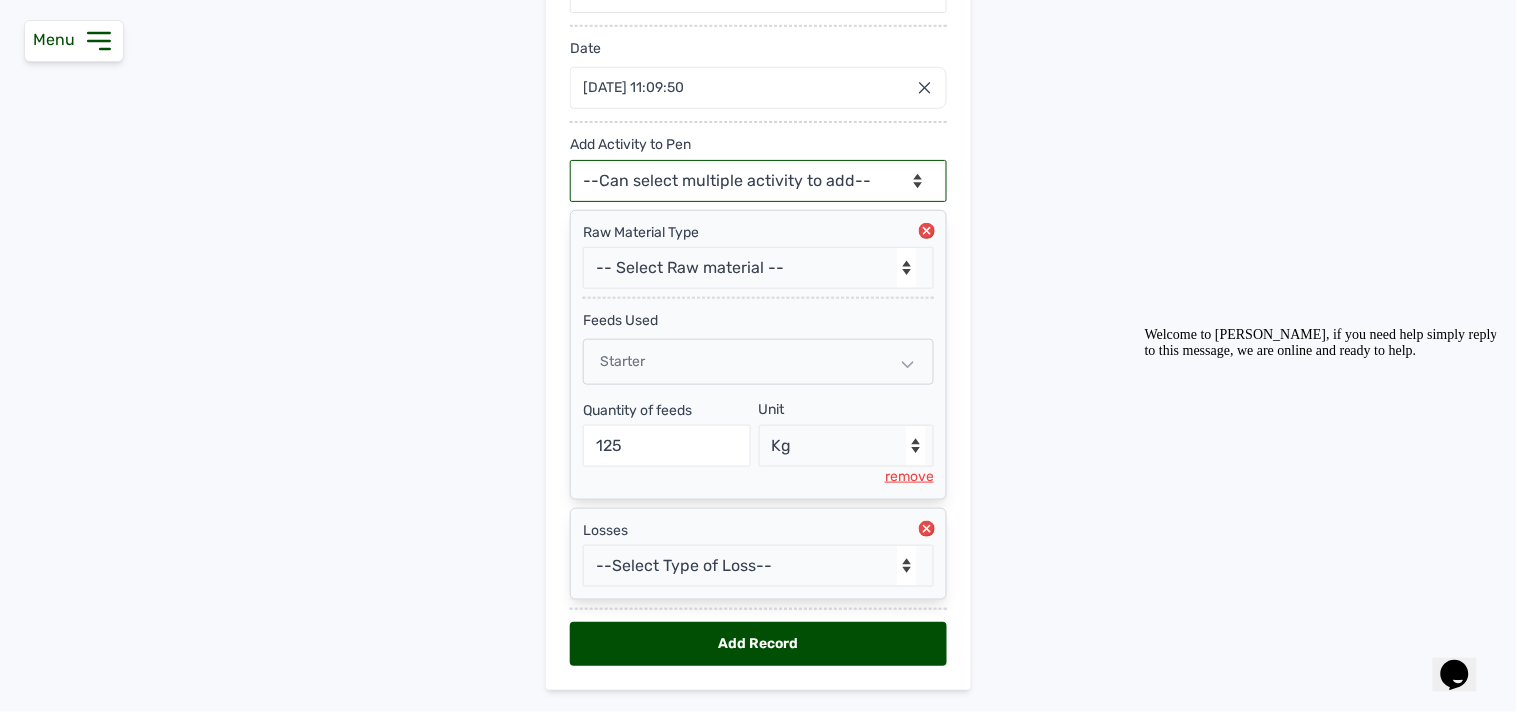 scroll, scrollTop: 366, scrollLeft: 0, axis: vertical 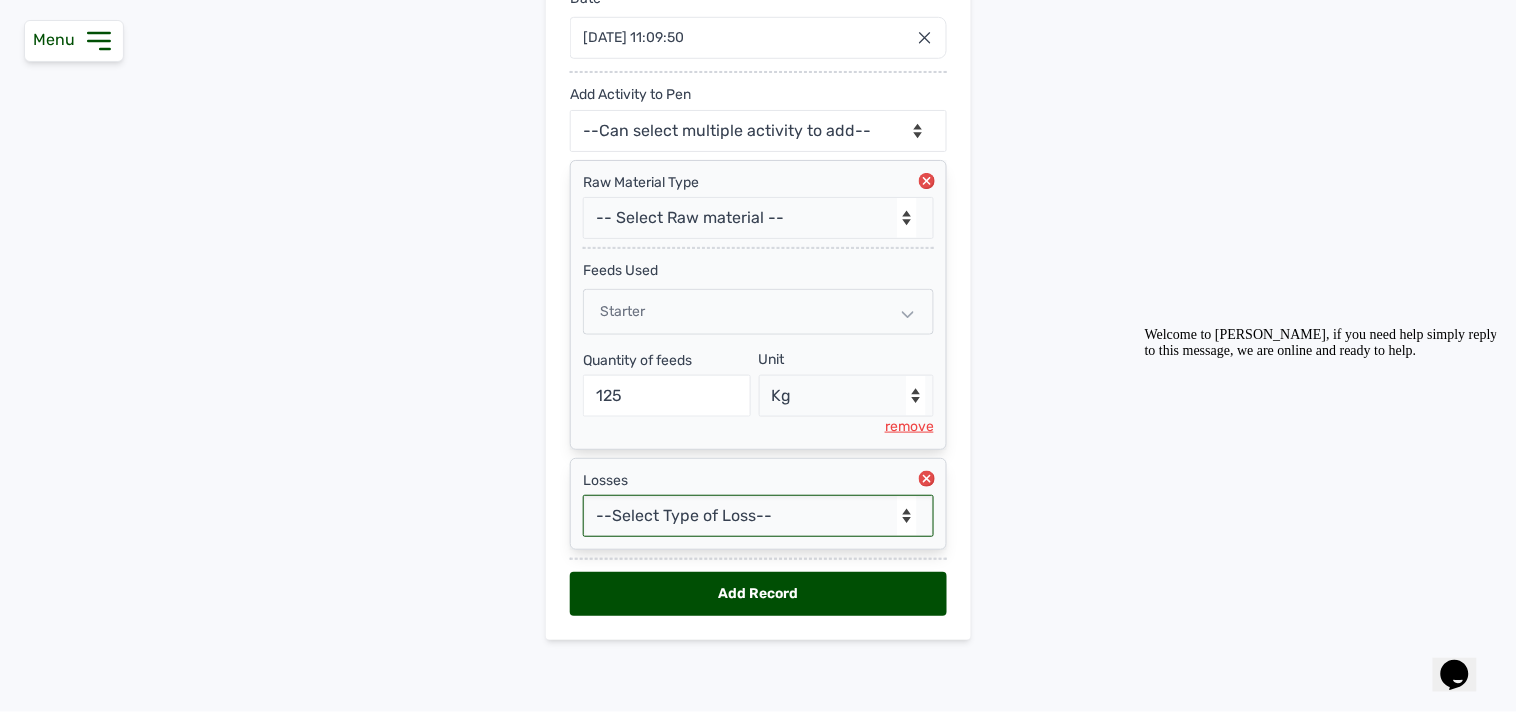 click on "--Select Type of Loss-- Mortality Culled Theft" at bounding box center (758, 516) 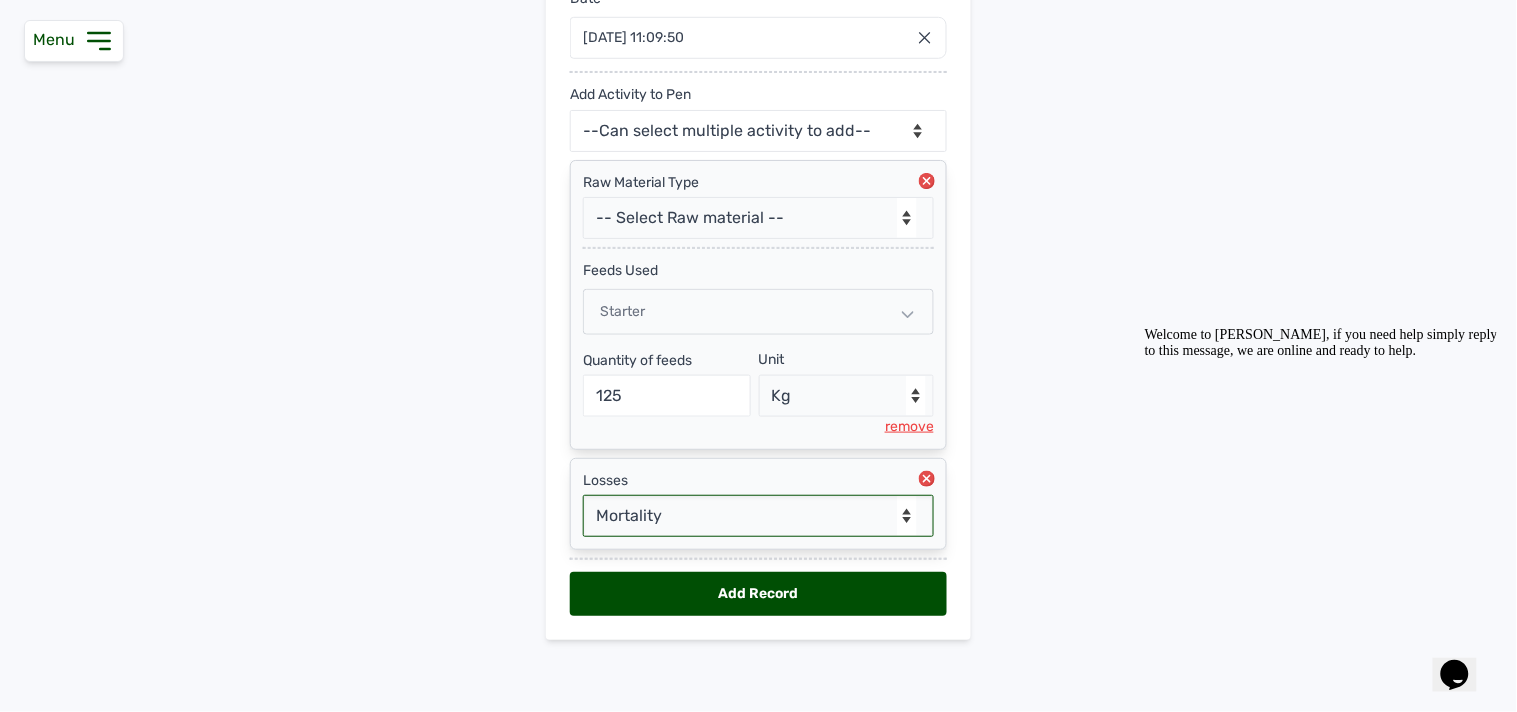 click on "--Select Type of Loss-- Mortality Culled Theft" at bounding box center (758, 516) 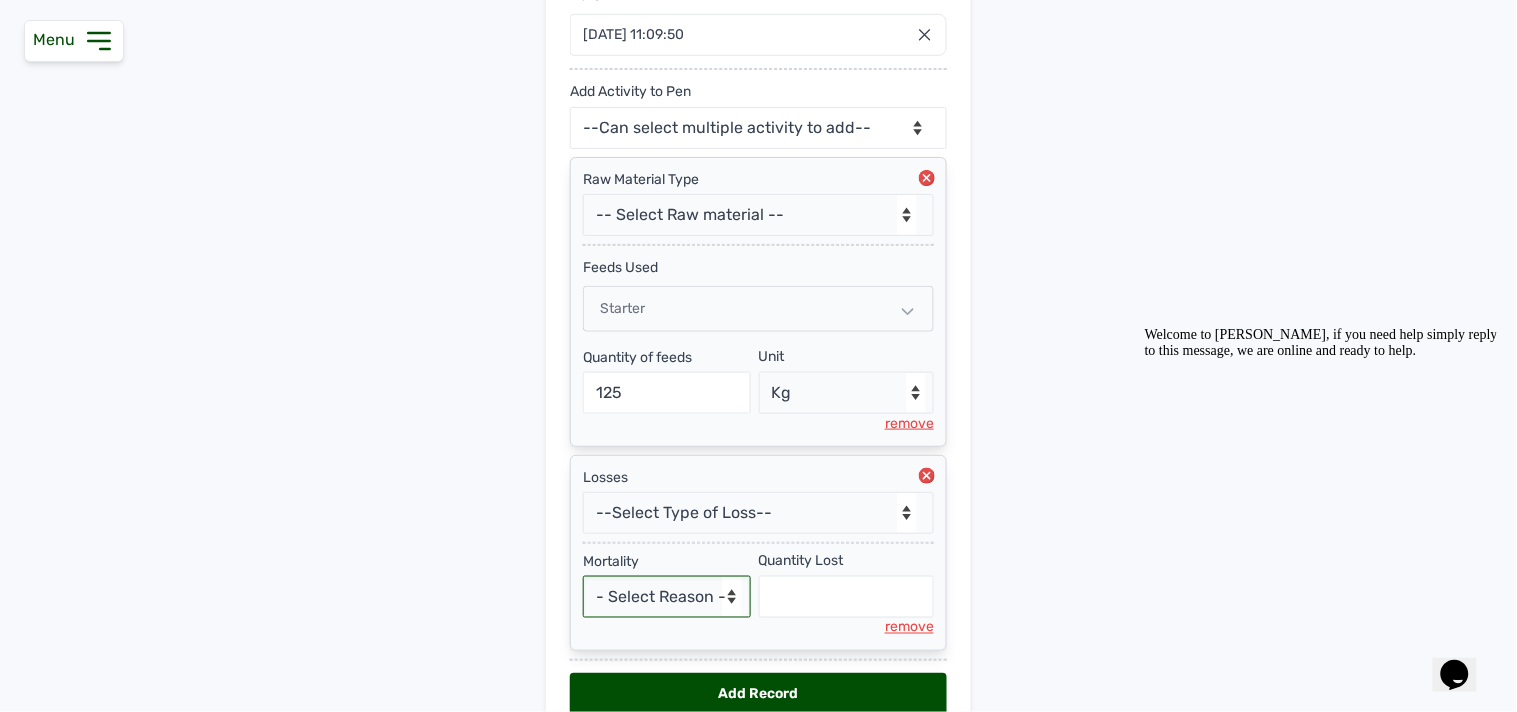 click on "- Select Reason - Disease Late Vaccination Wrong Vaccination Heat [MEDICAL_DATA] Others" at bounding box center [667, 597] 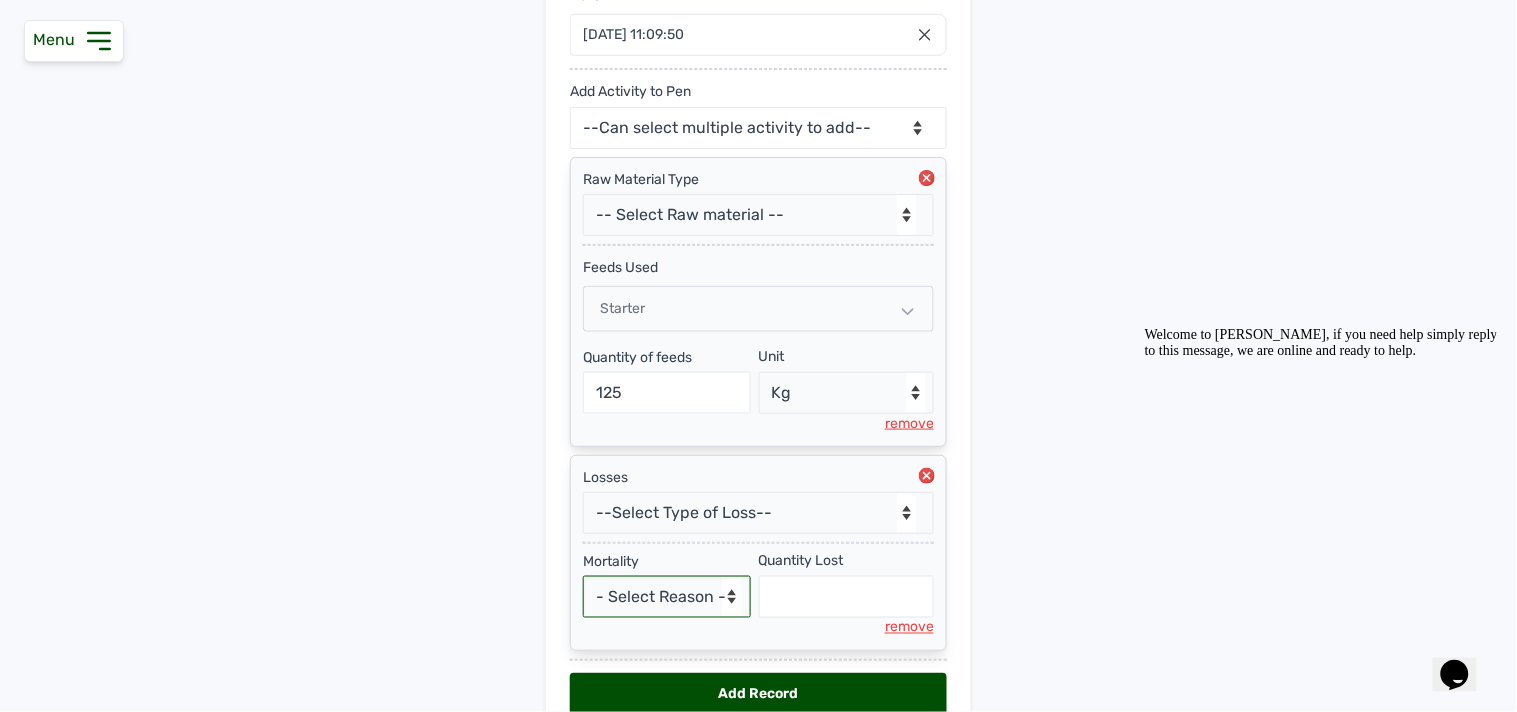 select on "Others" 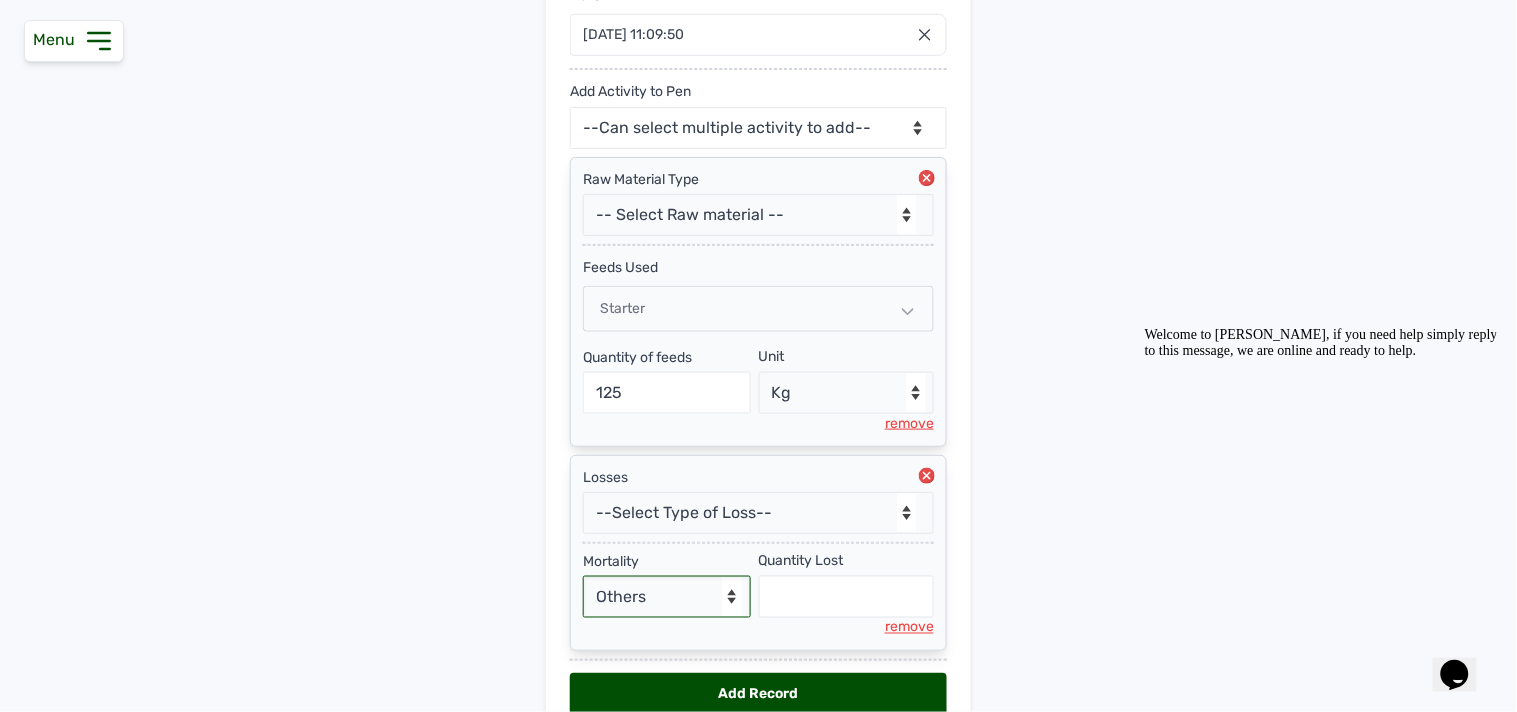 click on "- Select Reason - Disease Late Vaccination Wrong Vaccination Heat [MEDICAL_DATA] Others" at bounding box center [667, 597] 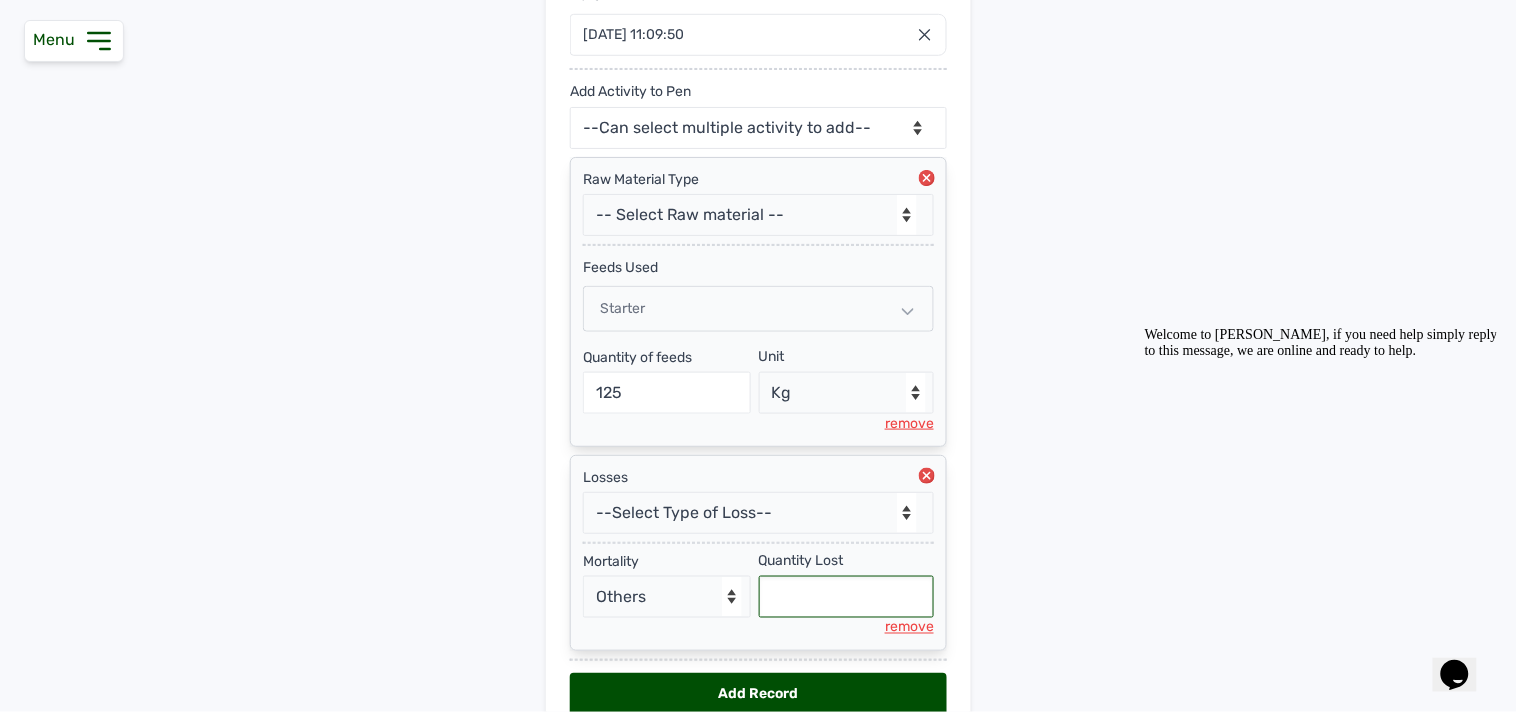click at bounding box center [847, 597] 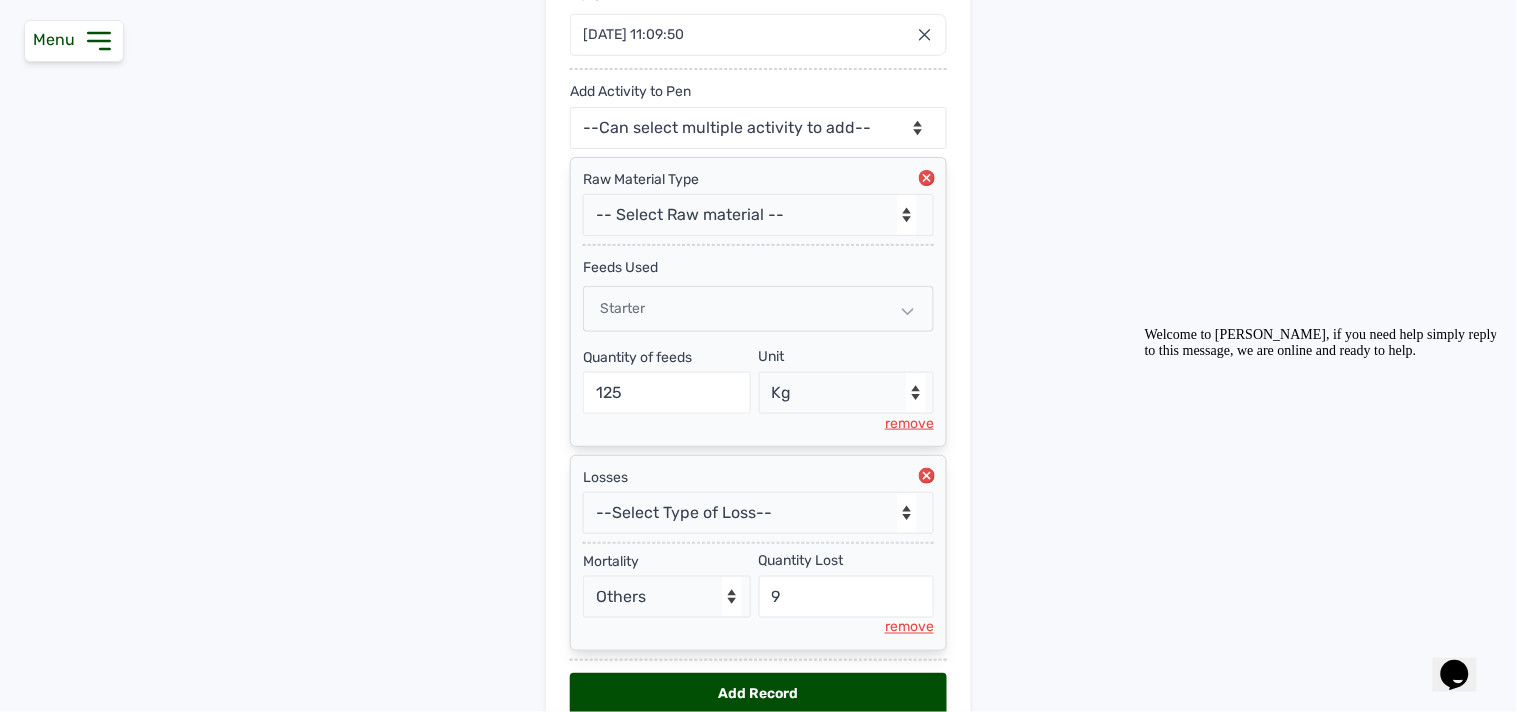 click on "Add Record" at bounding box center (758, 695) 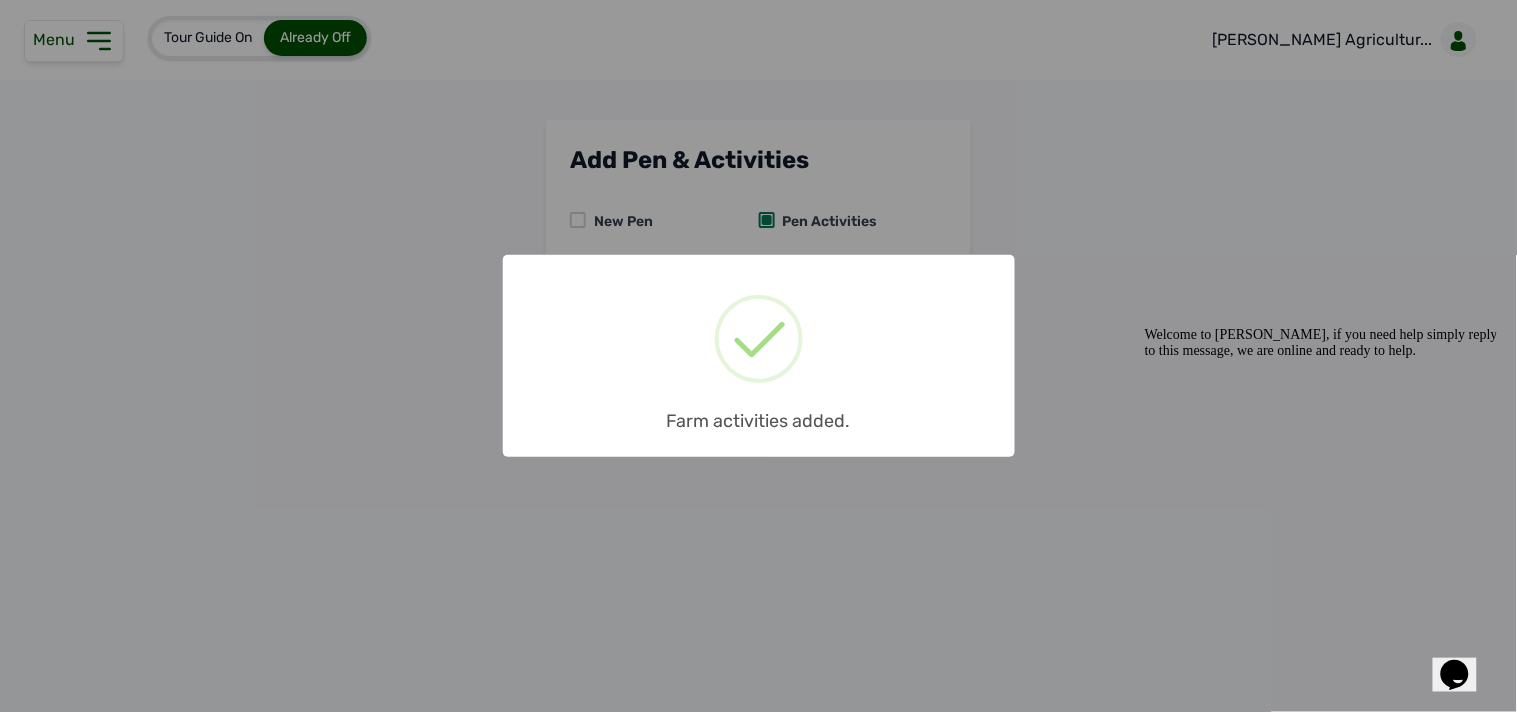 scroll, scrollTop: 0, scrollLeft: 0, axis: both 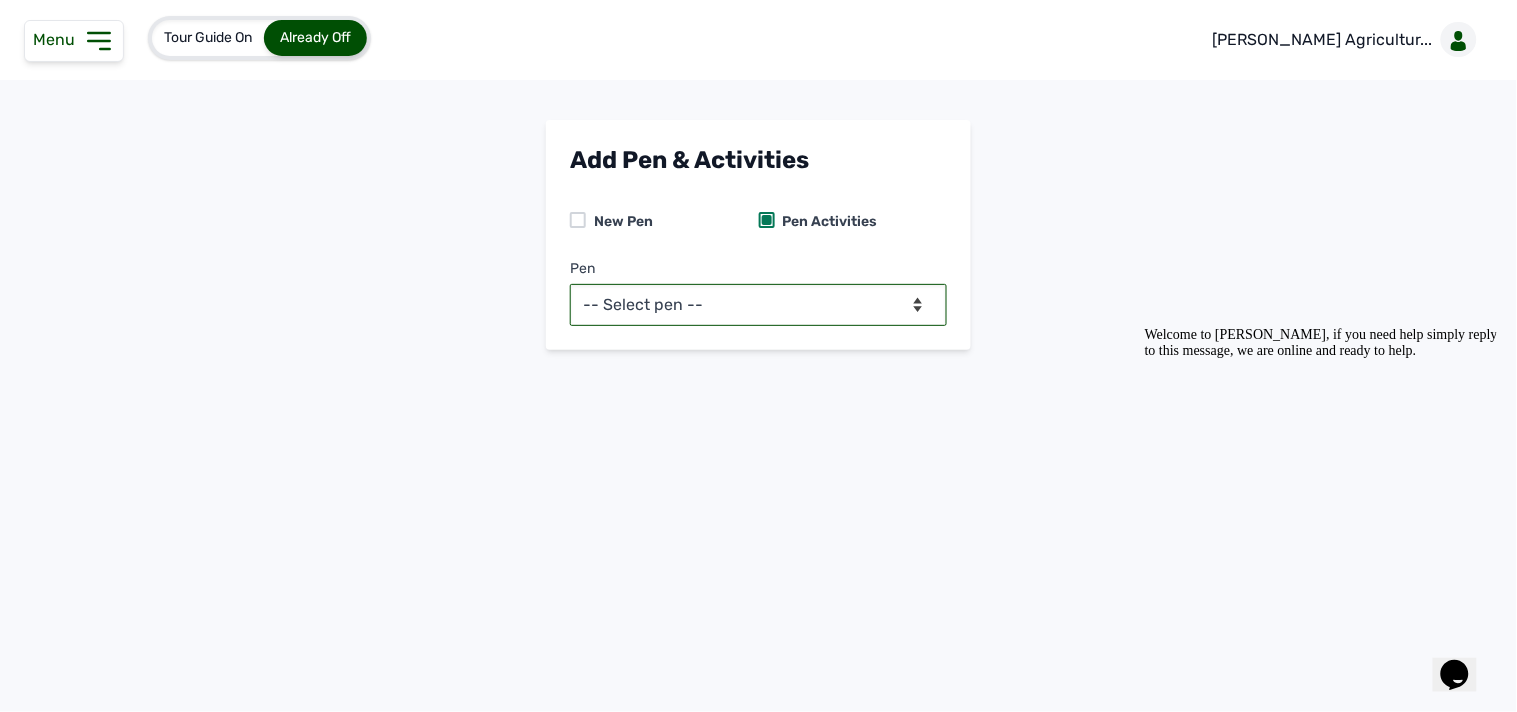click on "-- Select pen -- Pen B (Broilers)" at bounding box center (758, 305) 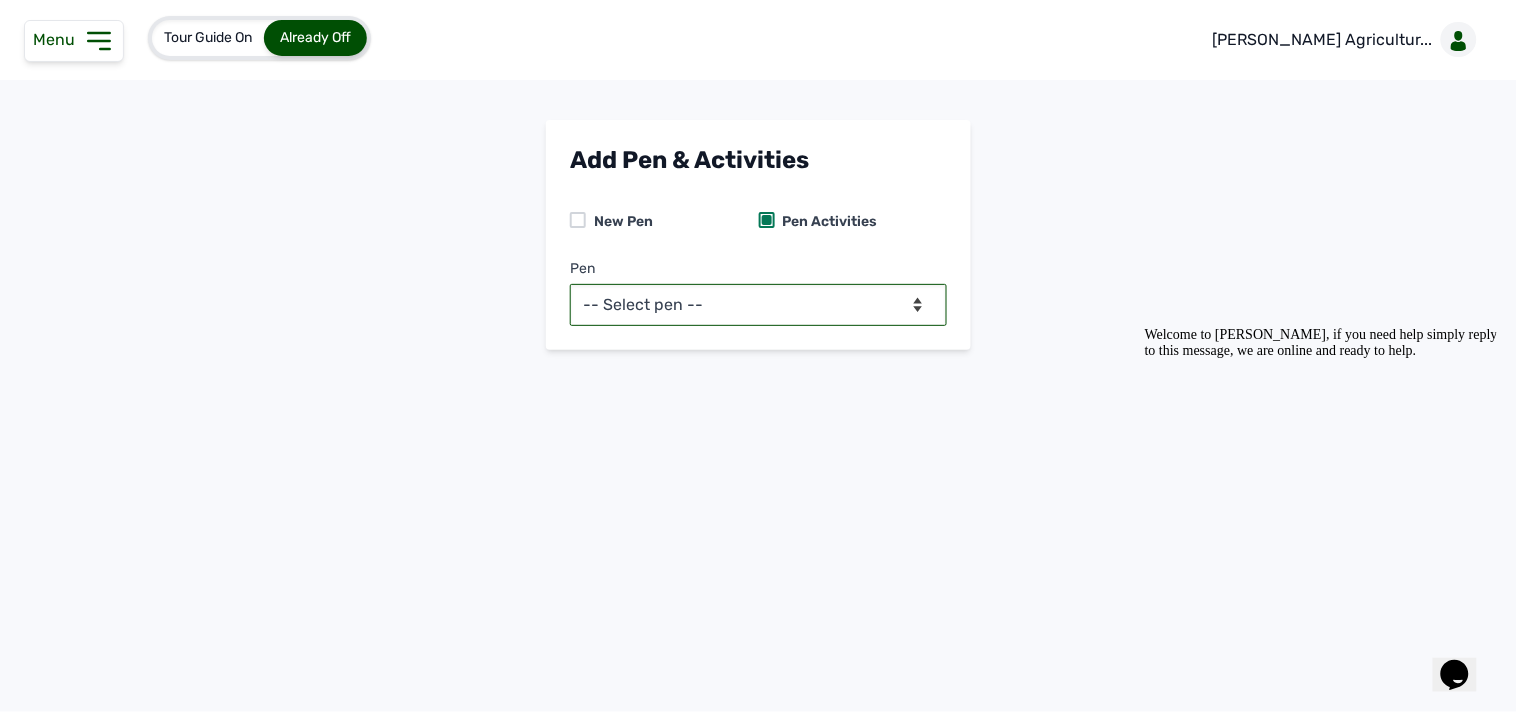 select on "mcukijwz7111" 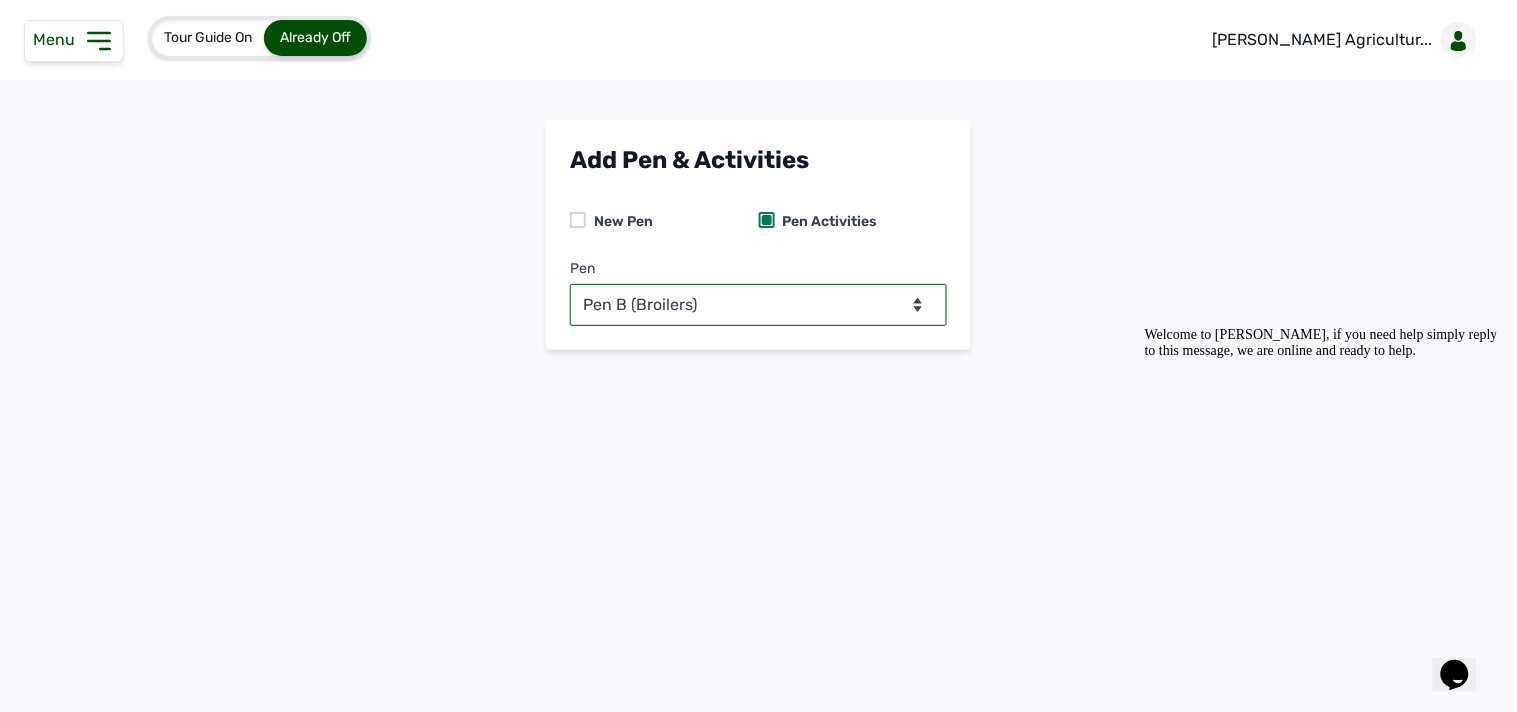 click on "-- Select pen -- Pen B (Broilers)" at bounding box center [758, 305] 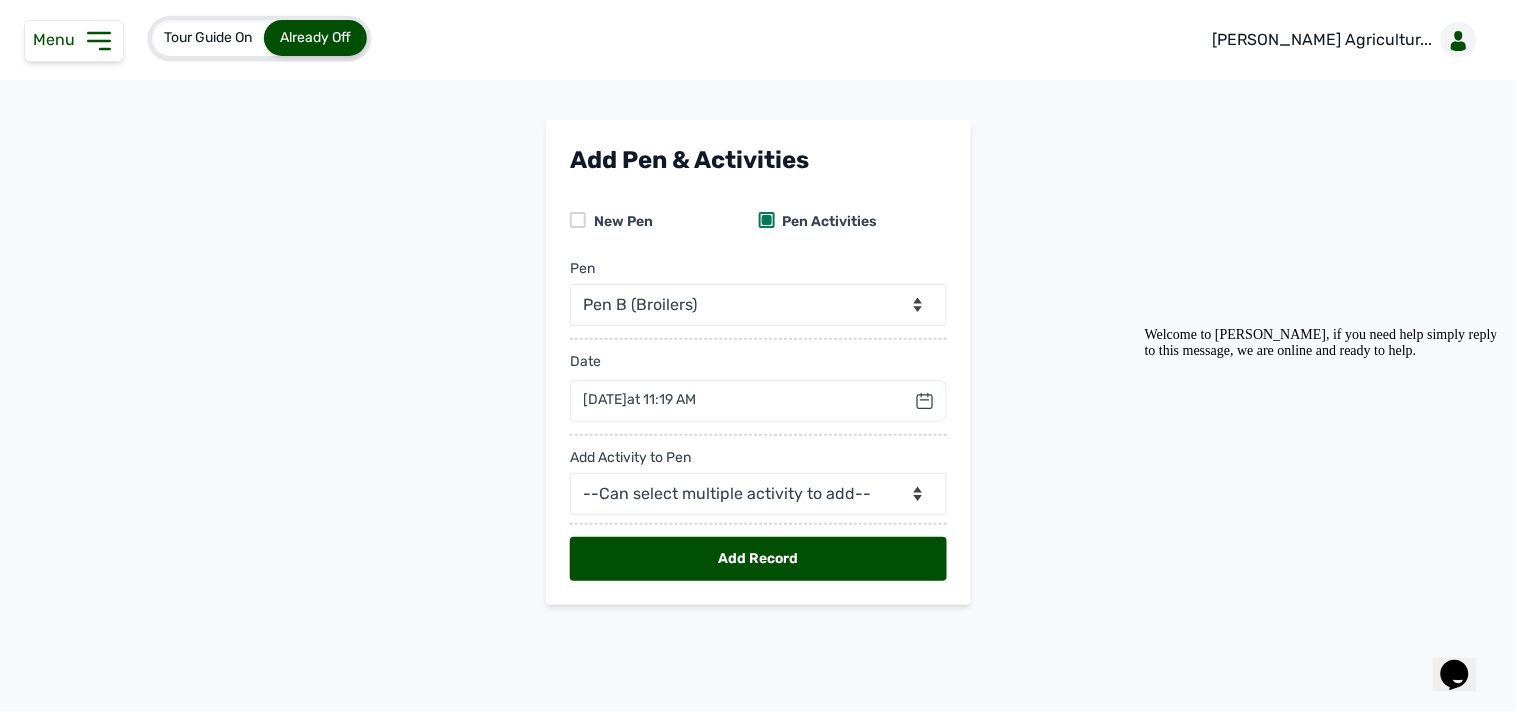 click 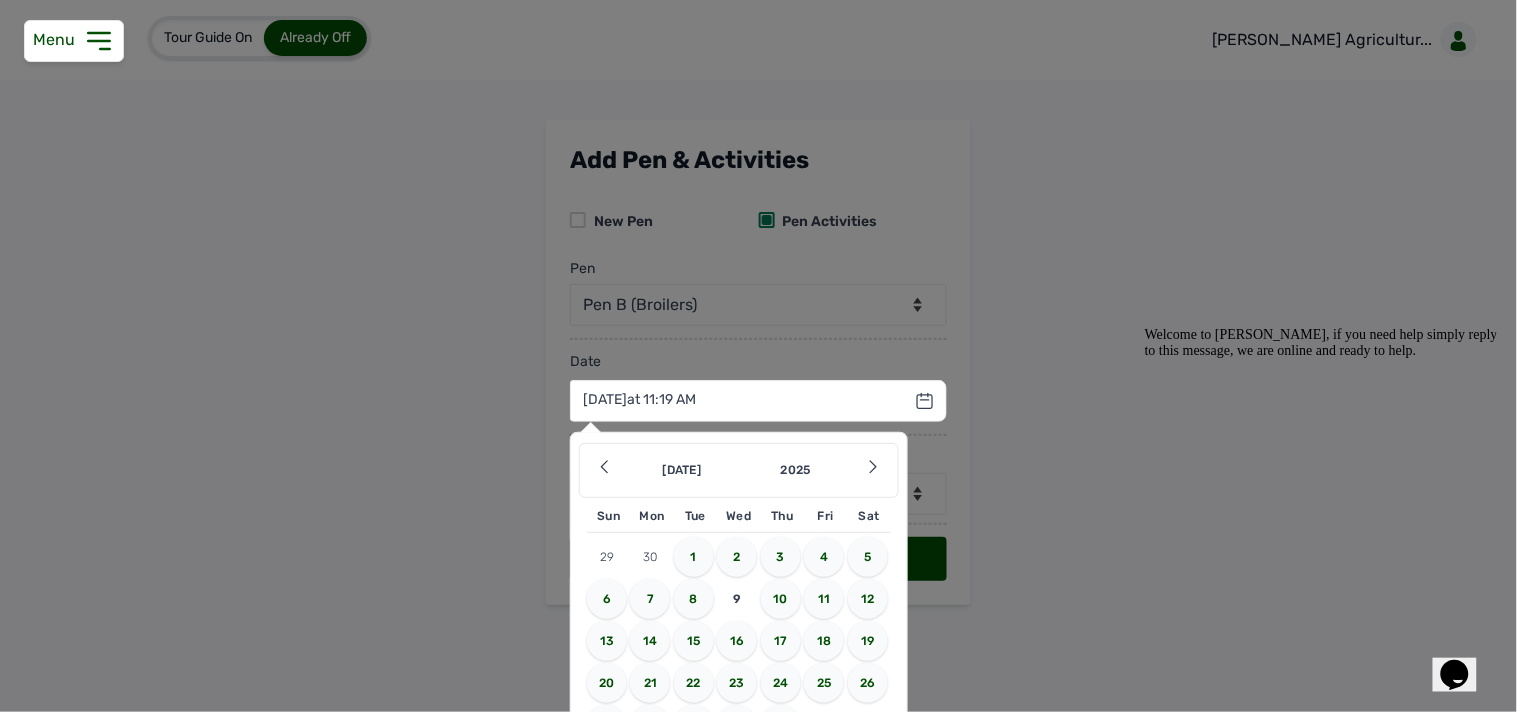 click on "7" at bounding box center (650, 599) 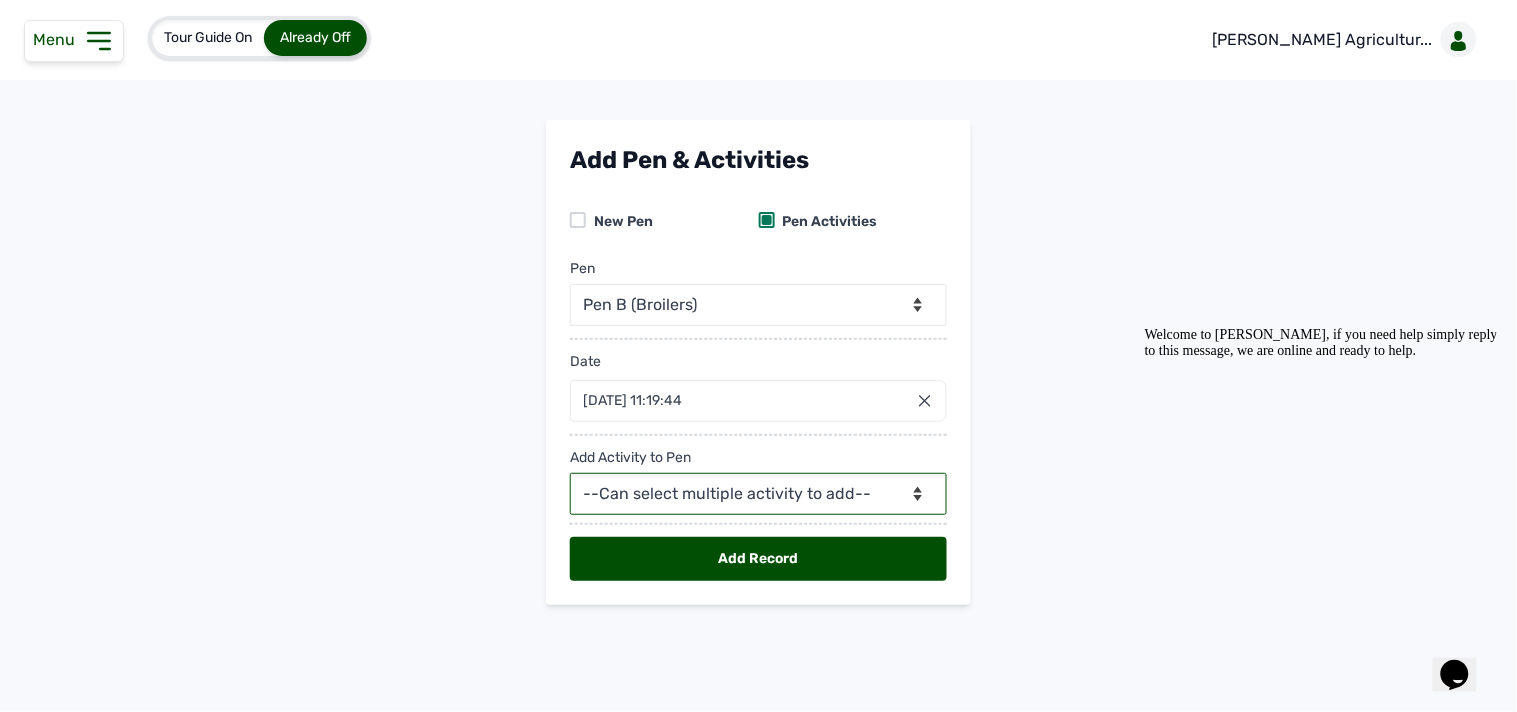 click on "--Can select multiple activity to add-- Raw Material Losses Weight" at bounding box center [758, 494] 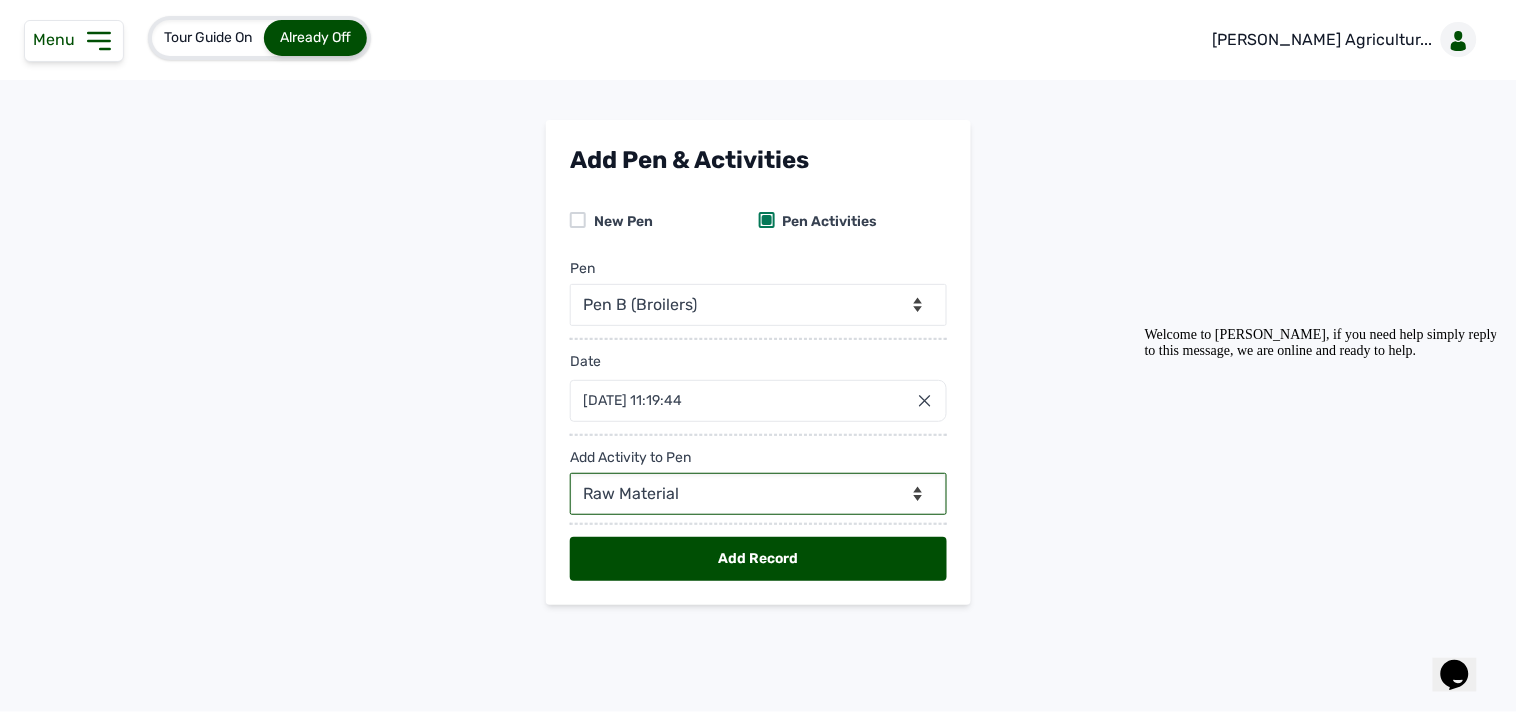 click on "--Can select multiple activity to add-- Raw Material Losses Weight" at bounding box center [758, 494] 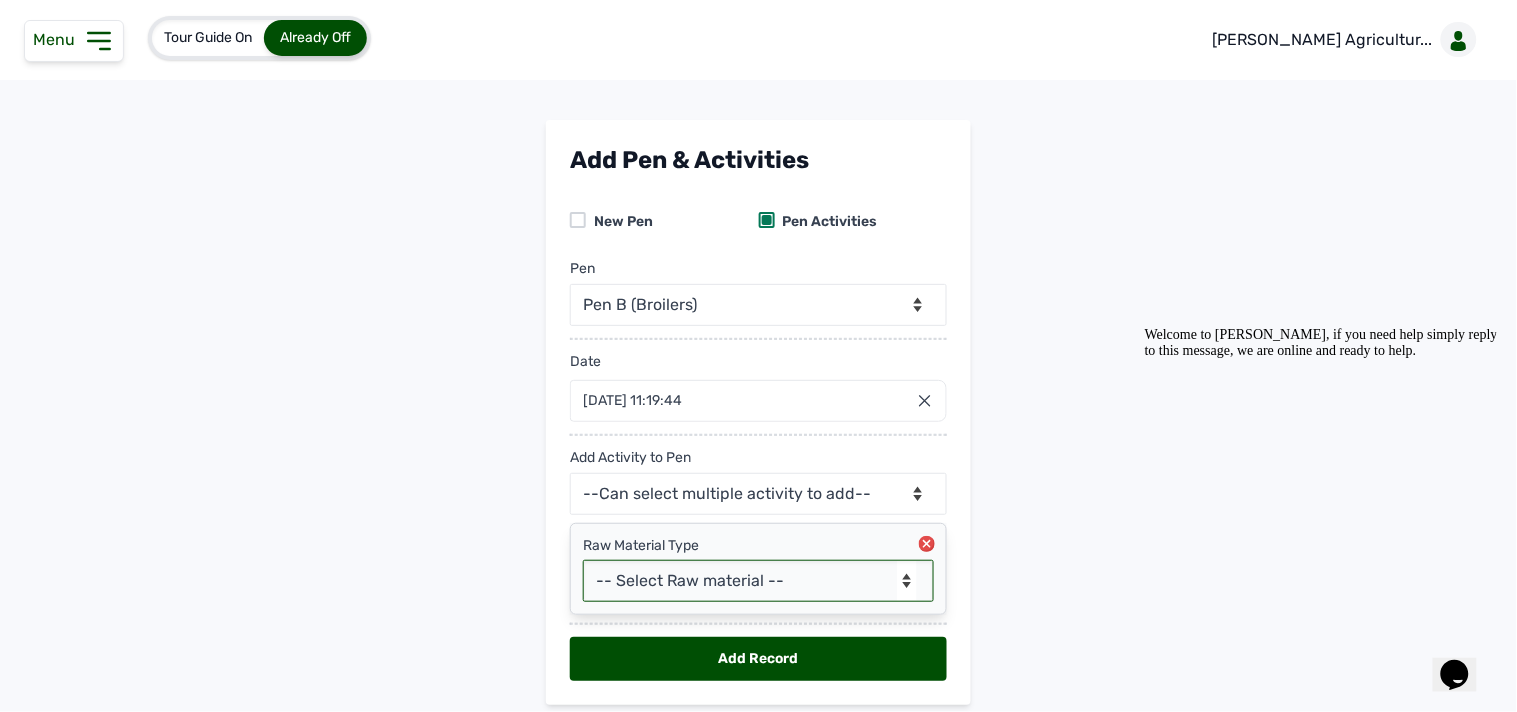click on "-- Select Raw material -- feeds medications vaccines" at bounding box center [758, 581] 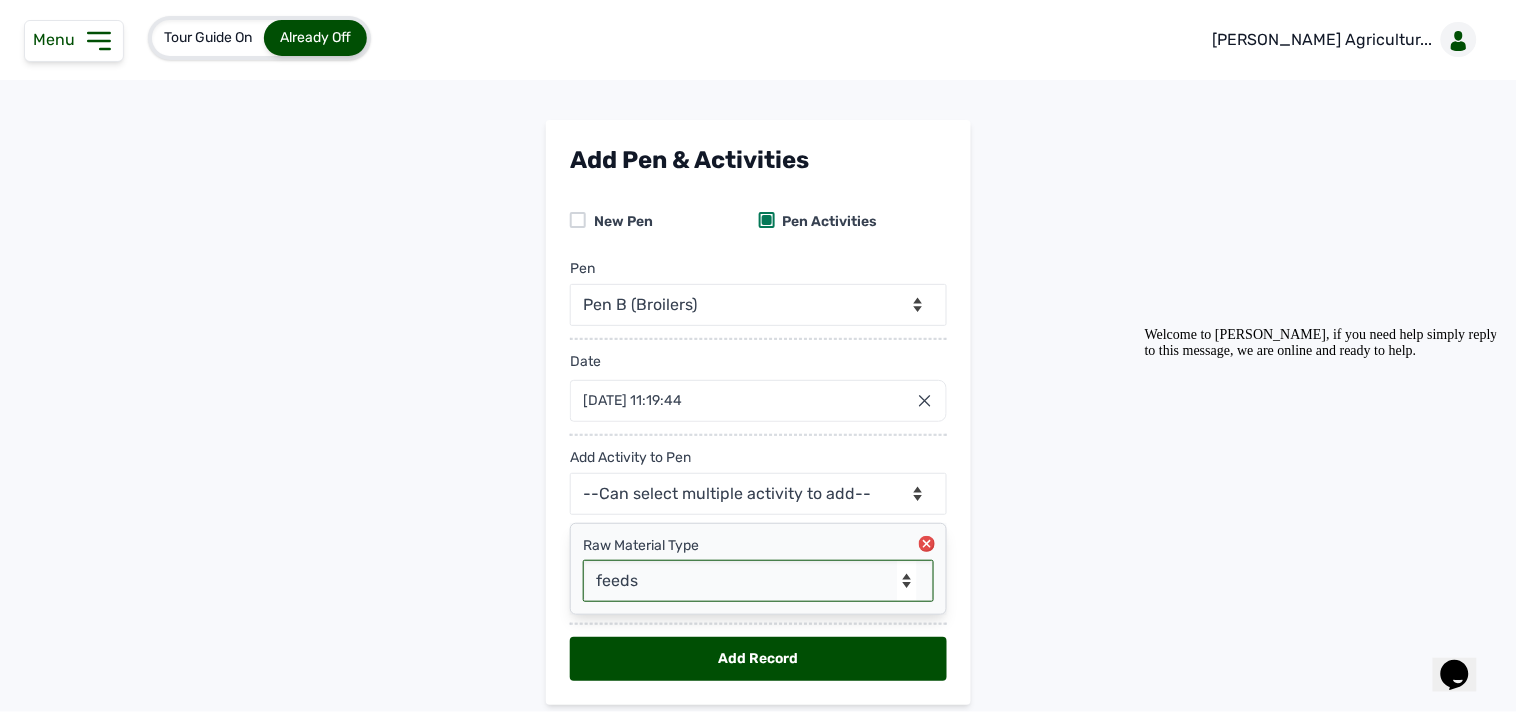 click on "-- Select Raw material -- feeds medications vaccines" at bounding box center [758, 581] 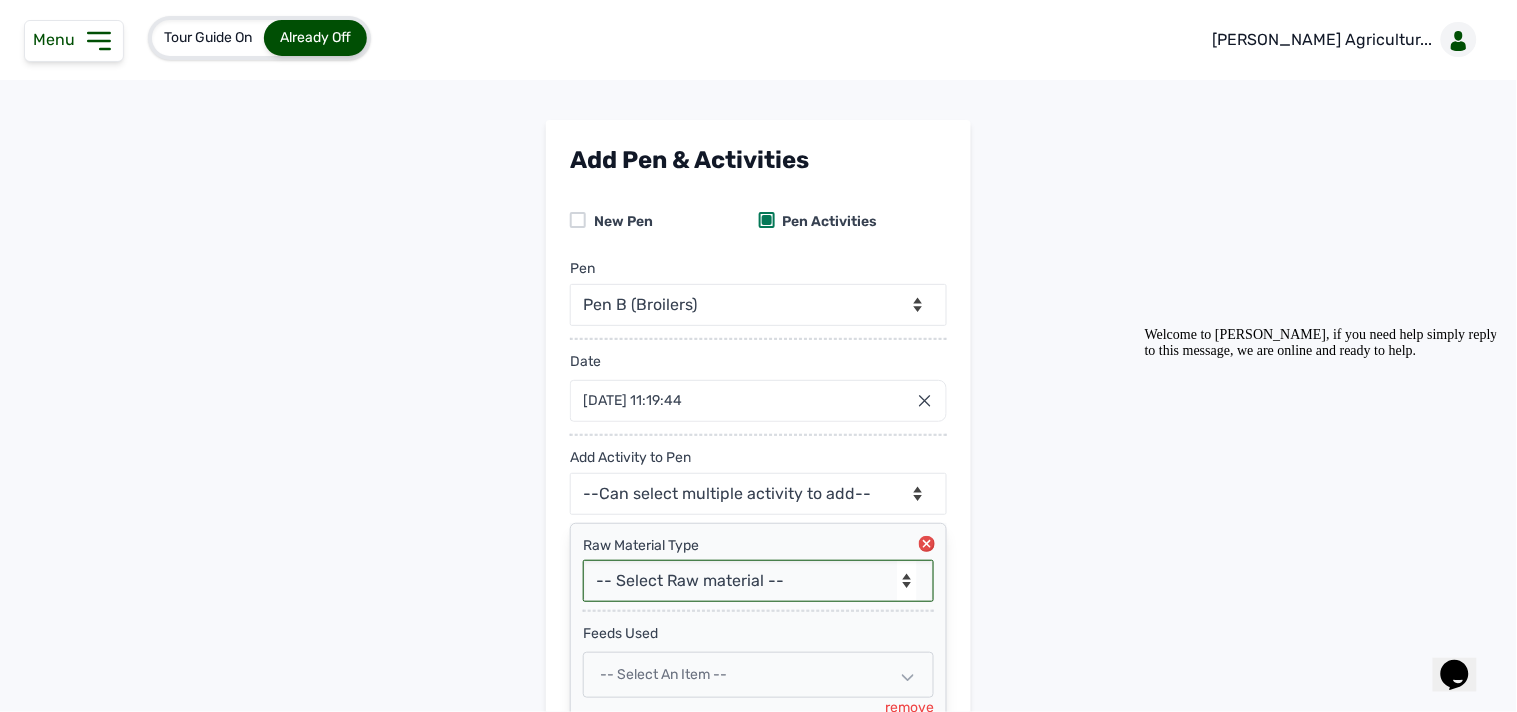 select on "feeds" 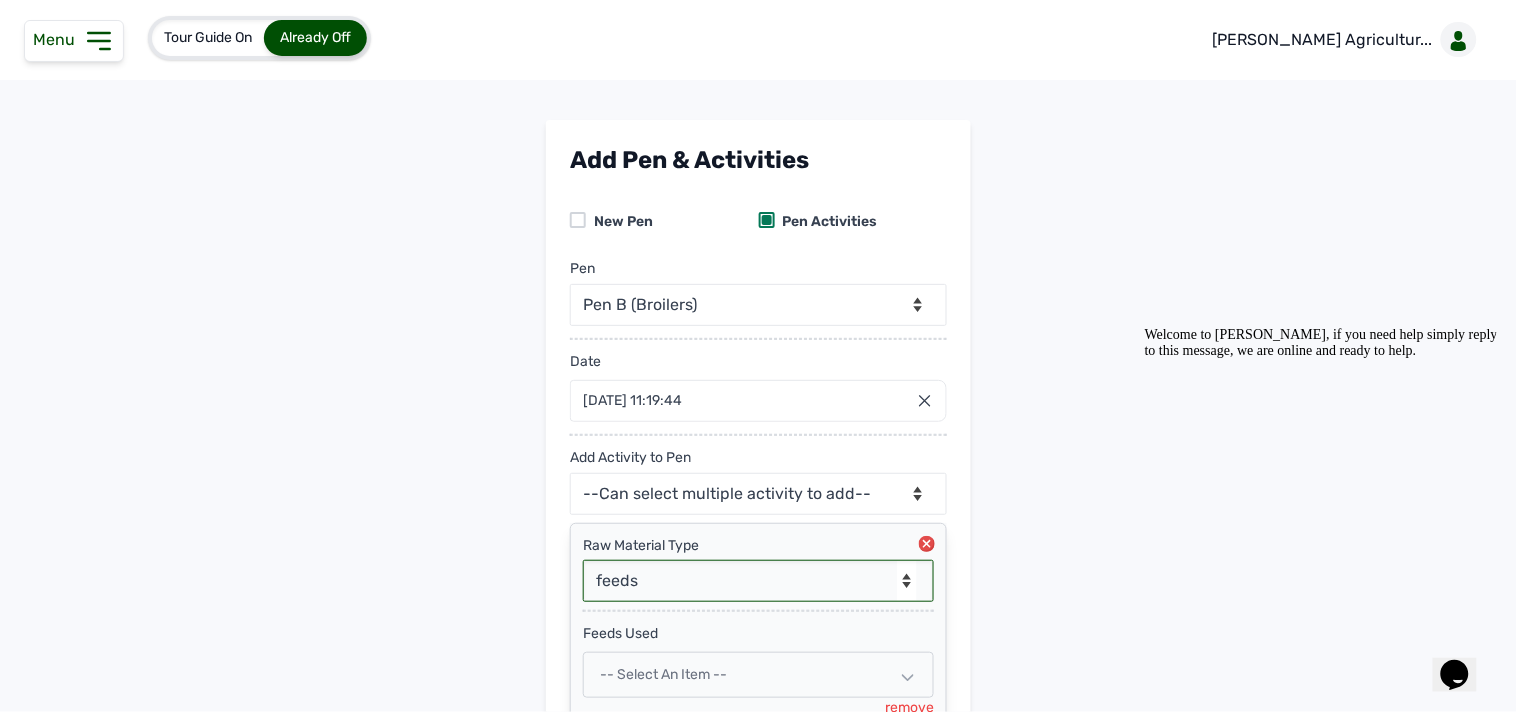 select 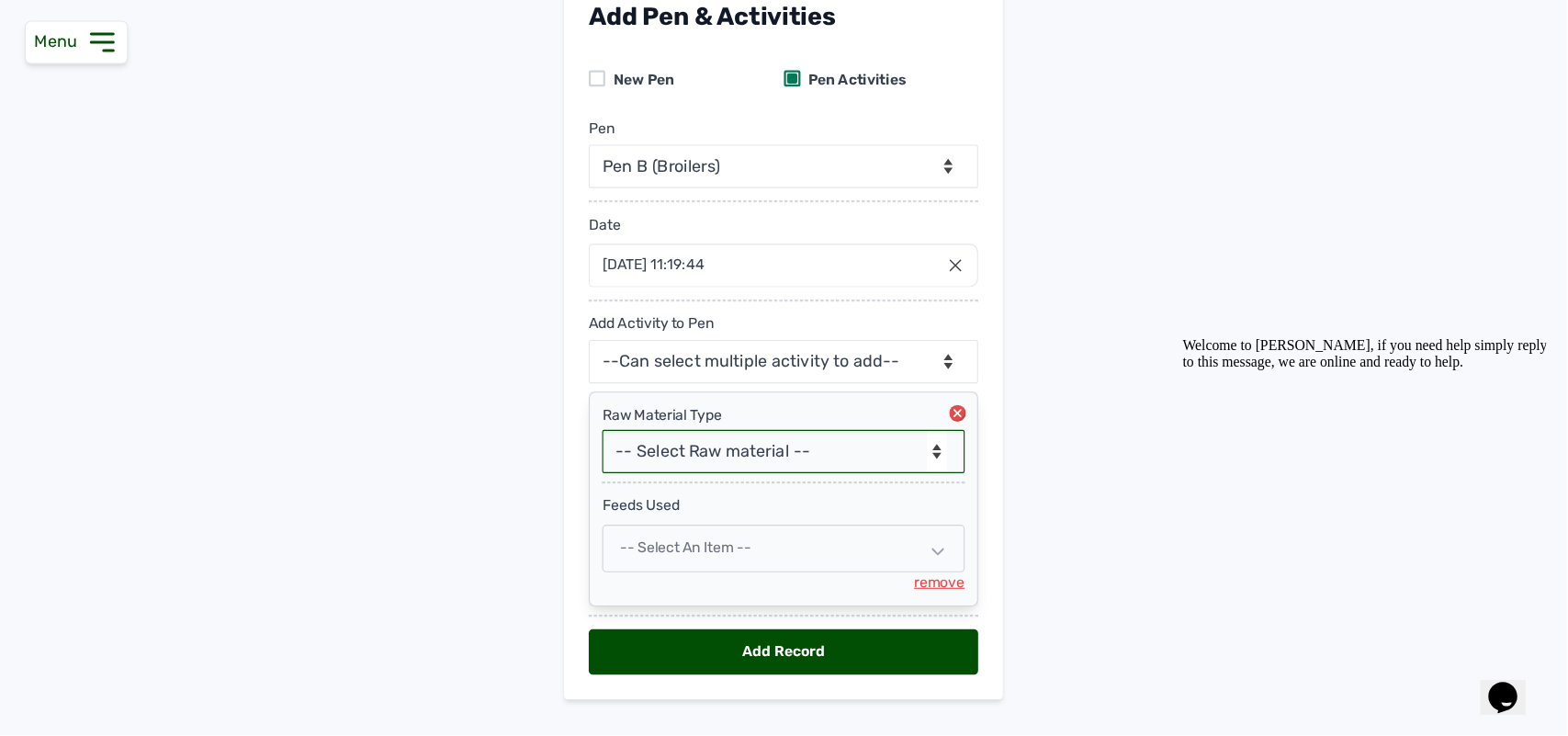 scroll, scrollTop: 168, scrollLeft: 0, axis: vertical 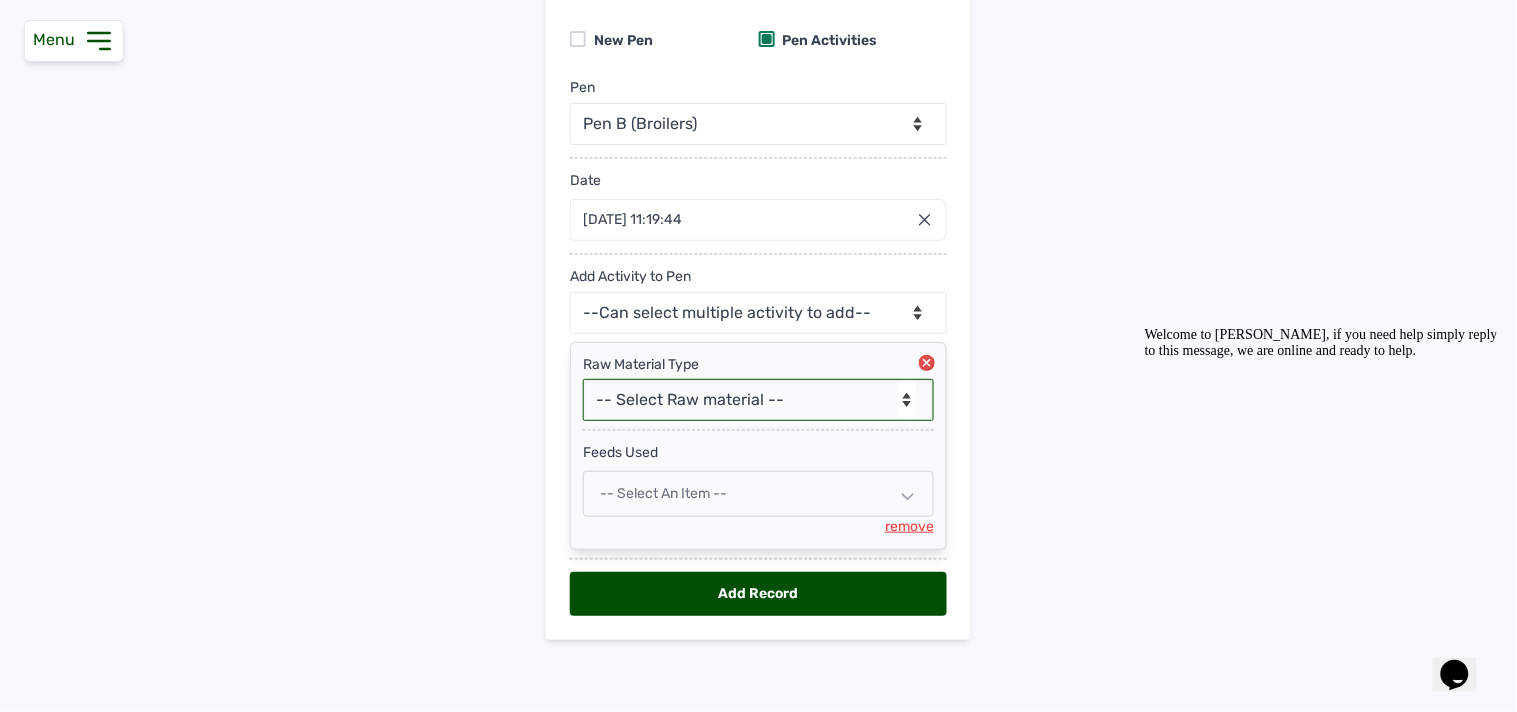 click 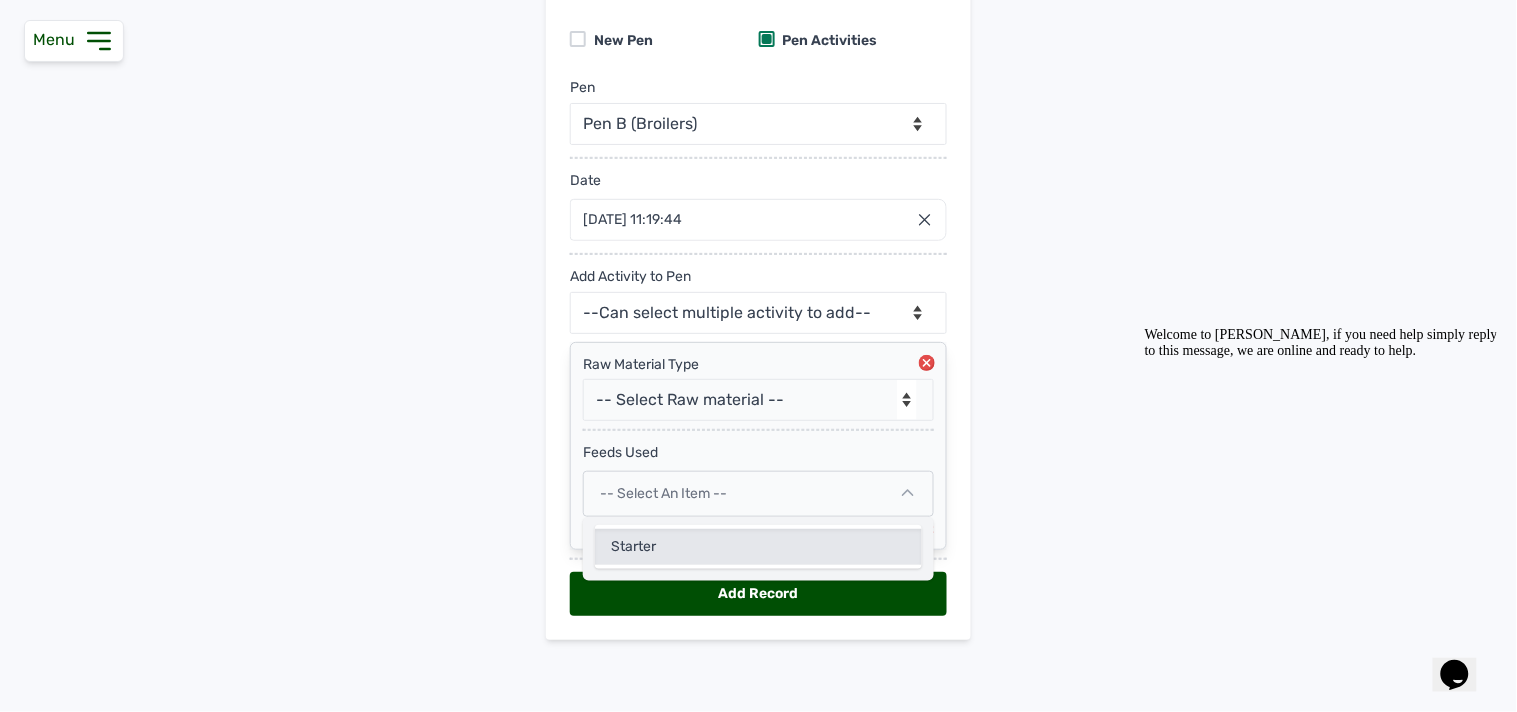 click on "Starter" 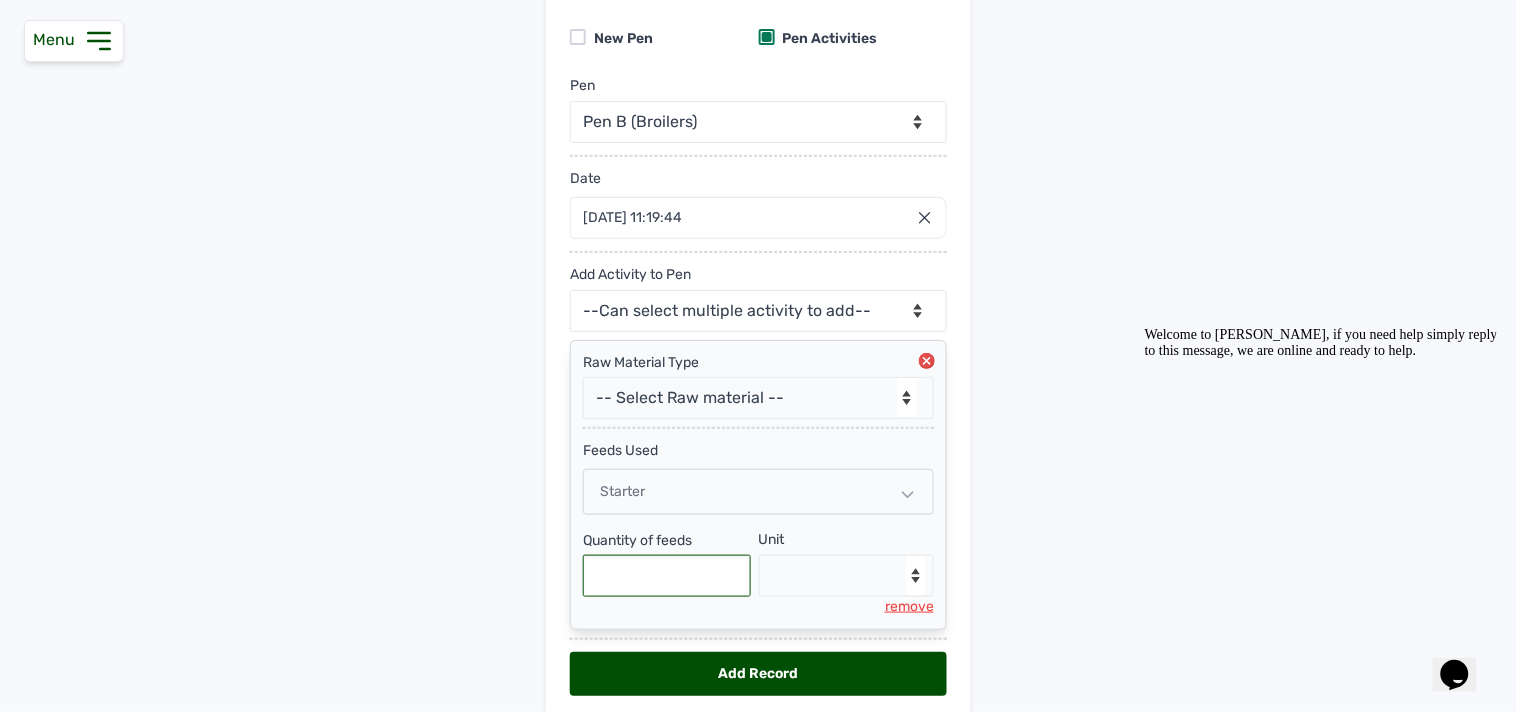 click at bounding box center [667, 576] 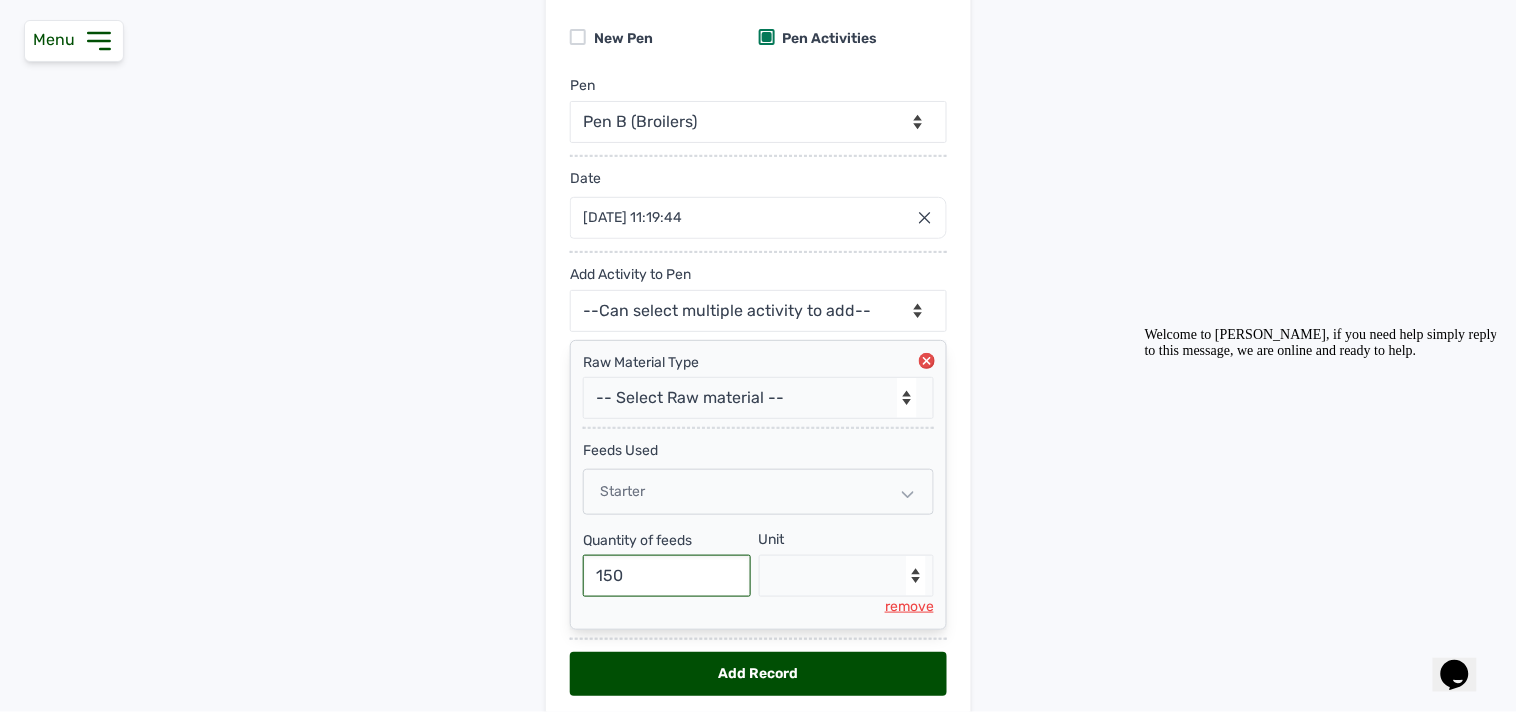 type on "150" 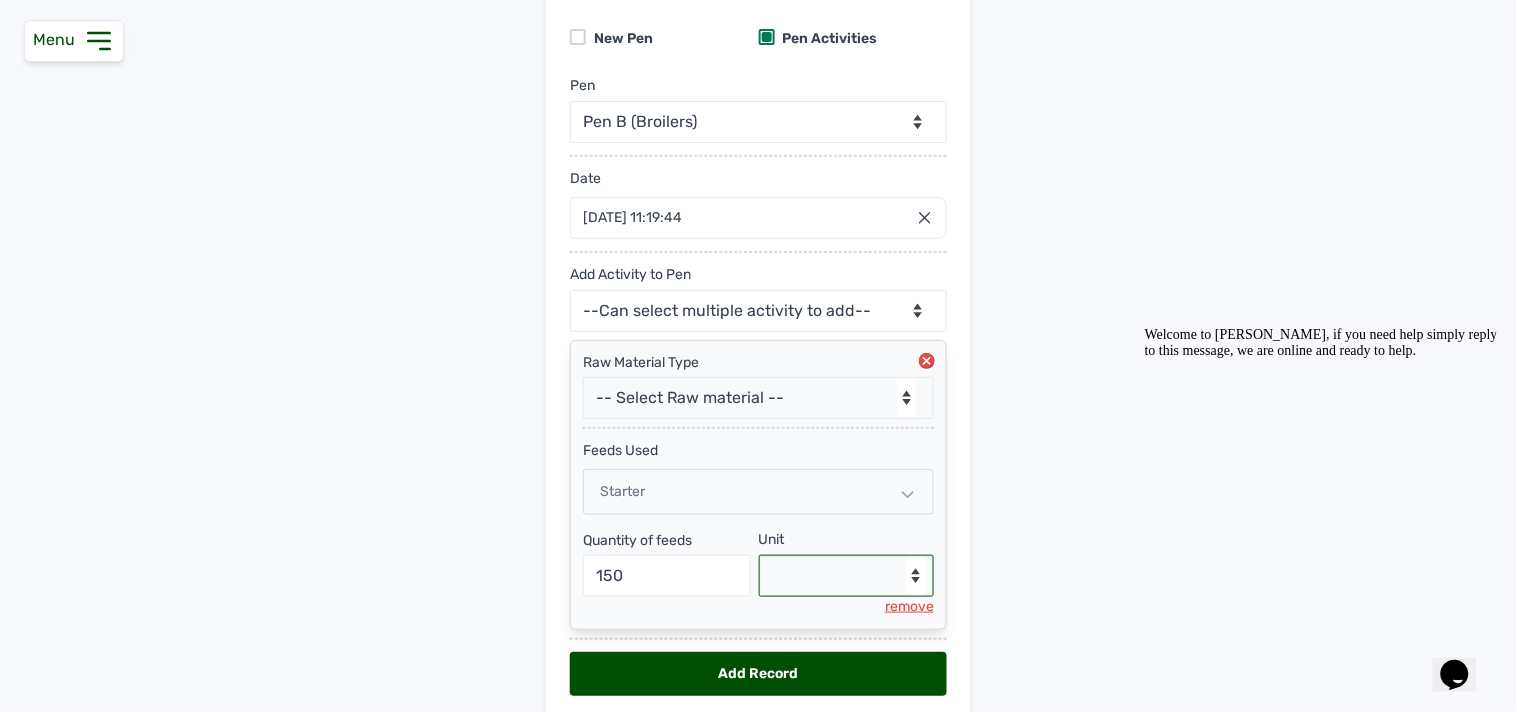 click on "--Select unit-- Bag(s) Kg" at bounding box center [847, 576] 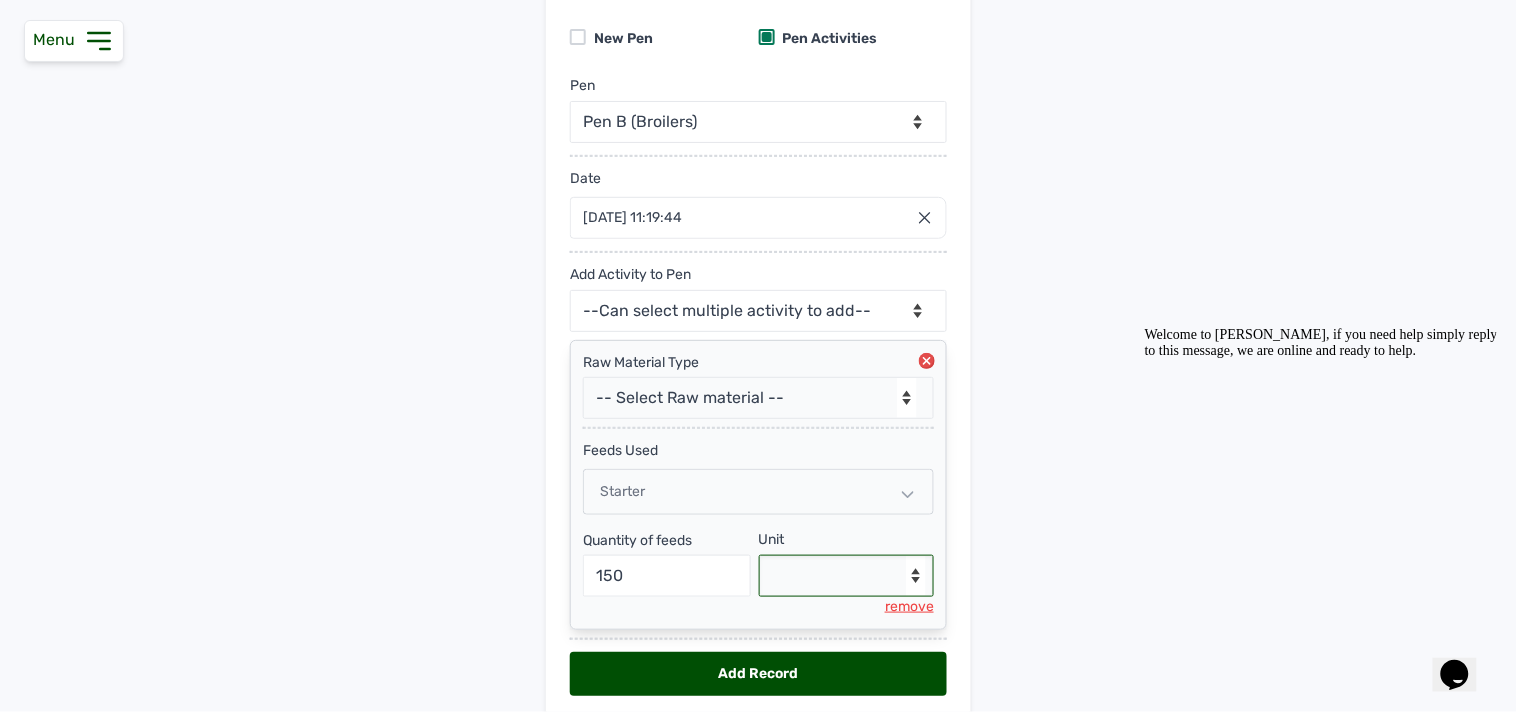 select on "Kg" 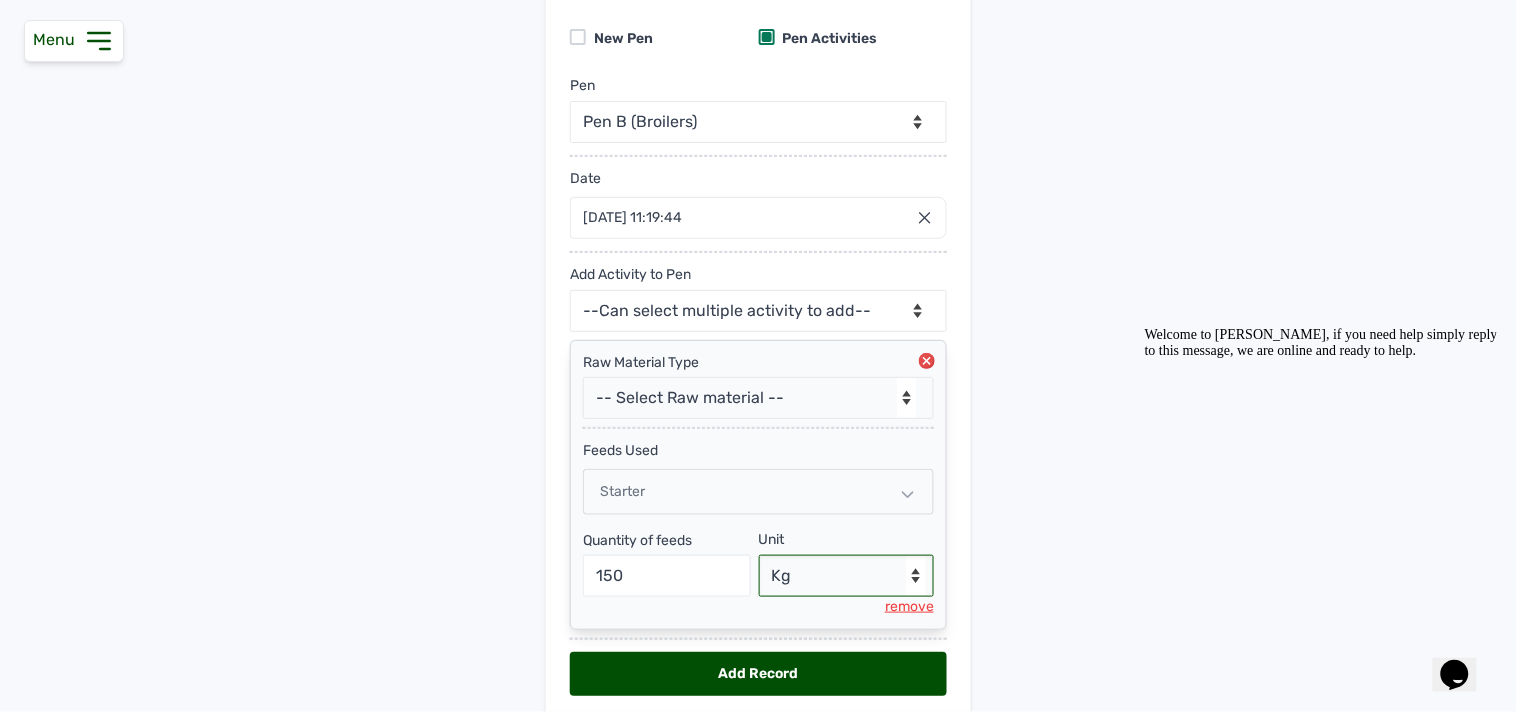 click on "--Select unit-- Bag(s) Kg" at bounding box center (847, 576) 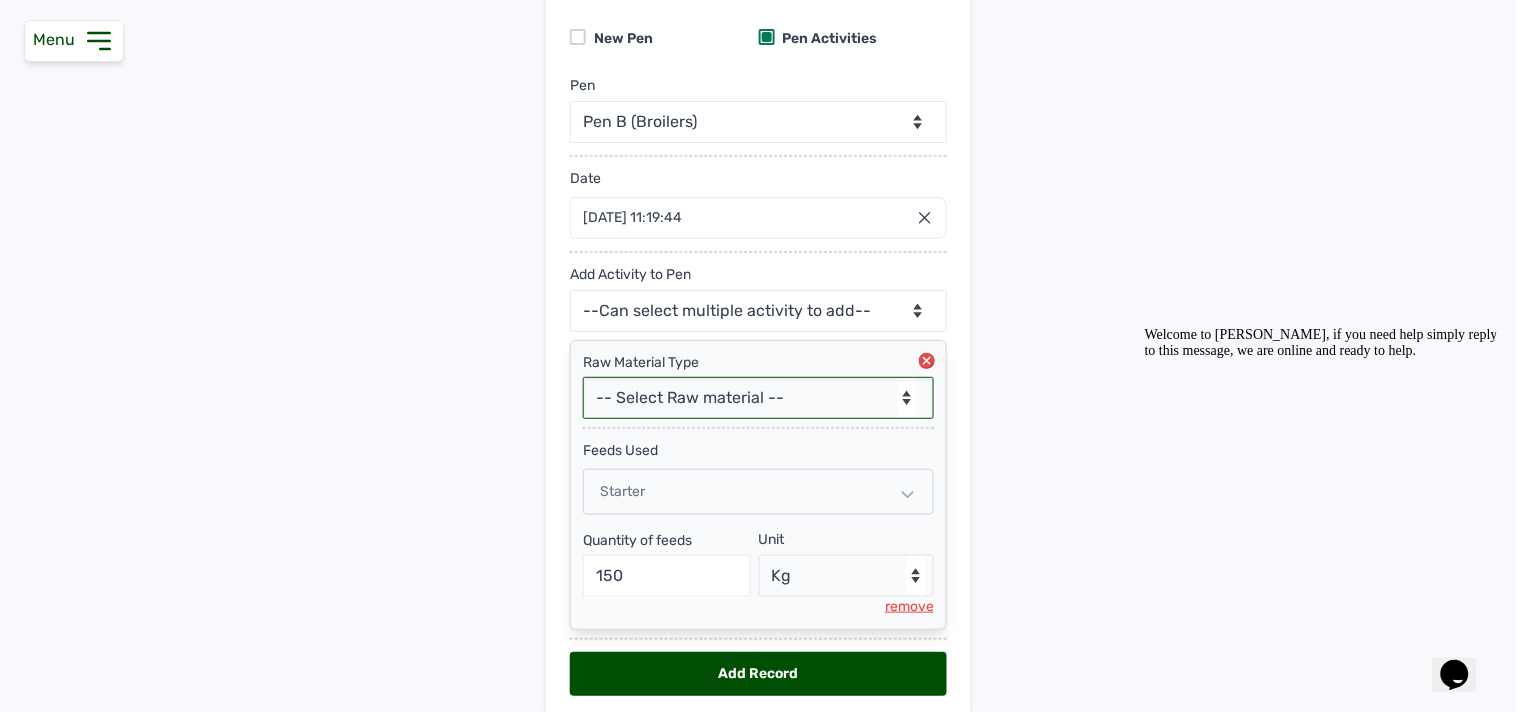 click on "-- Select Raw material -- feeds medications vaccines" at bounding box center [758, 398] 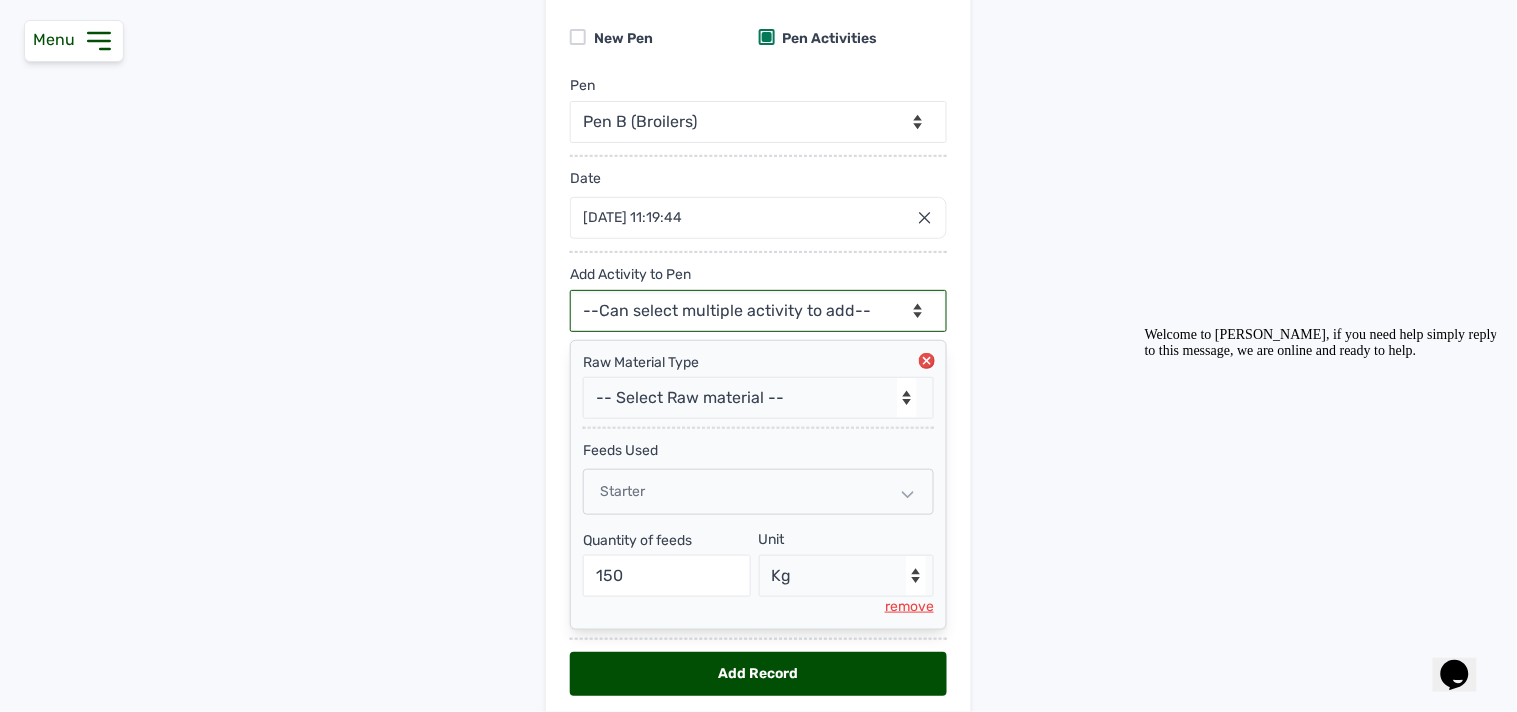 click on "--Can select multiple activity to add-- Raw Material Losses Weight" at bounding box center [758, 311] 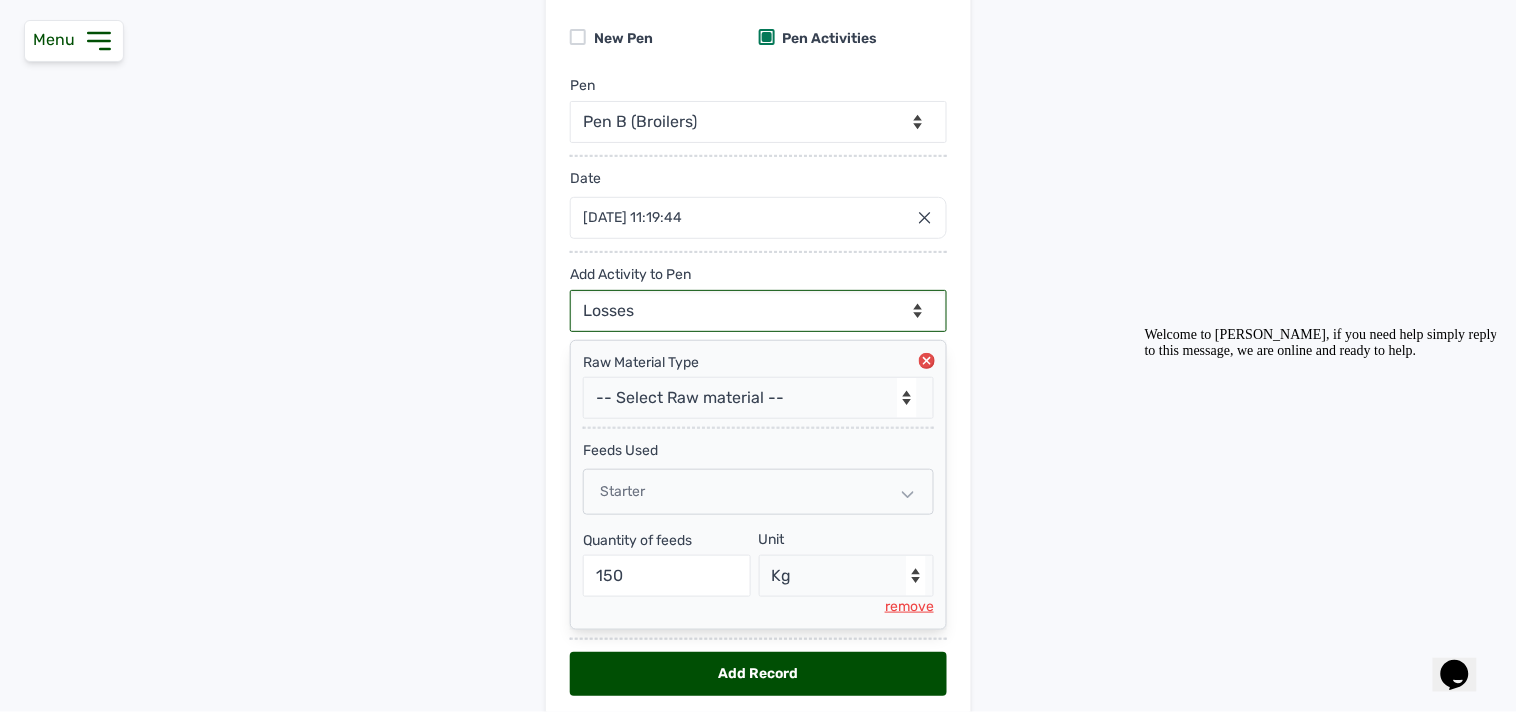 click on "--Can select multiple activity to add-- Raw Material Losses Weight" at bounding box center [758, 311] 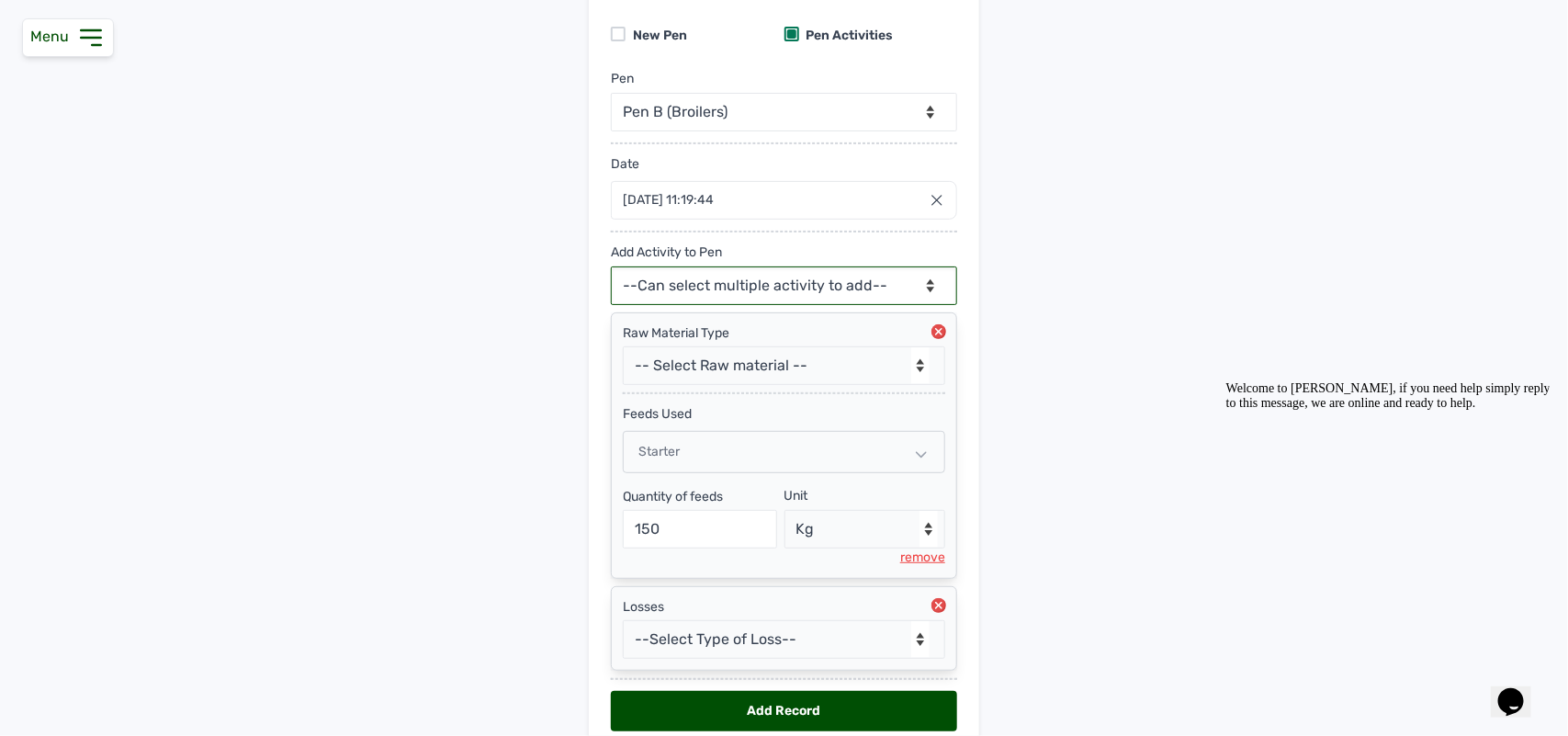 scroll, scrollTop: 255, scrollLeft: 0, axis: vertical 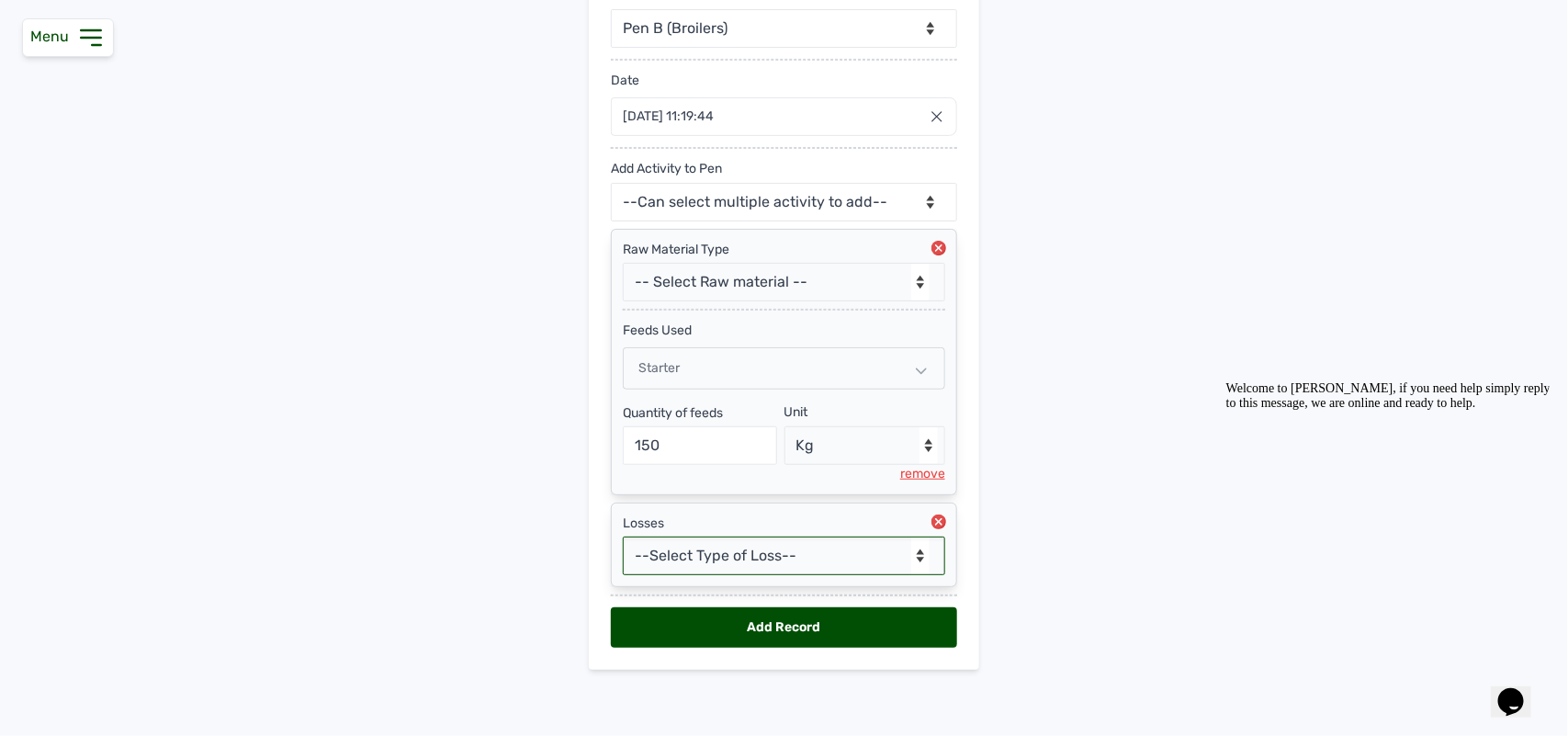 click on "--Select Type of Loss-- Mortality Culled Theft" at bounding box center (784, 556) 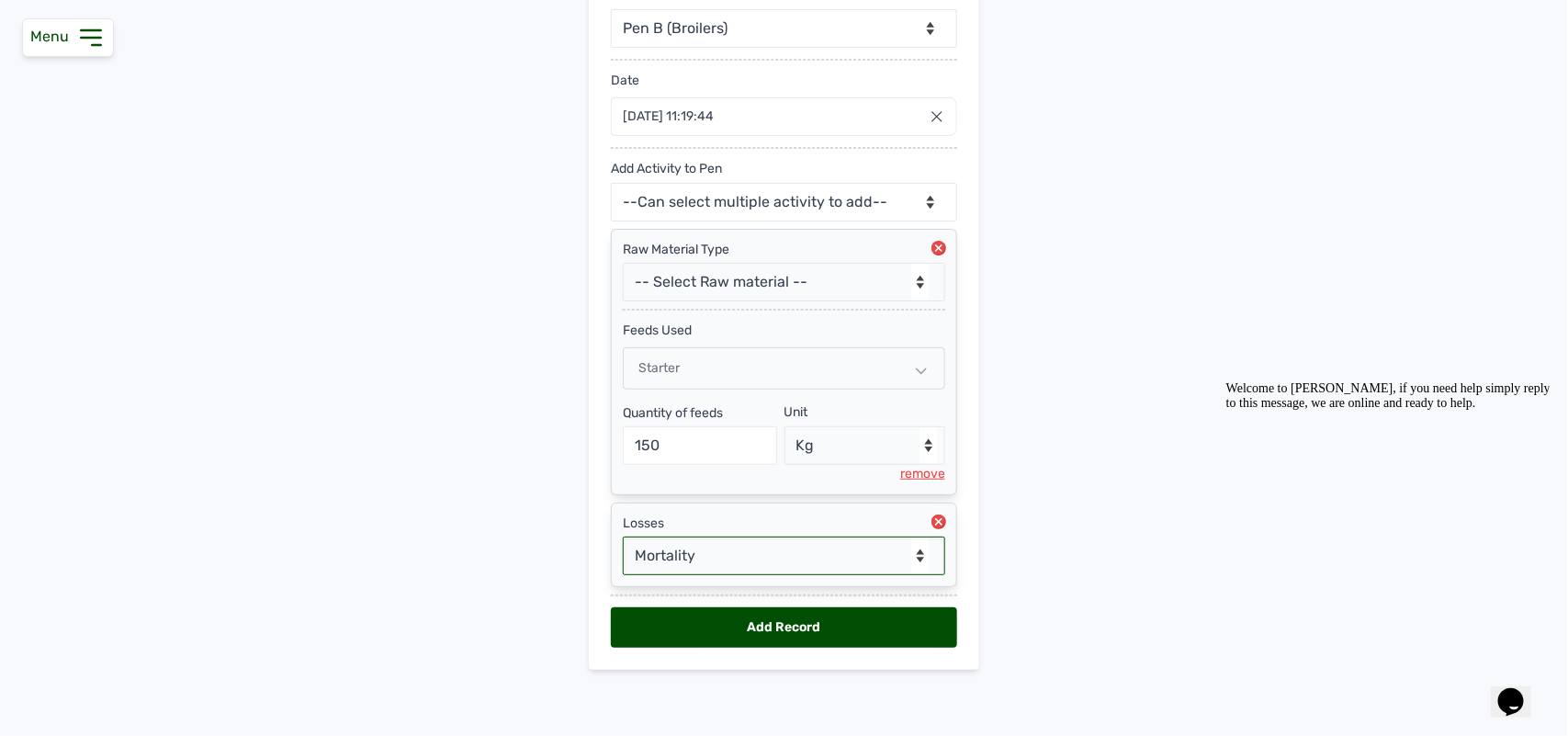 click on "--Select Type of Loss-- Mortality Culled Theft" at bounding box center (784, 556) 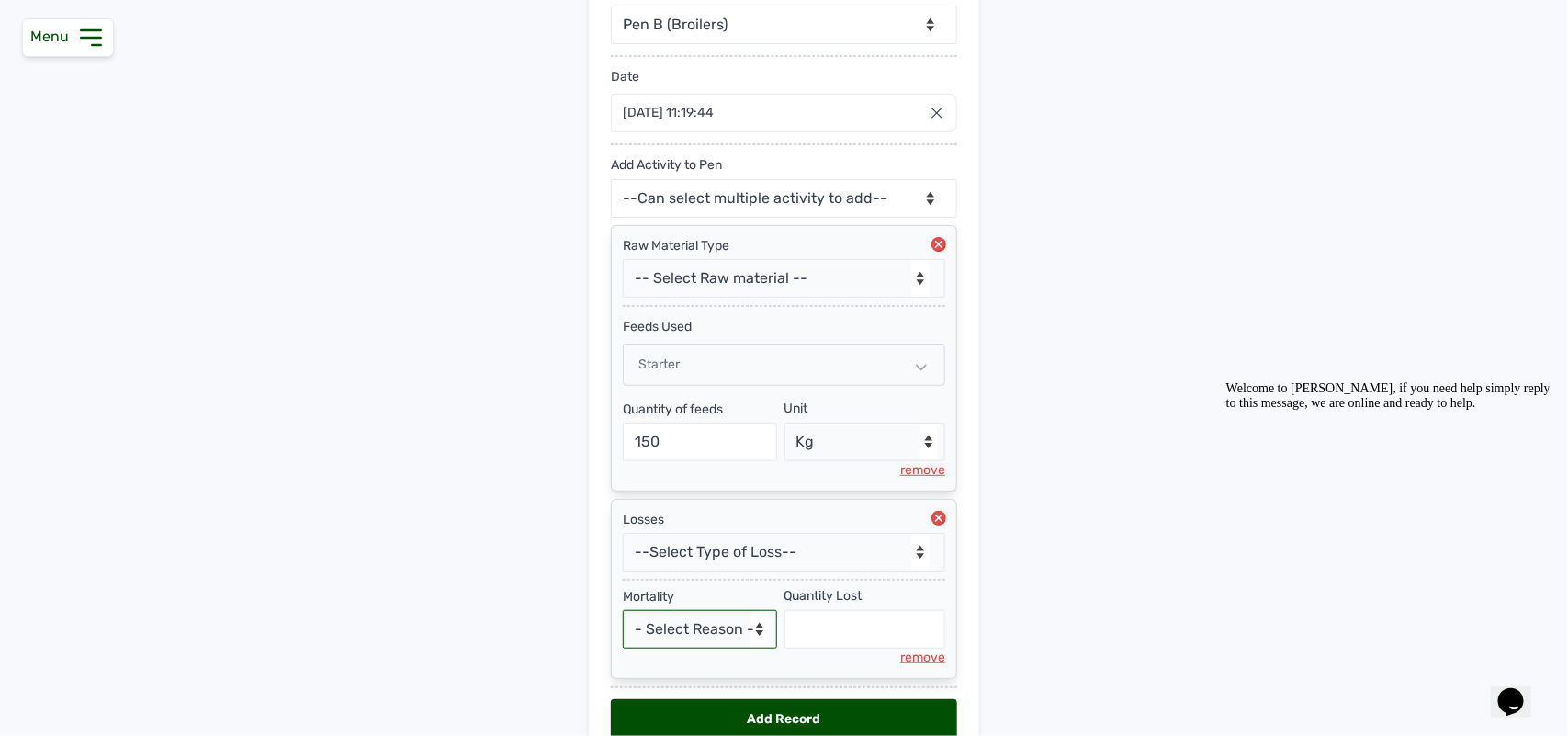 click on "- Select Reason - Disease Late Vaccination Wrong Vaccination Heat [MEDICAL_DATA] Others" at bounding box center (700, 629) 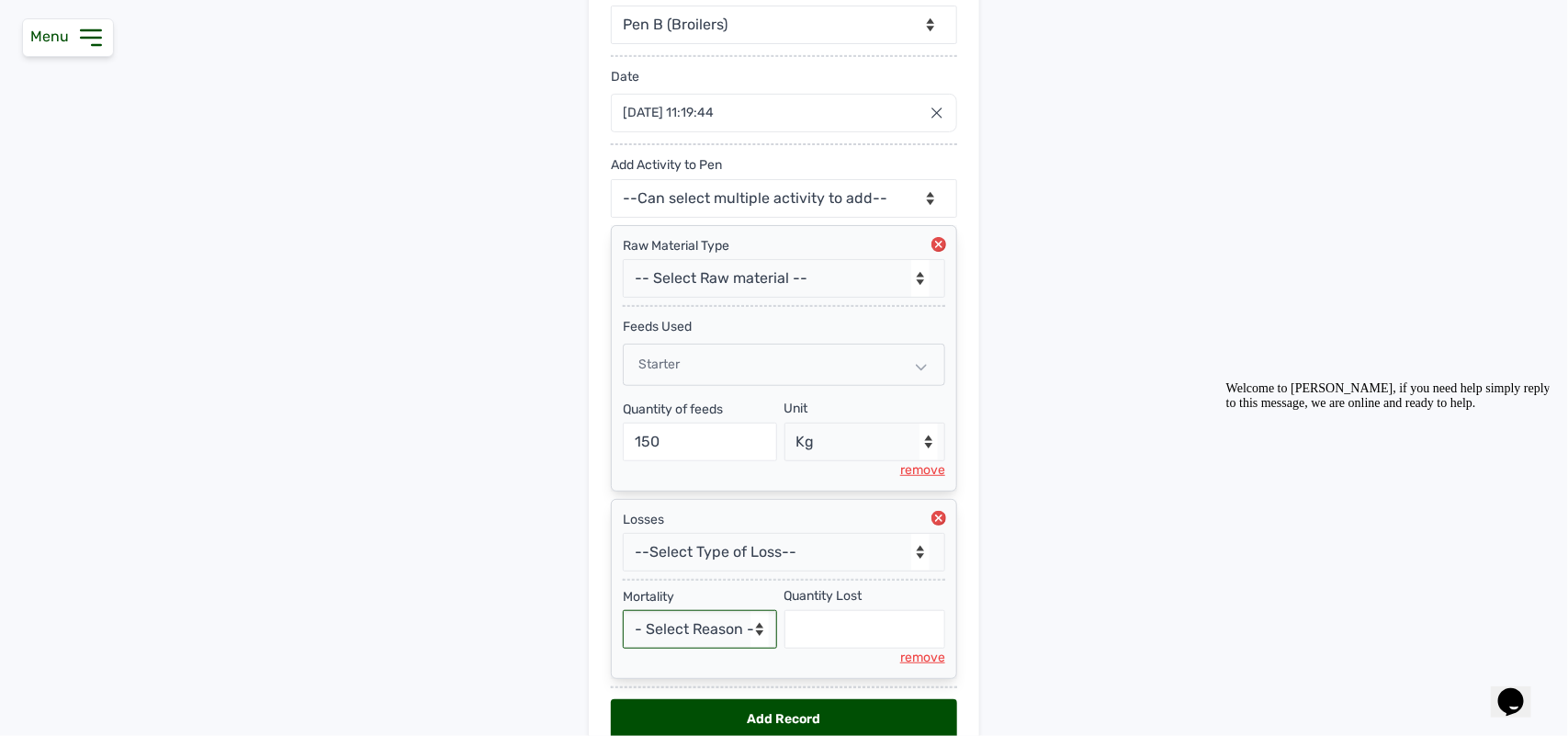 select on "Others" 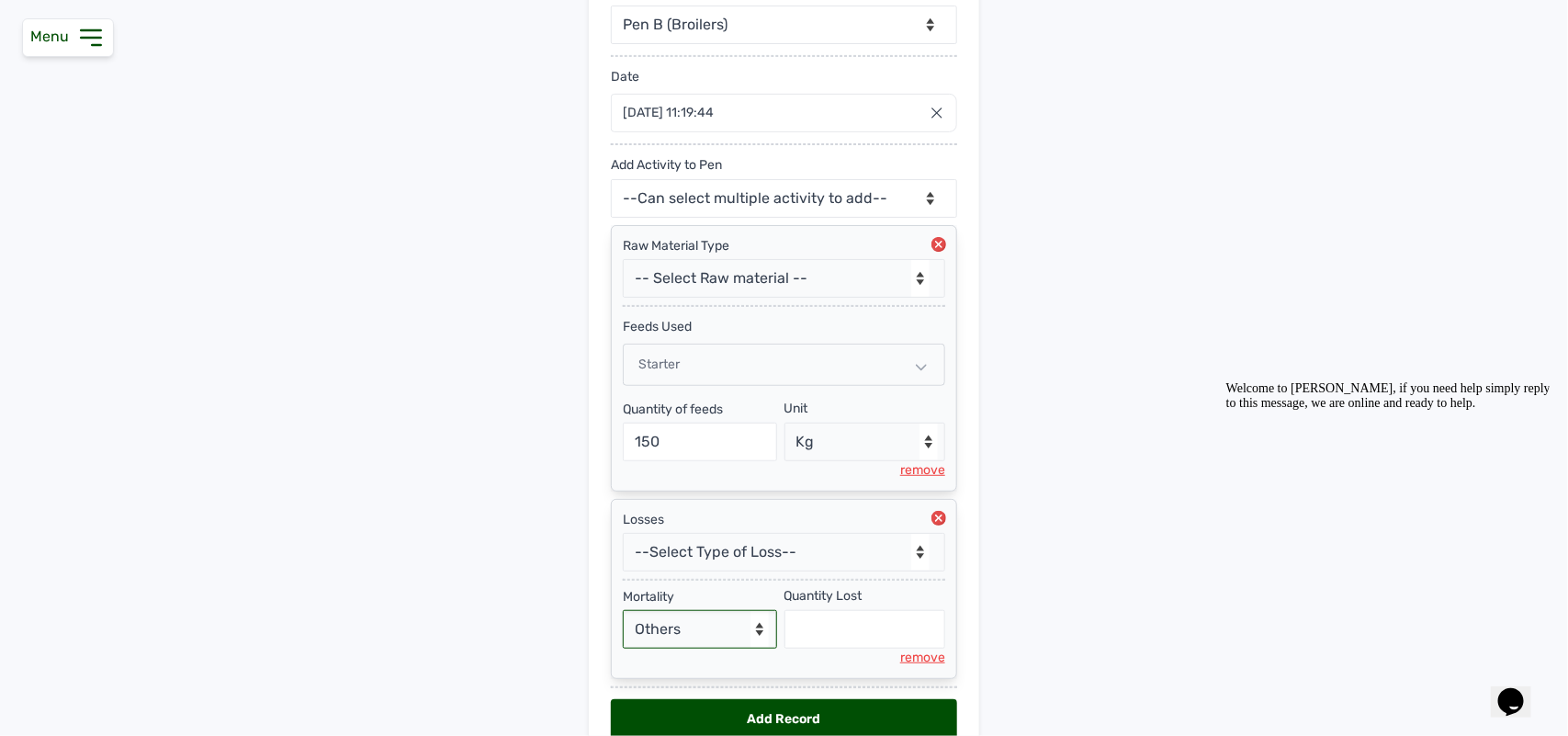 click on "- Select Reason - Disease Late Vaccination Wrong Vaccination Heat [MEDICAL_DATA] Others" at bounding box center [700, 629] 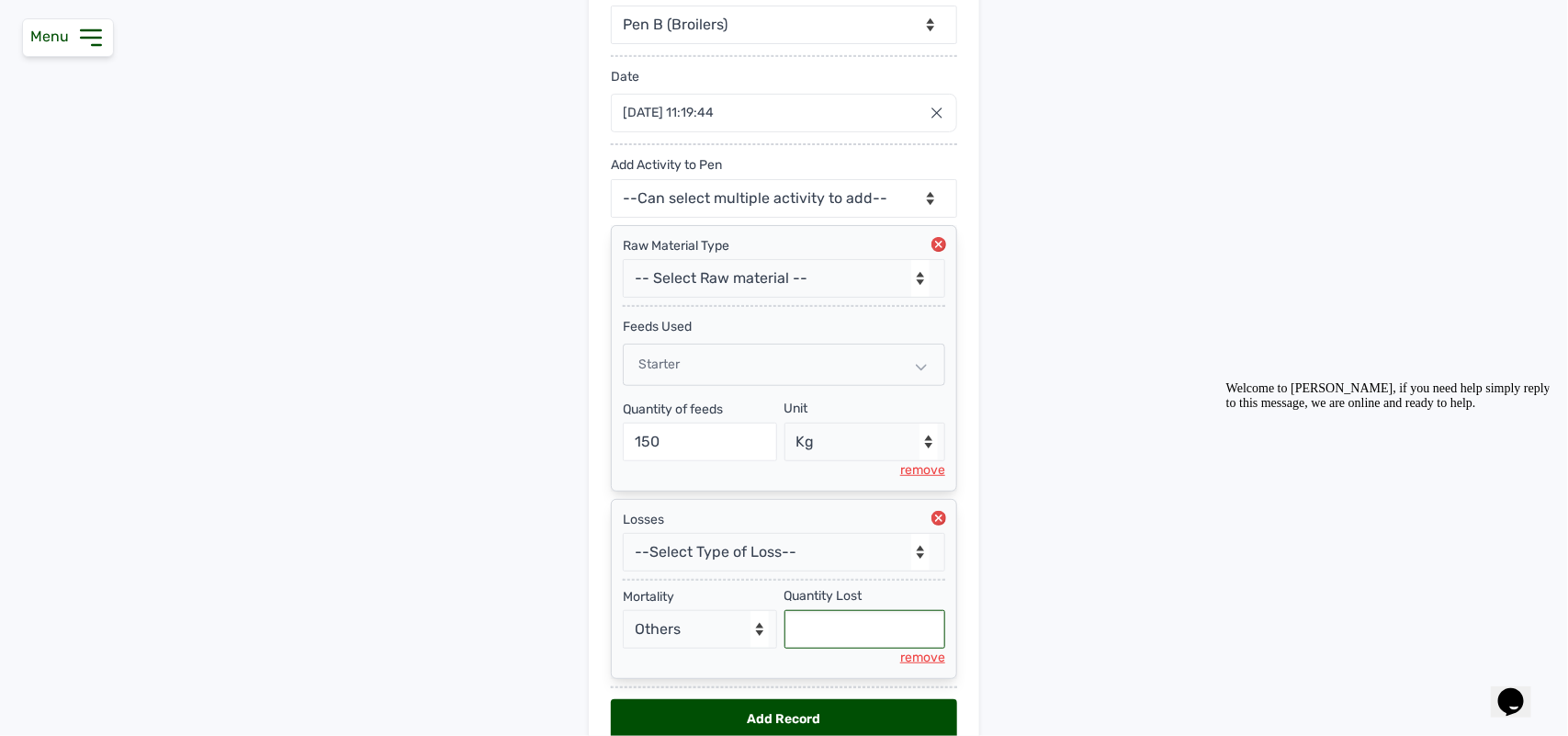 click at bounding box center (865, 629) 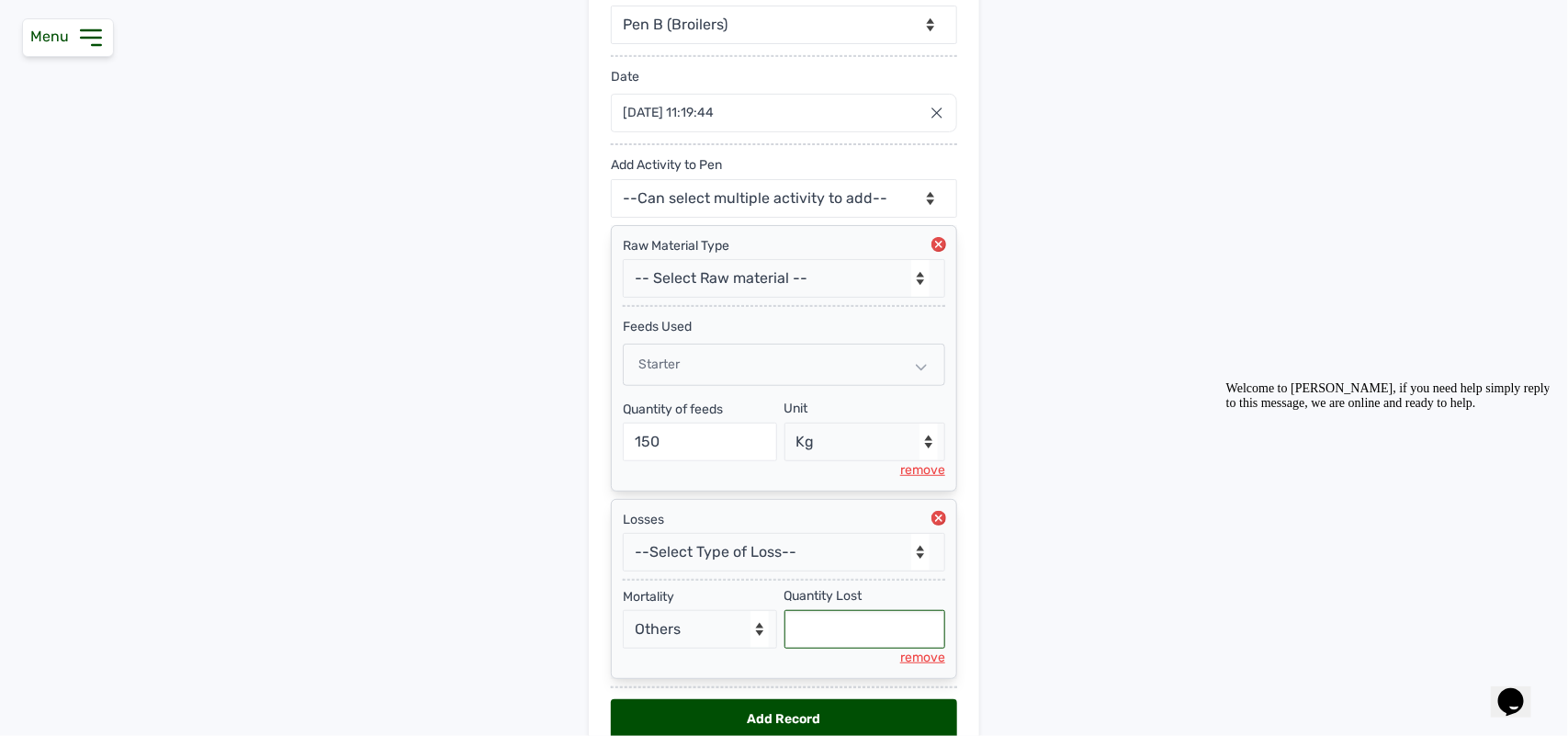 type on "8" 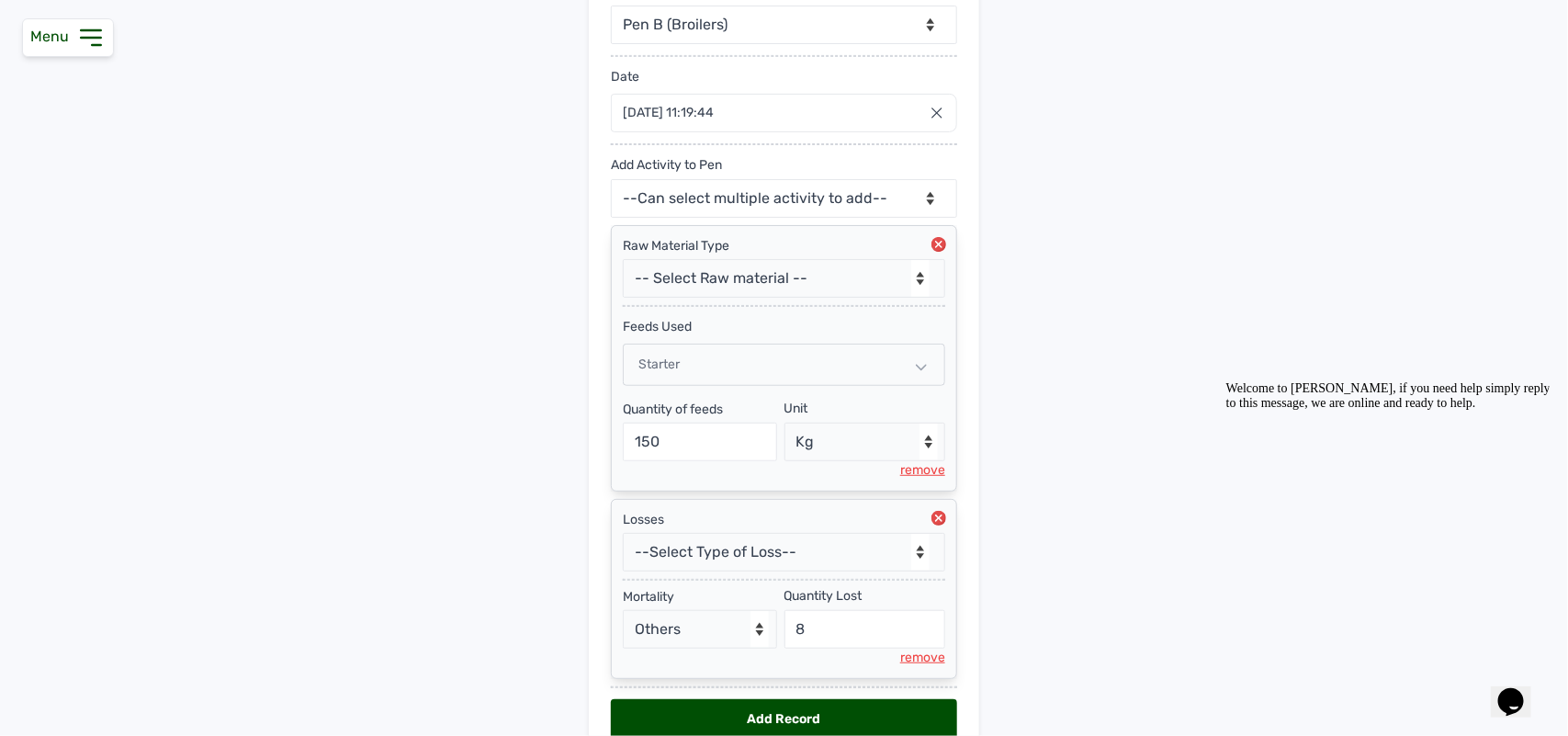 click on "Add Record" at bounding box center (784, 719) 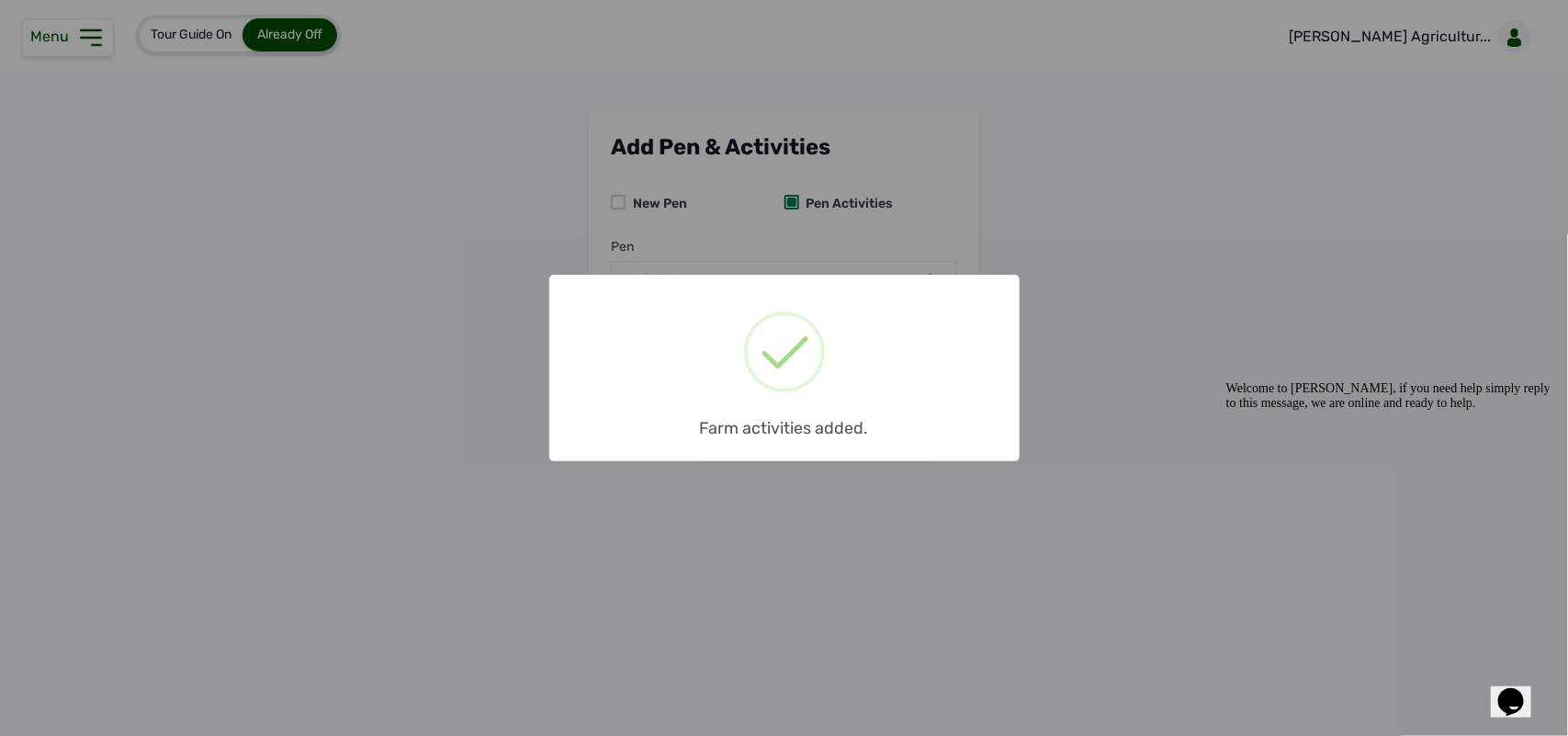 scroll, scrollTop: 0, scrollLeft: 0, axis: both 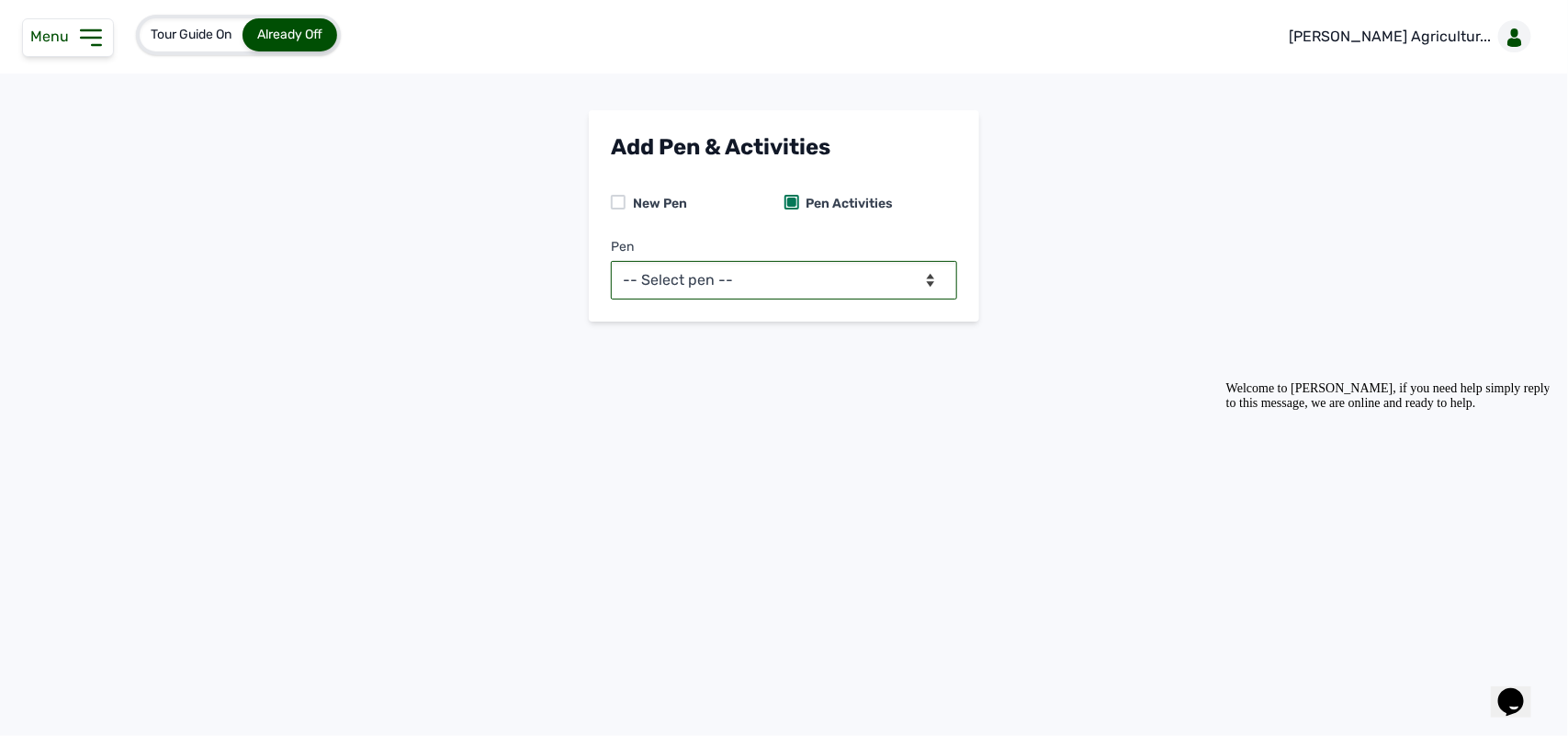 click on "-- Select pen -- Pen B (Broilers)" at bounding box center [784, 280] 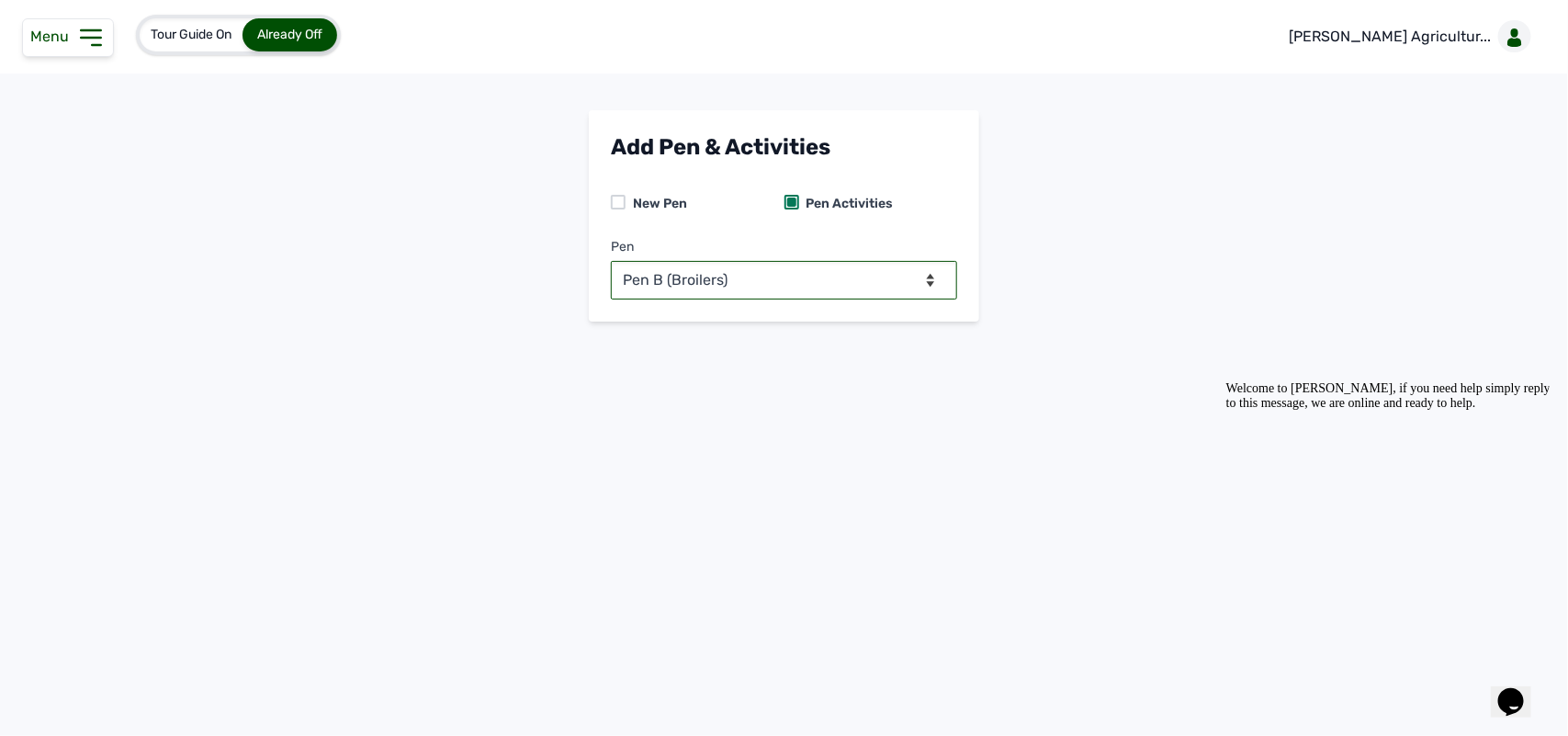 click on "-- Select pen -- Pen B (Broilers)" at bounding box center (784, 280) 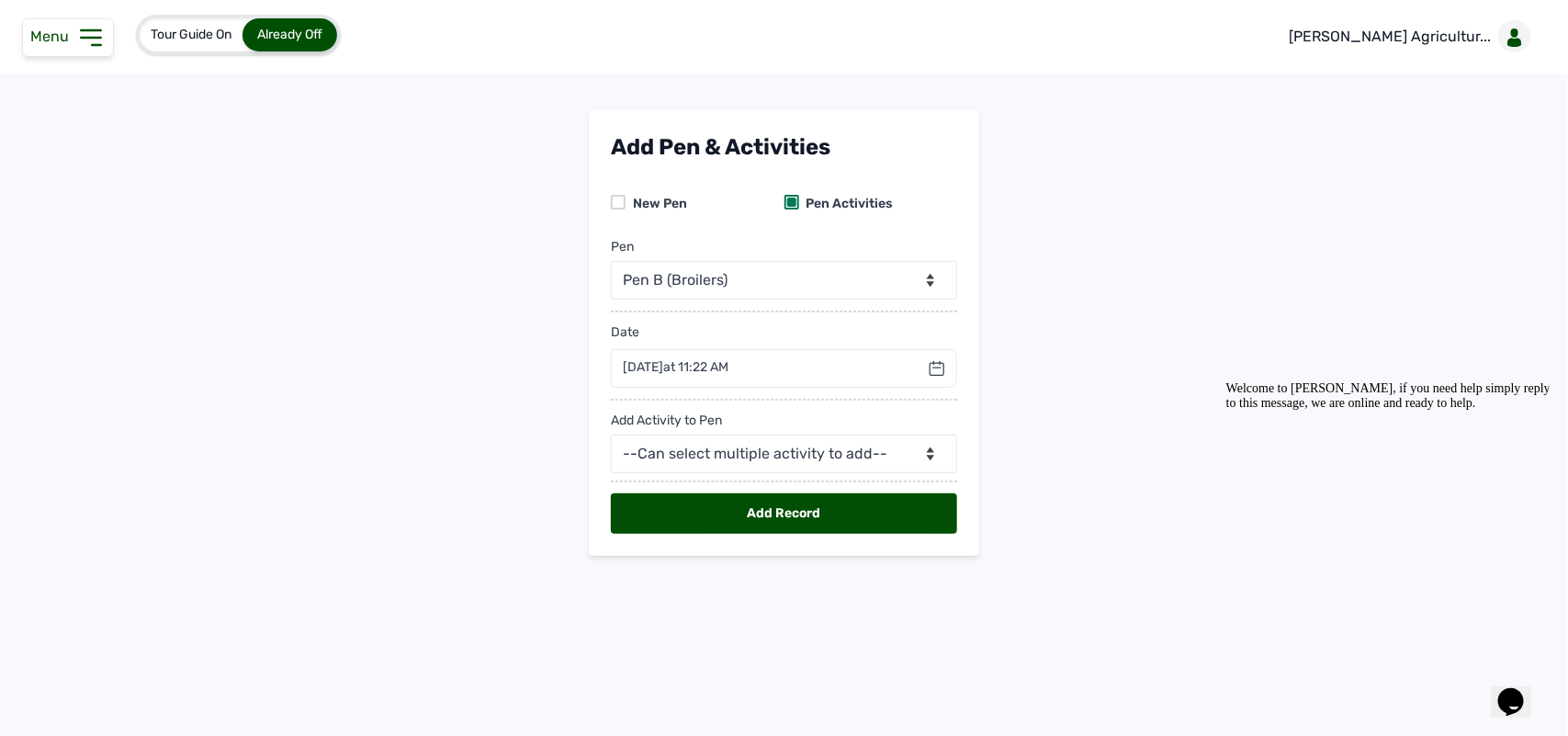 click 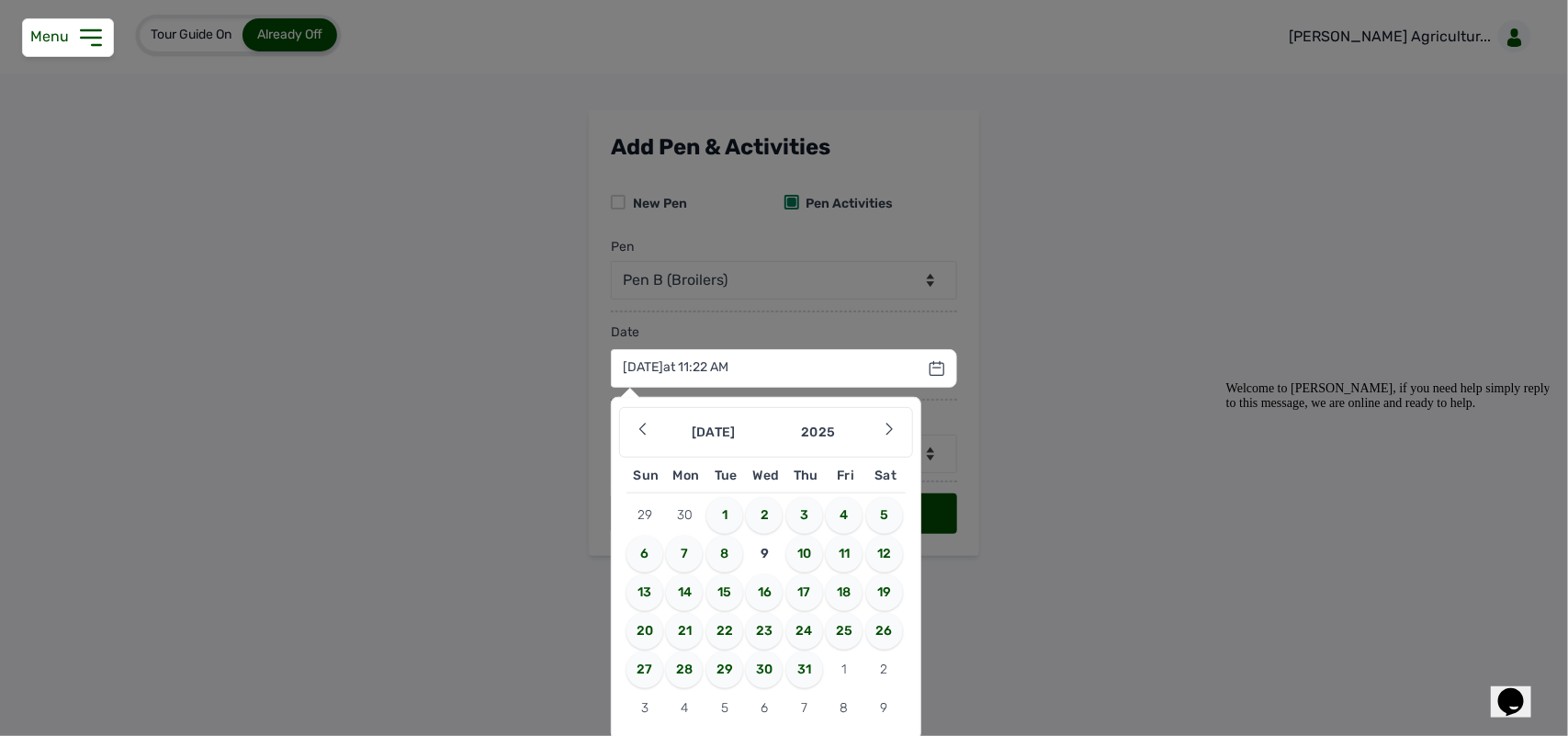 click on "8" at bounding box center [725, 554] 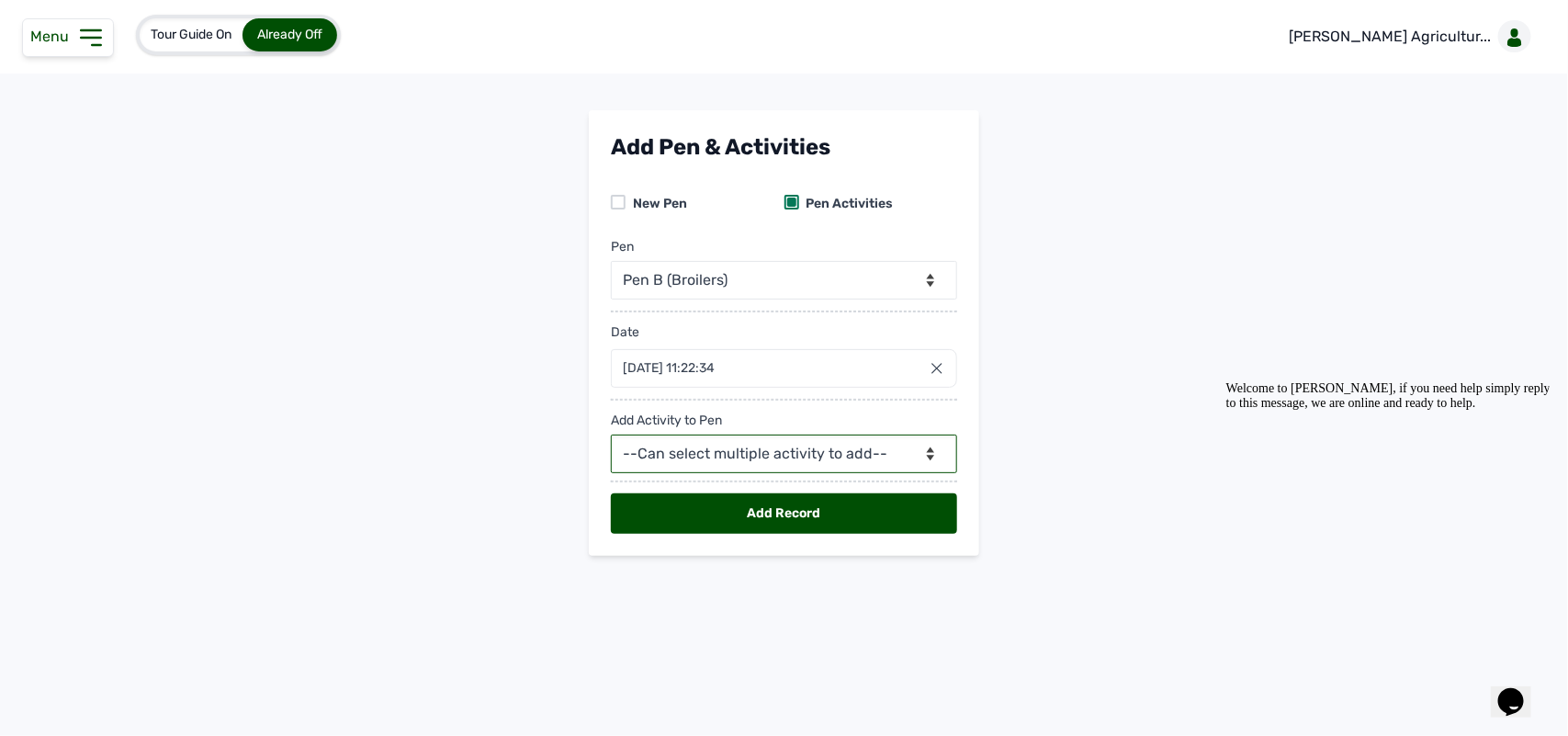 click on "--Can select multiple activity to add-- Raw Material Losses Weight" at bounding box center (784, 454) 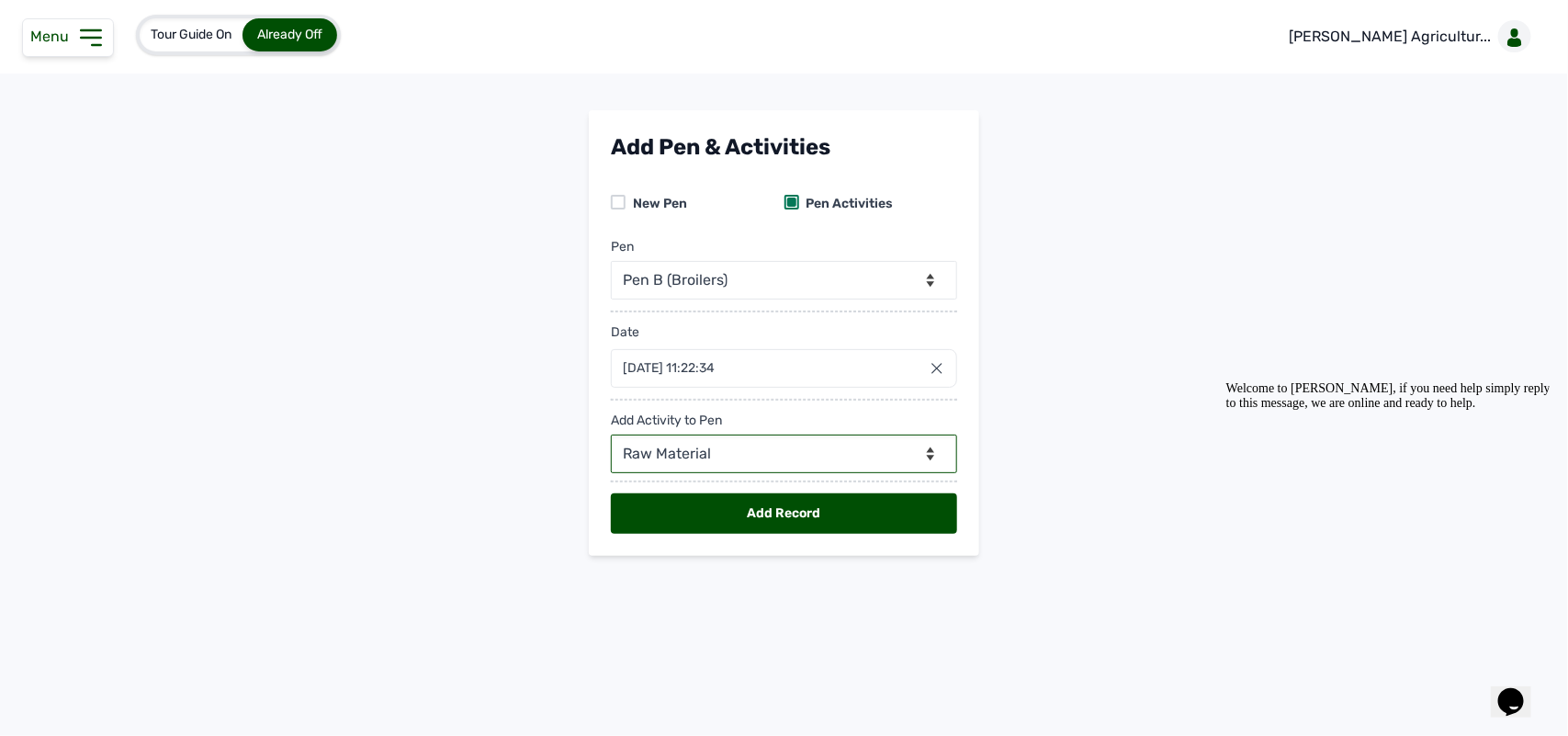 click on "--Can select multiple activity to add-- Raw Material Losses Weight" at bounding box center [784, 454] 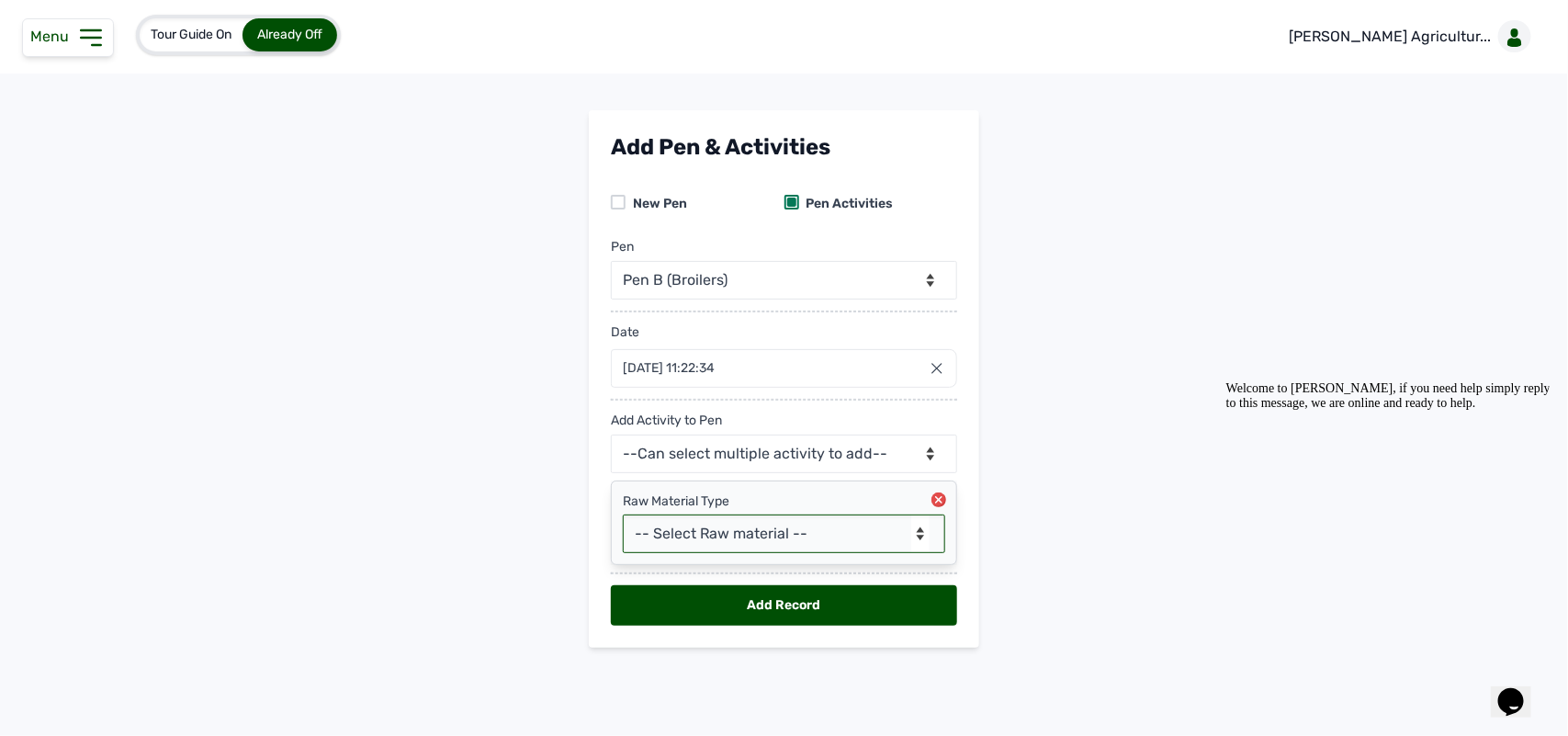 click on "-- Select Raw material -- feeds medications vaccines" at bounding box center (784, 534) 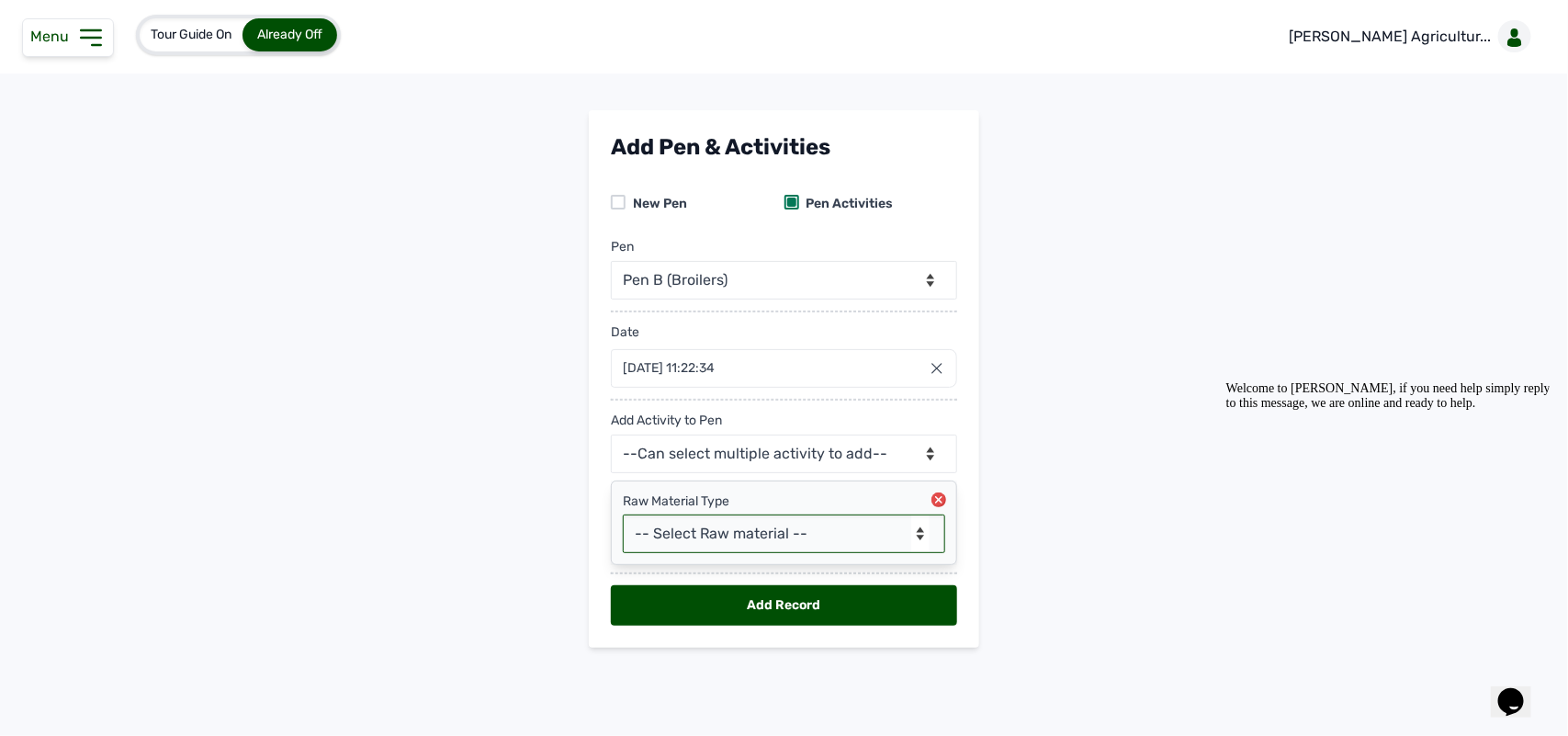 select on "feeds" 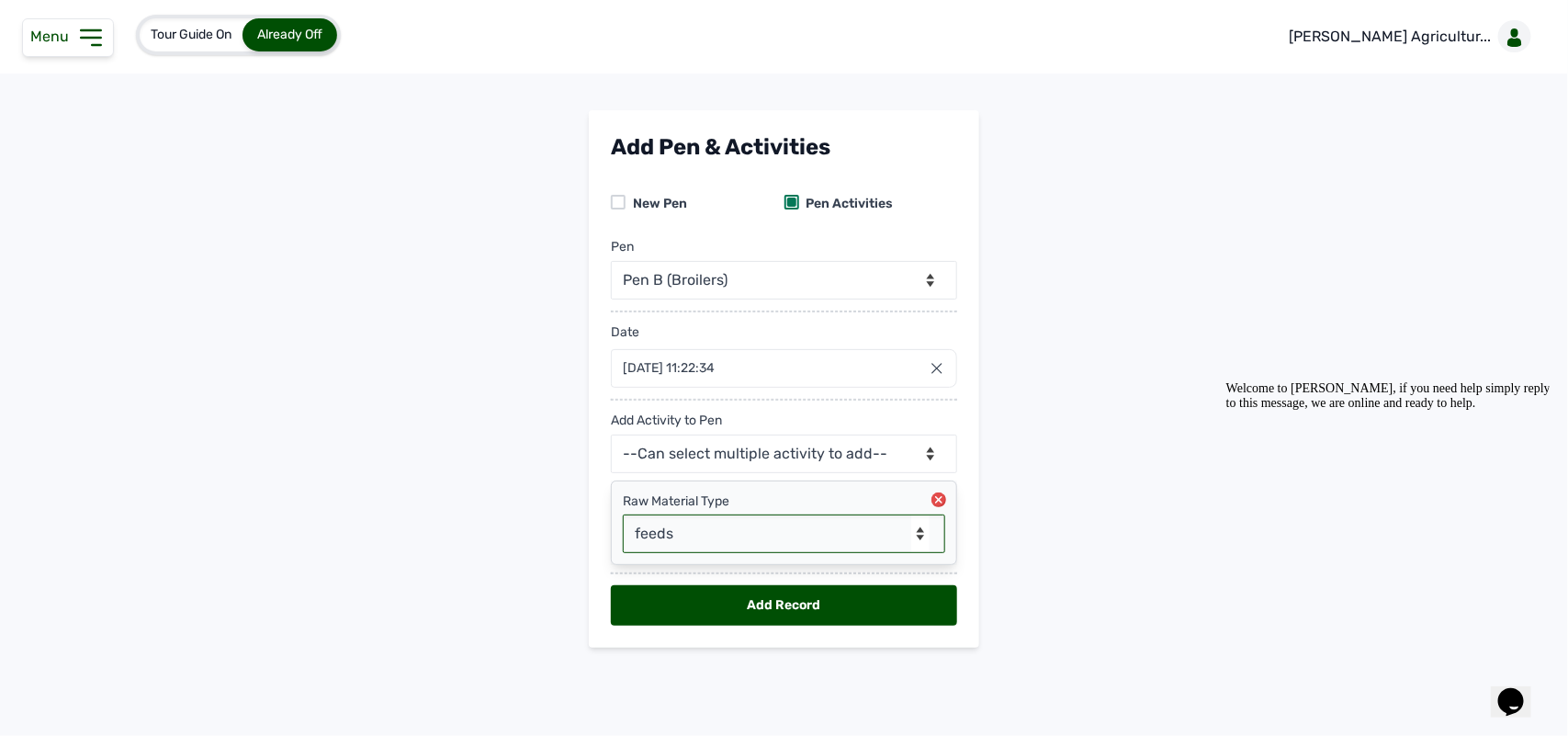 click on "-- Select Raw material -- feeds medications vaccines" at bounding box center (784, 534) 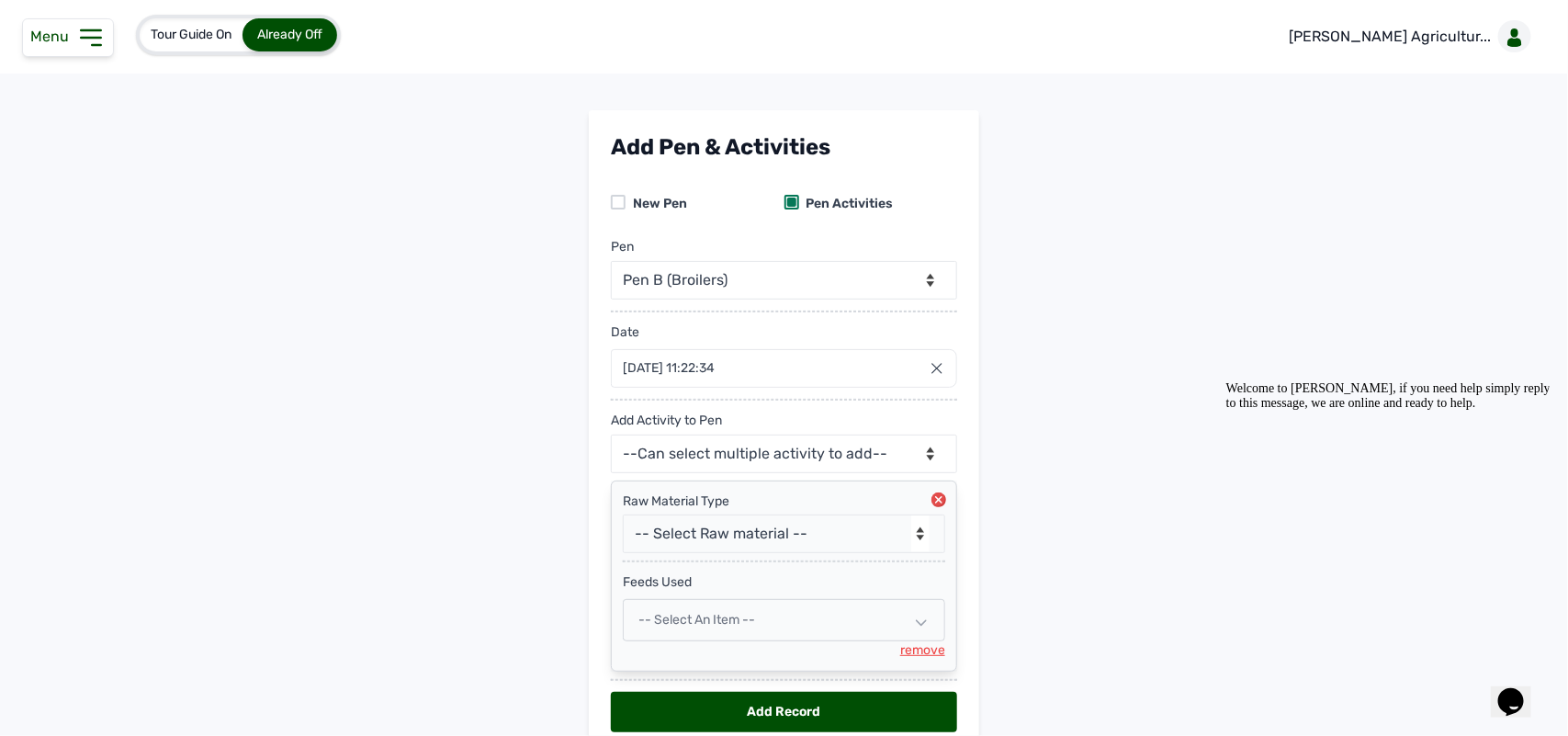 click on "-- Select an Item --" at bounding box center (784, 620) 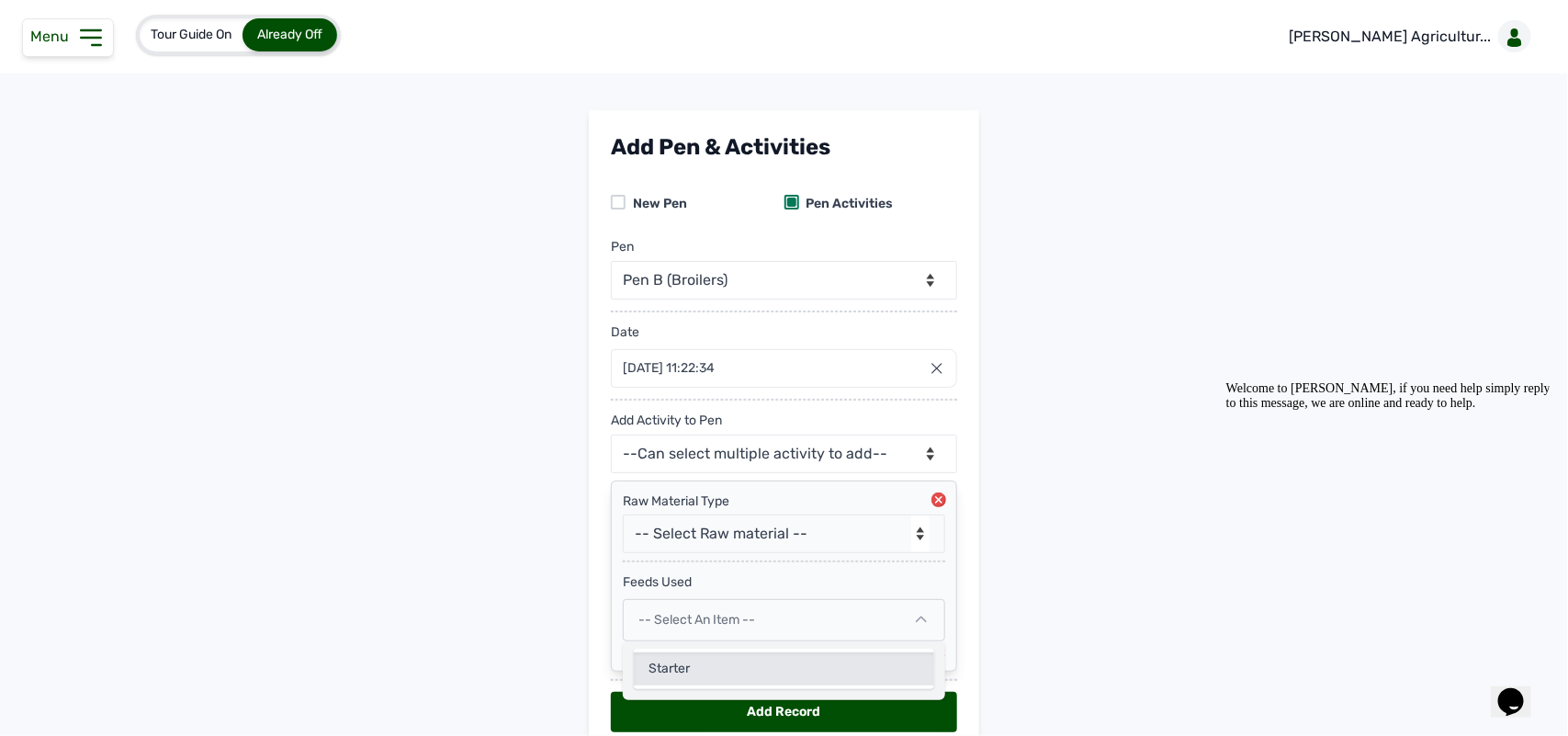 click on "Starter" 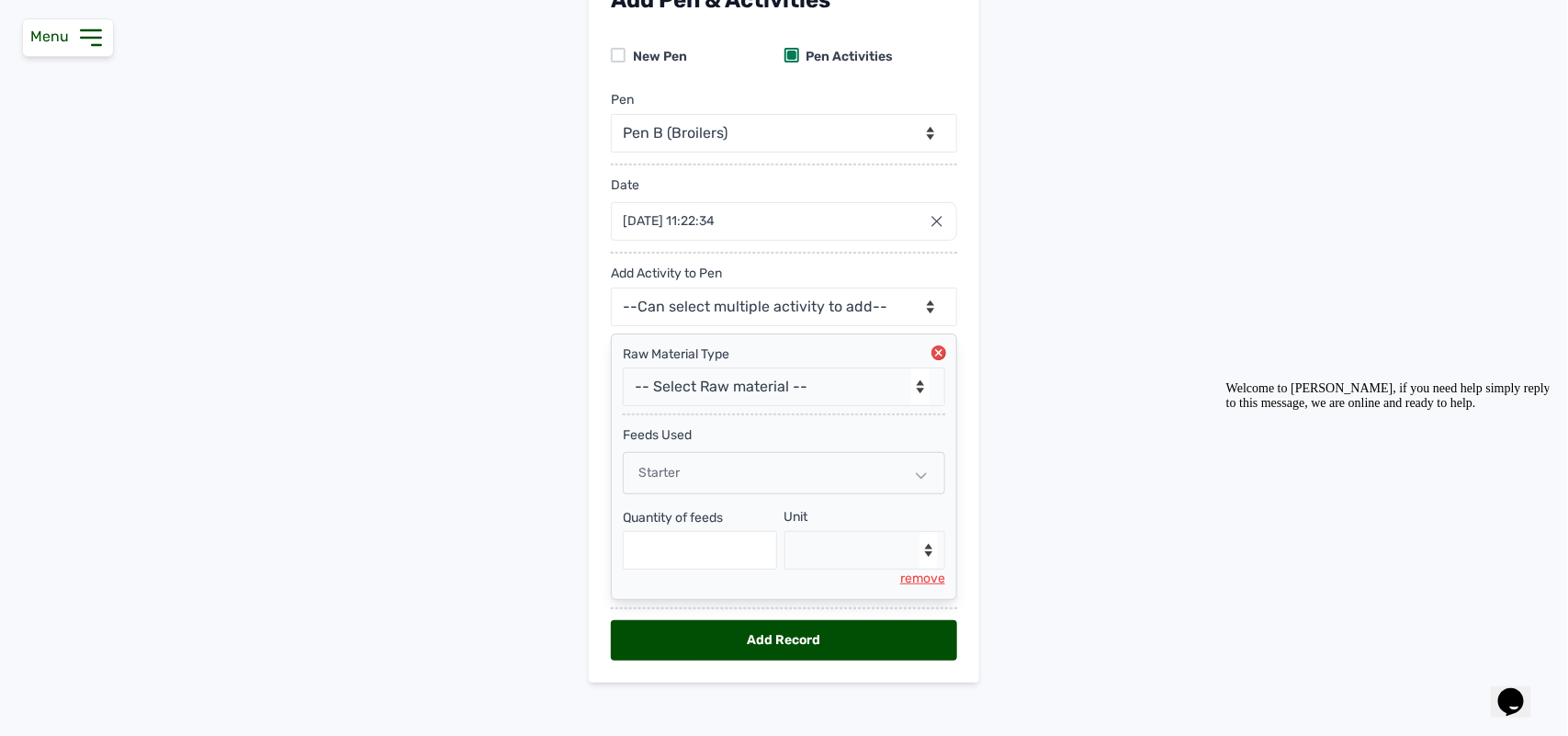 scroll, scrollTop: 163, scrollLeft: 0, axis: vertical 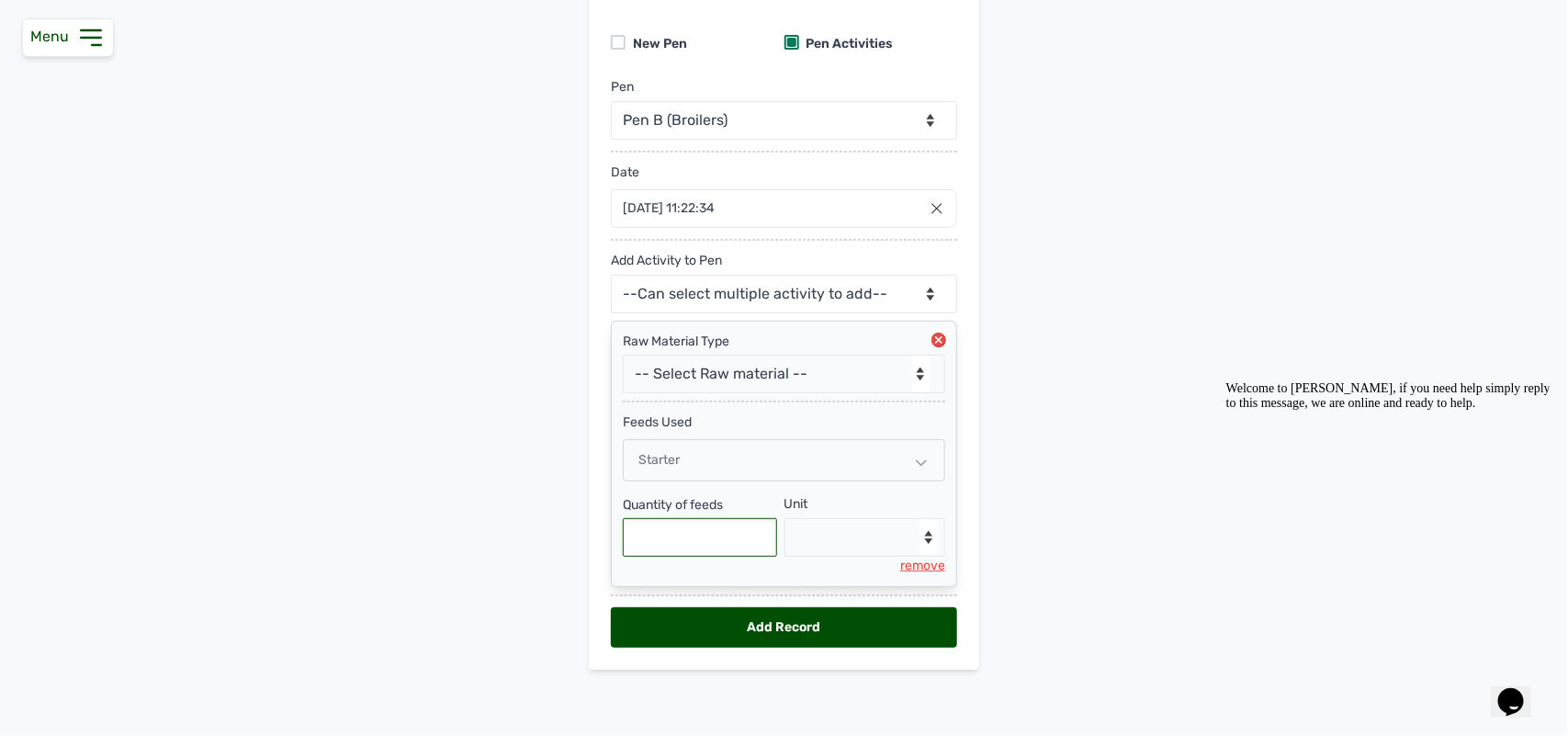 click at bounding box center (700, 538) 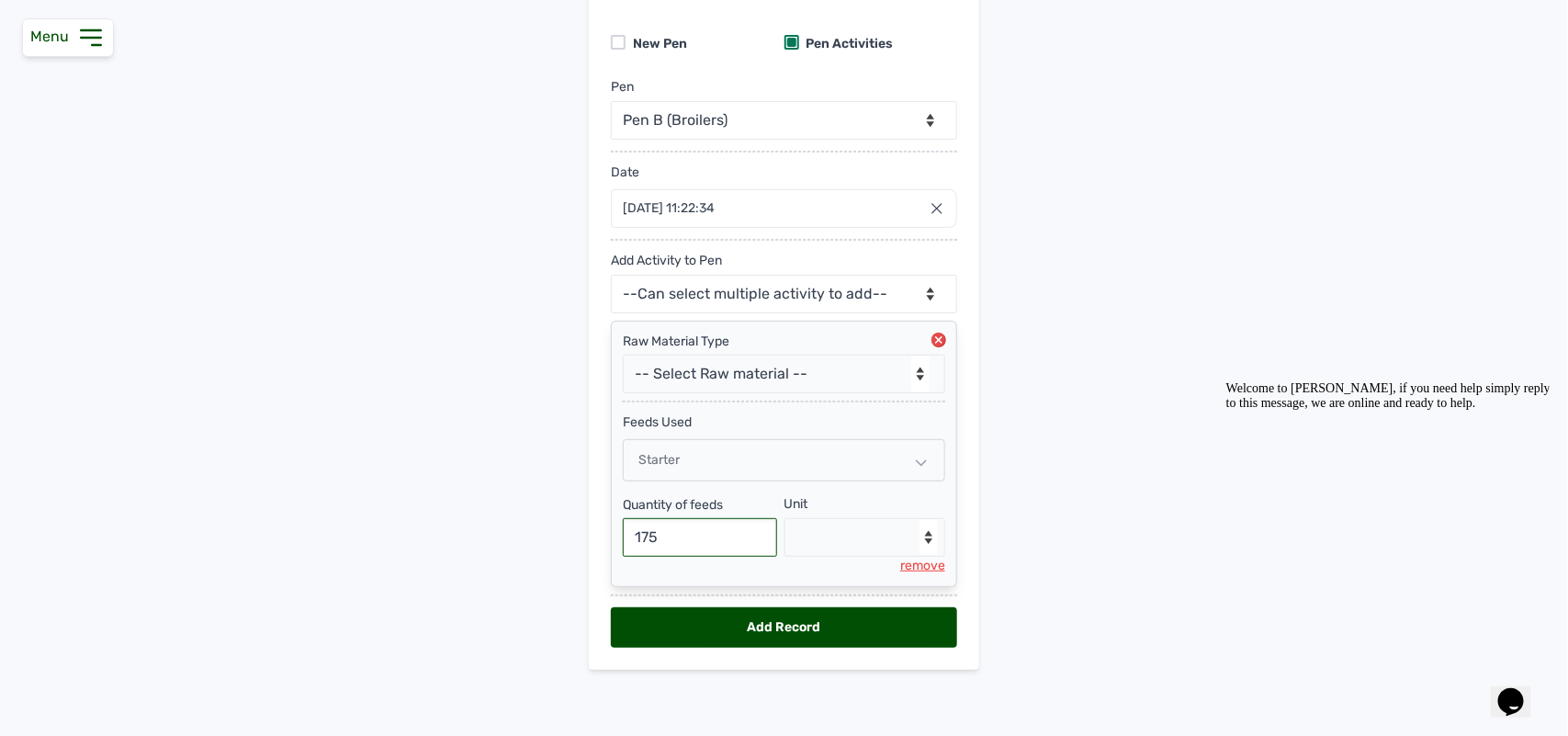 type on "175" 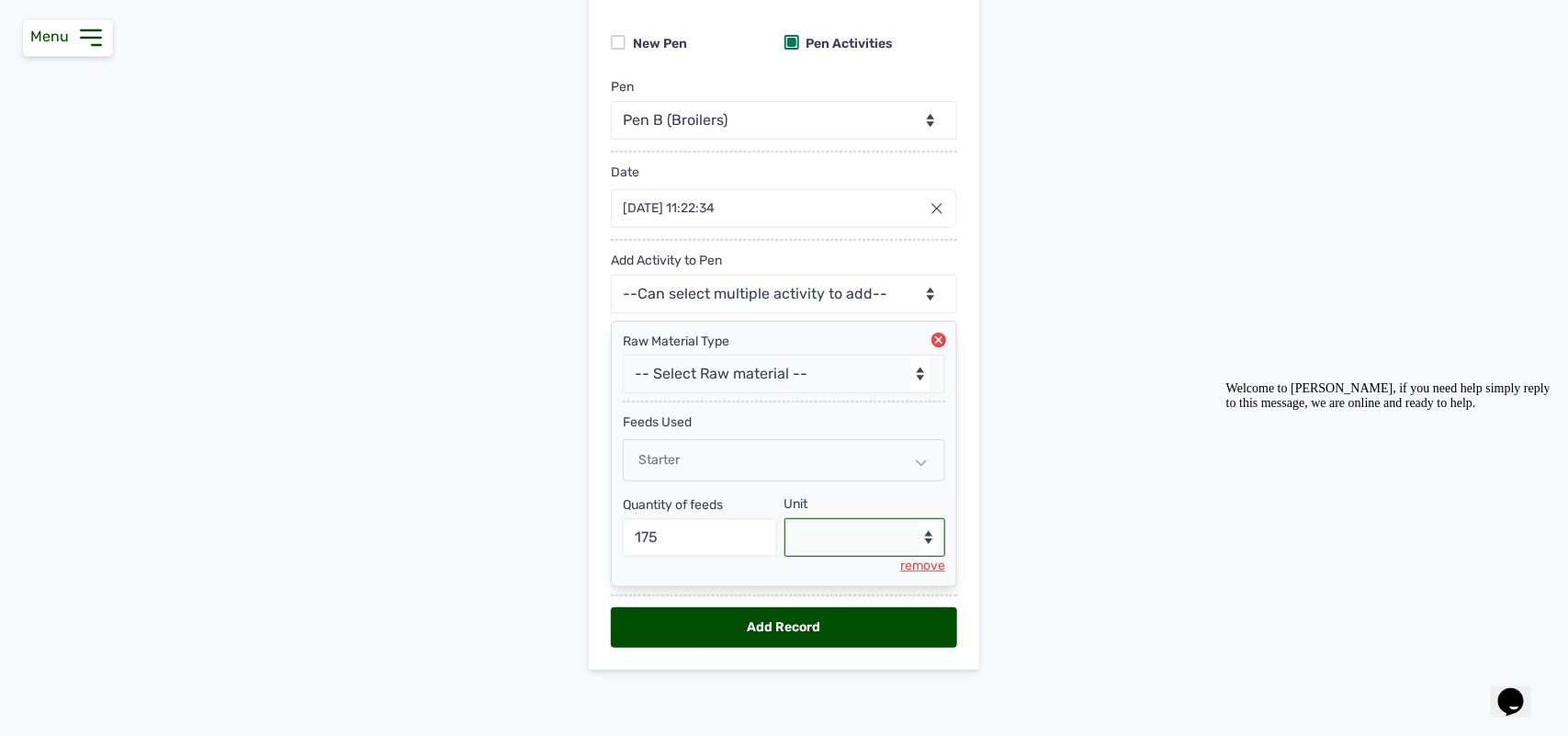 click on "--Select unit-- Bag(s) Kg" at bounding box center [865, 538] 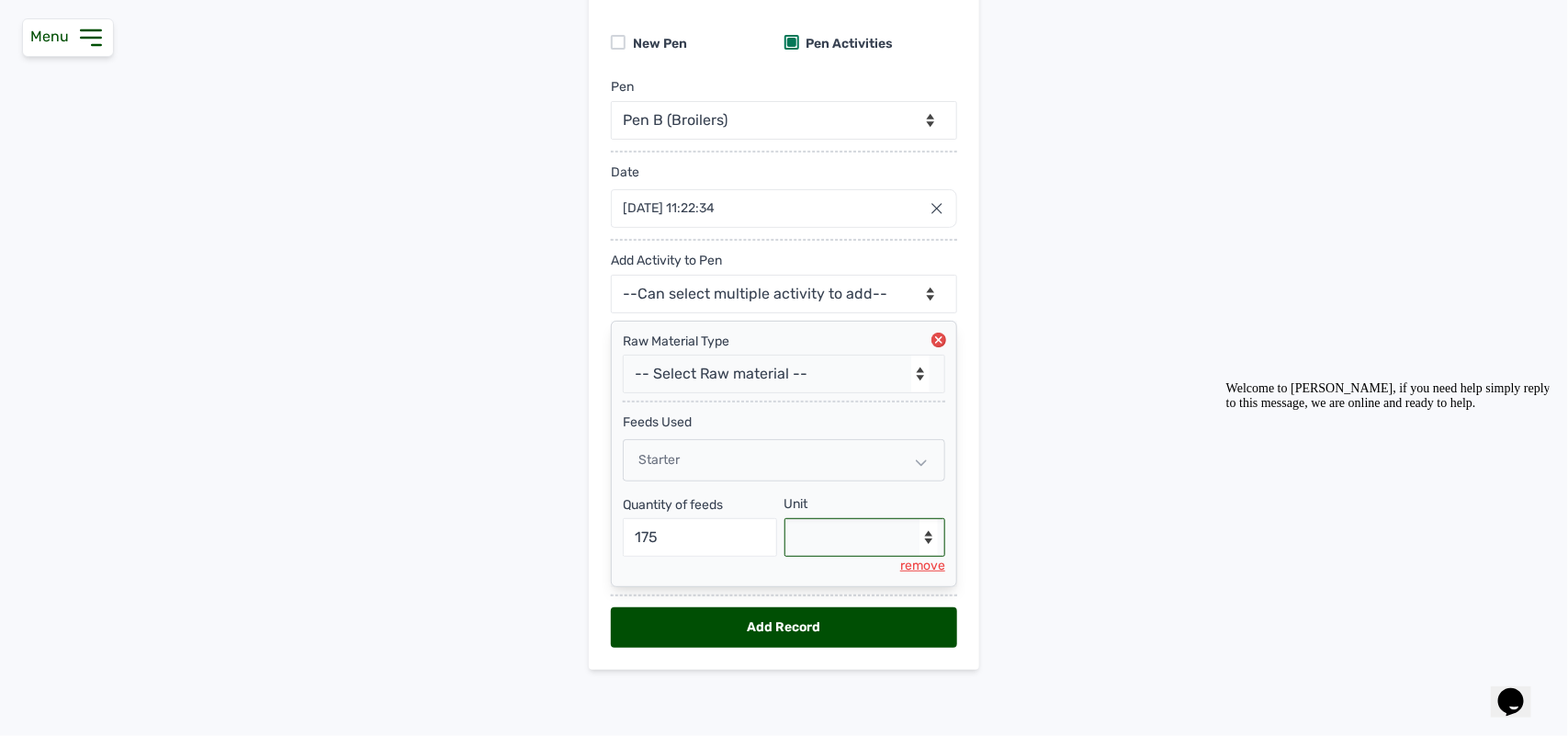 select on "Kg" 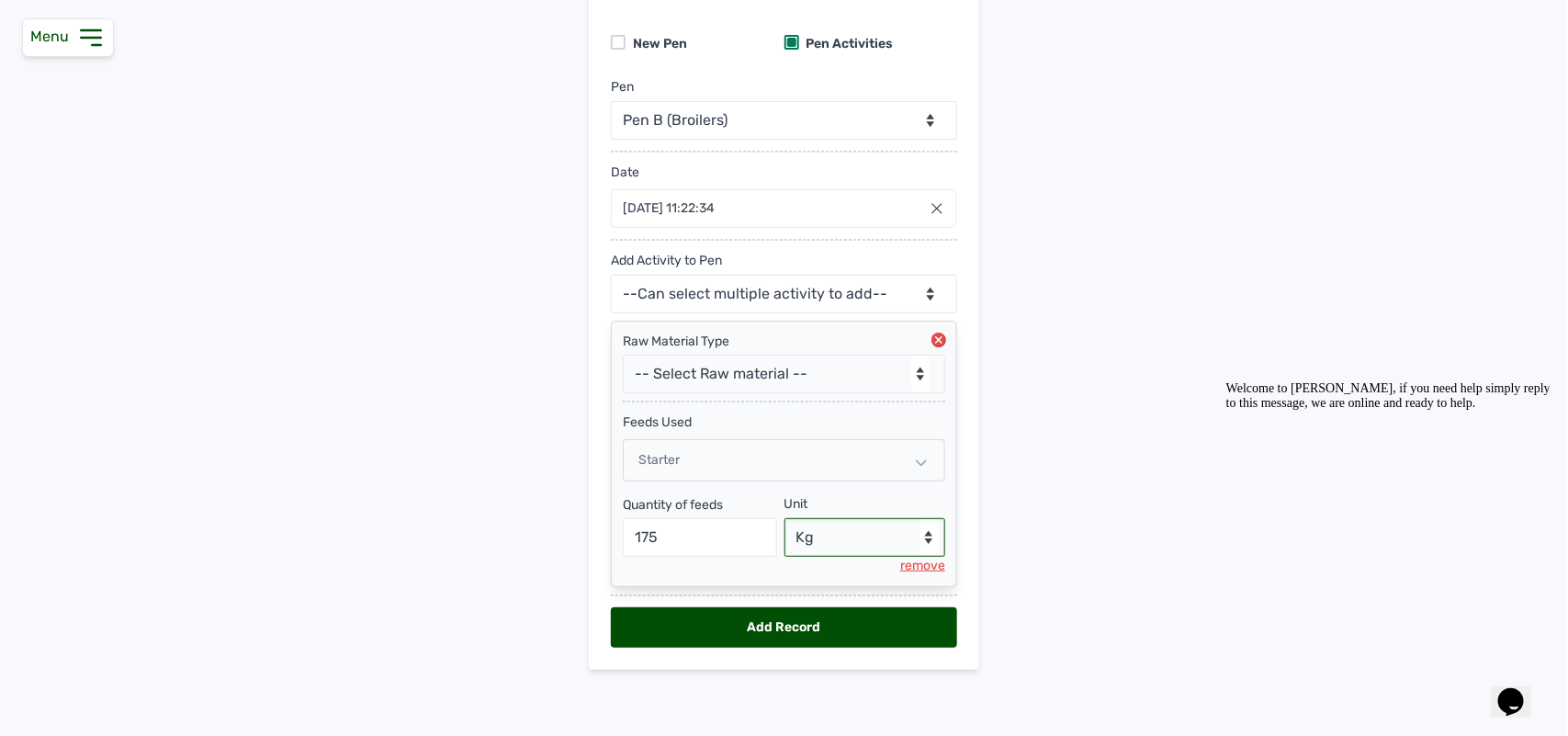click on "--Select unit-- Bag(s) Kg" at bounding box center [865, 538] 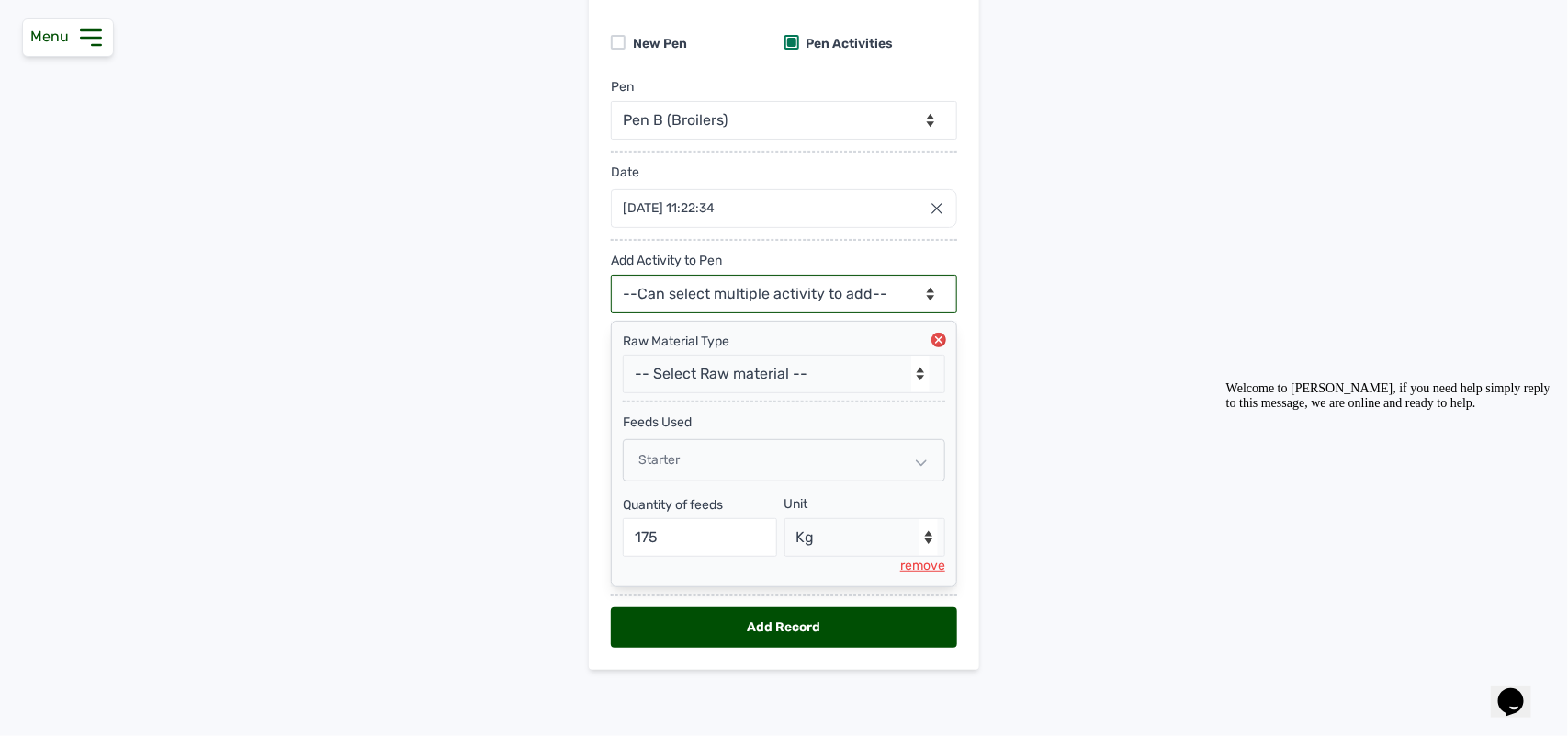 click on "--Can select multiple activity to add-- Raw Material Losses Weight" at bounding box center (784, 294) 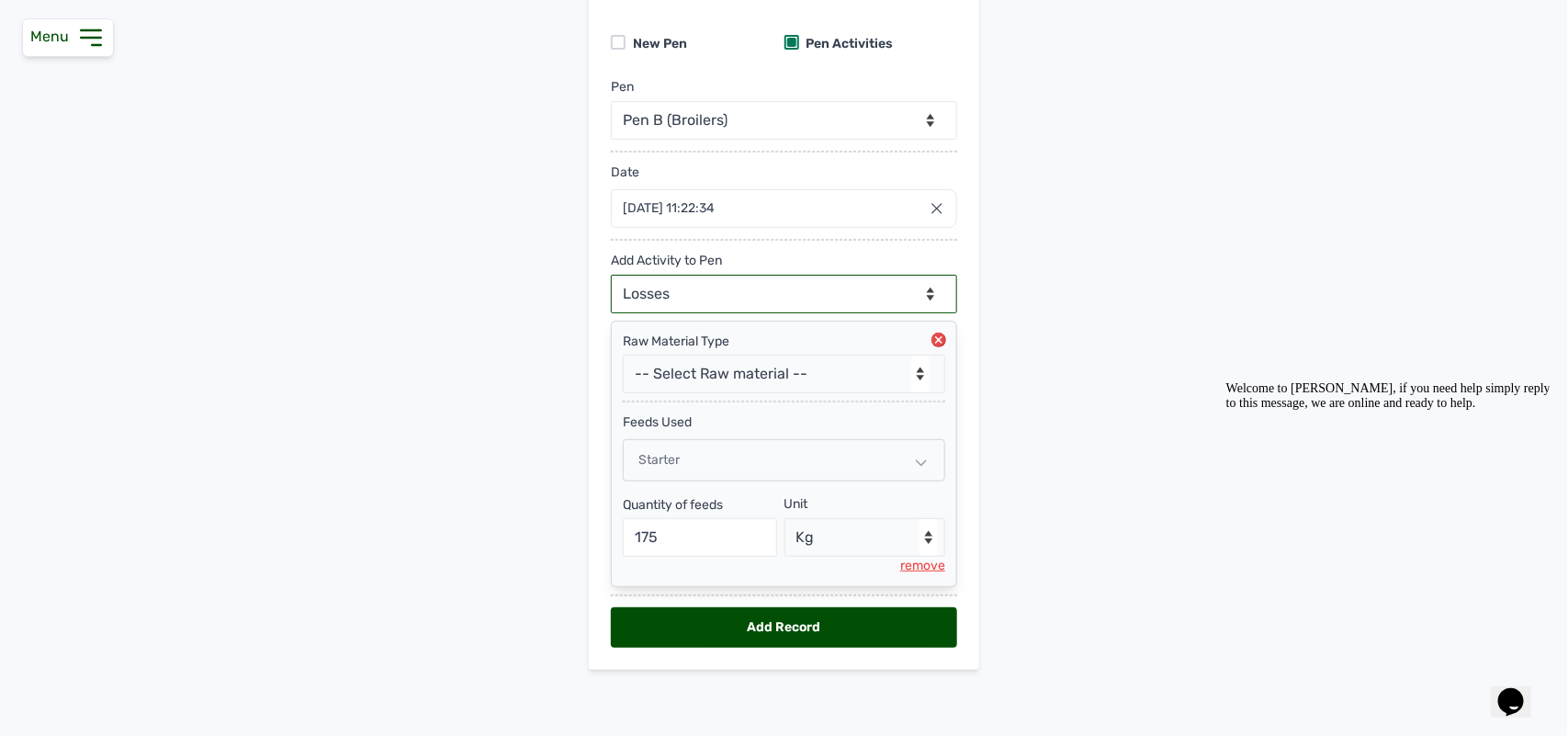 click on "--Can select multiple activity to add-- Raw Material Losses Weight" at bounding box center (784, 294) 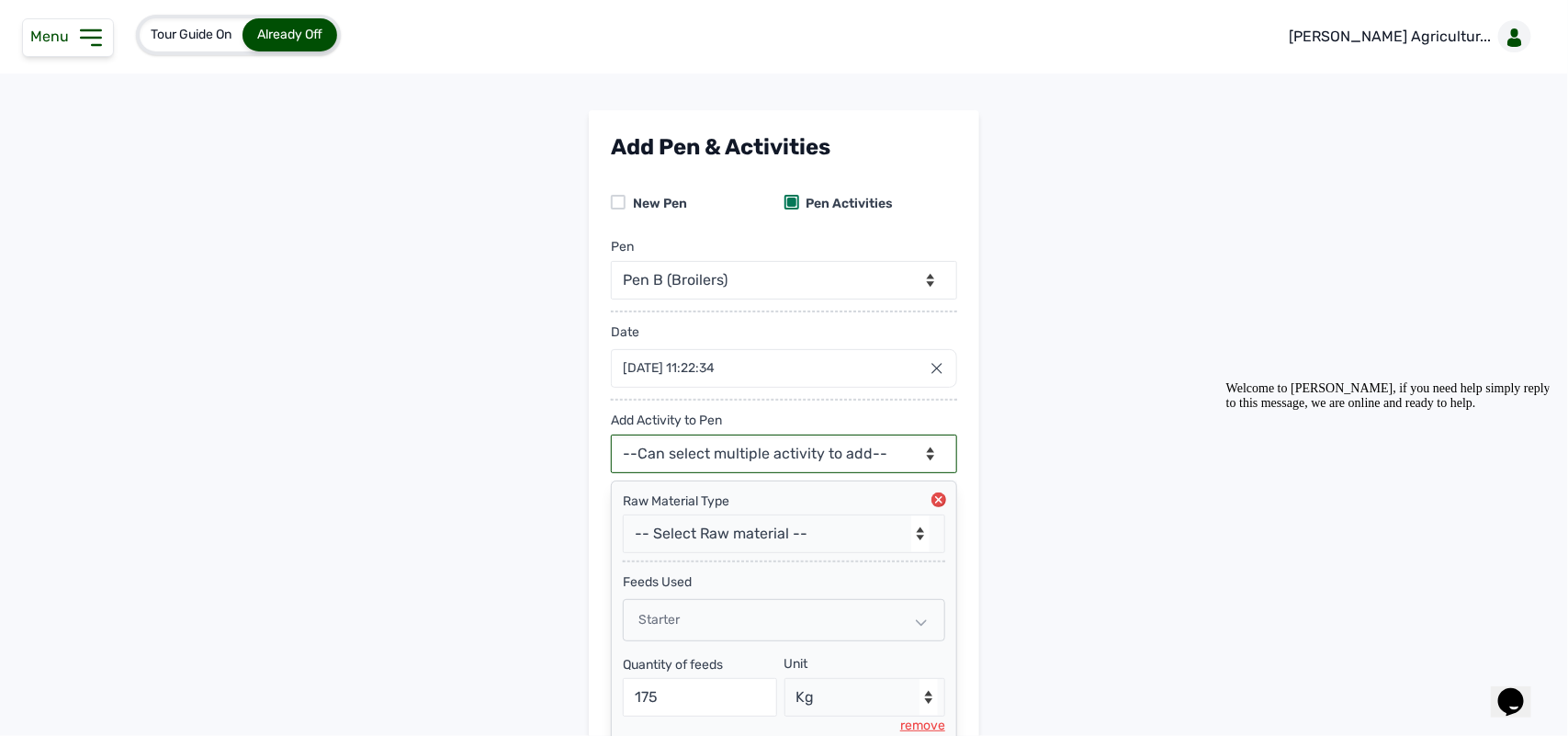 scroll, scrollTop: 255, scrollLeft: 0, axis: vertical 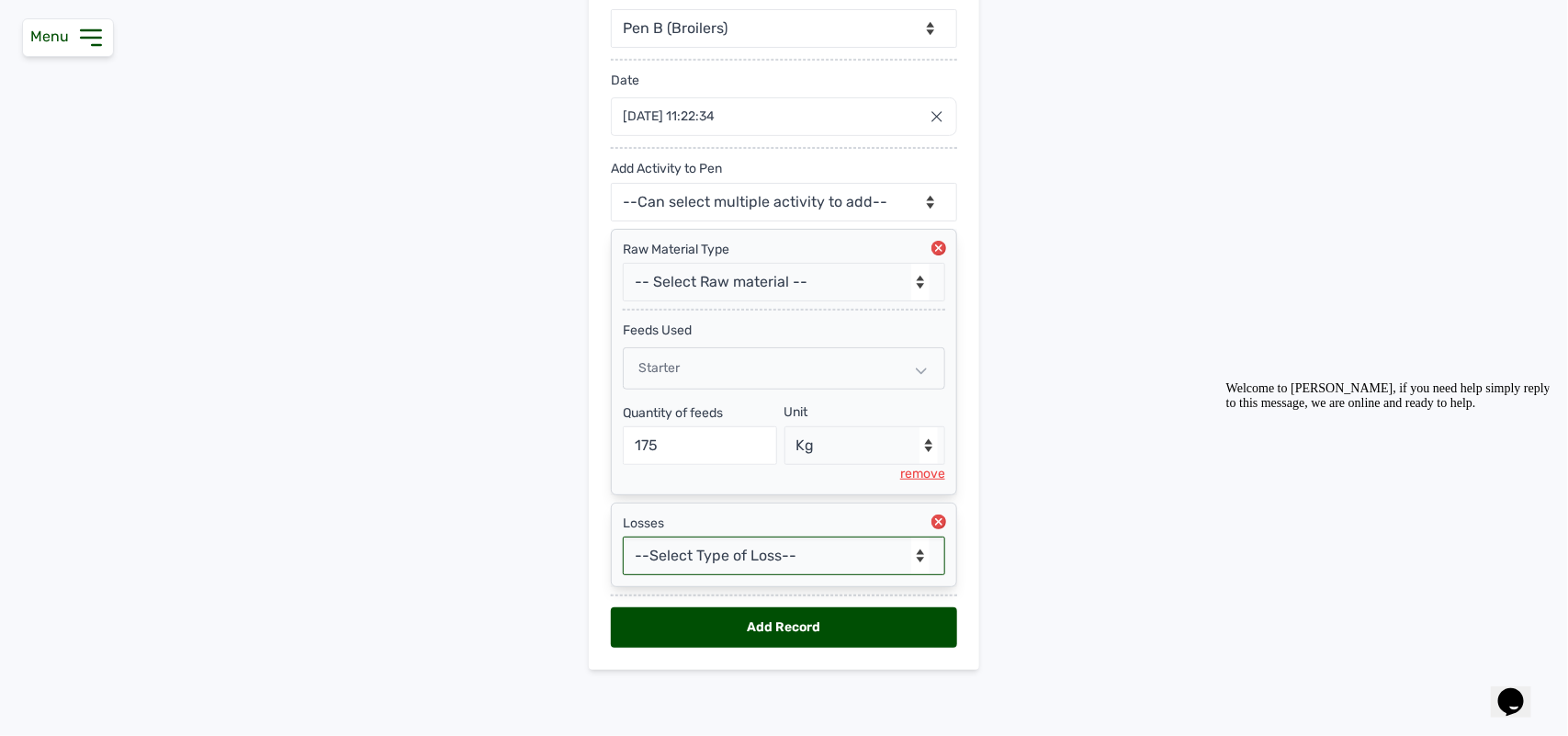 click on "--Select Type of Loss-- Mortality Culled Theft" at bounding box center (784, 556) 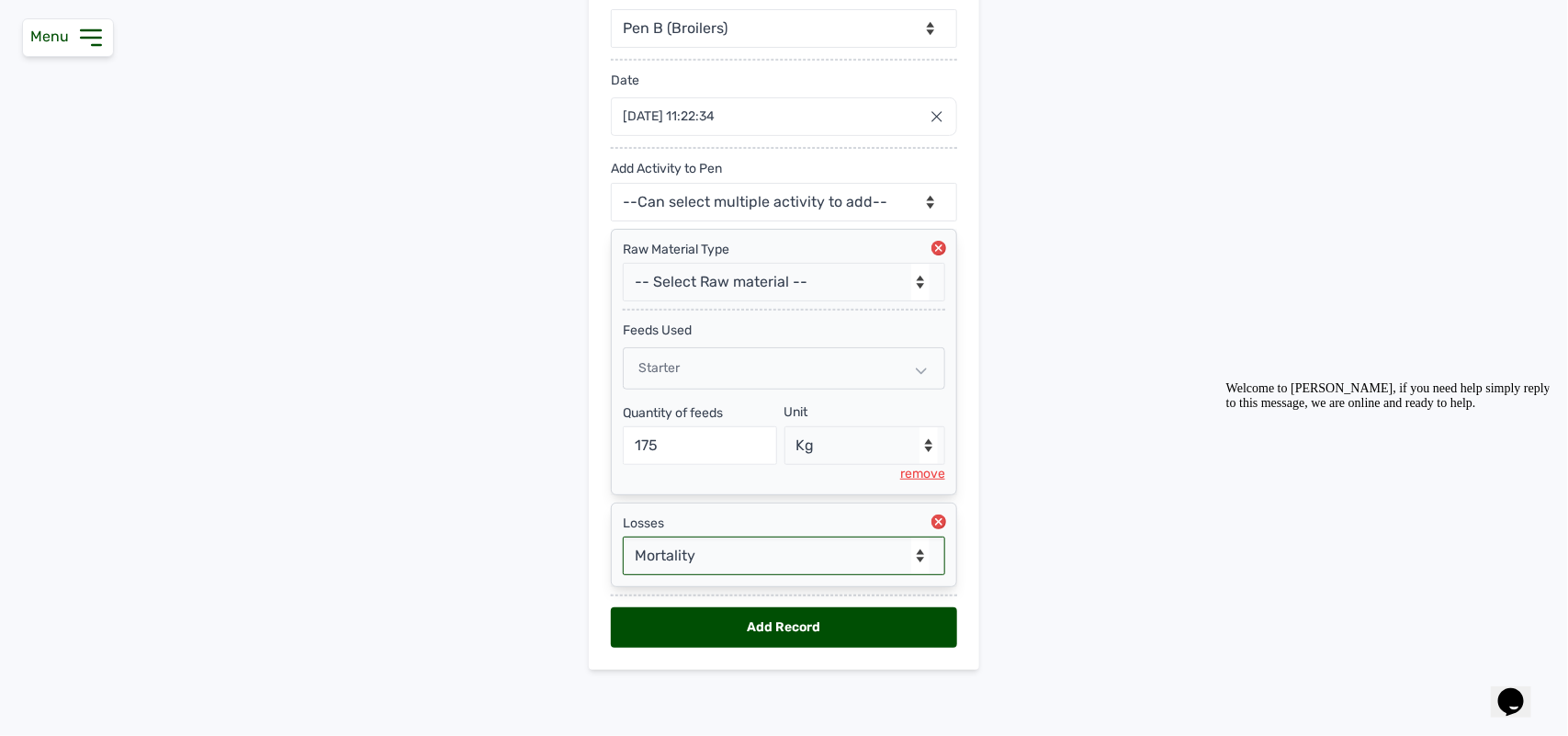 click on "--Select Type of Loss-- Mortality Culled Theft" at bounding box center (784, 556) 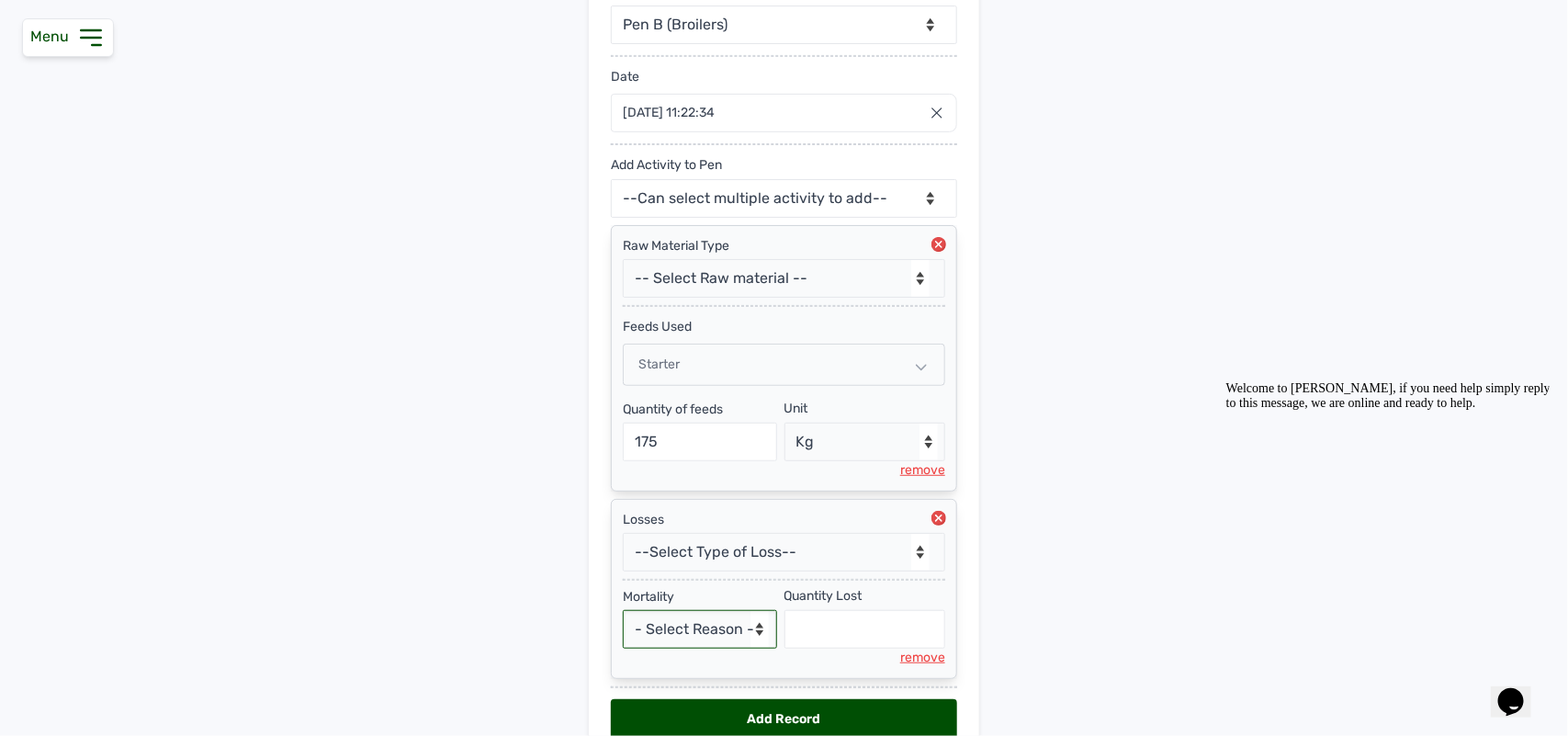 click on "- Select Reason - Disease Late Vaccination Wrong Vaccination Heat [MEDICAL_DATA] Others" at bounding box center [700, 629] 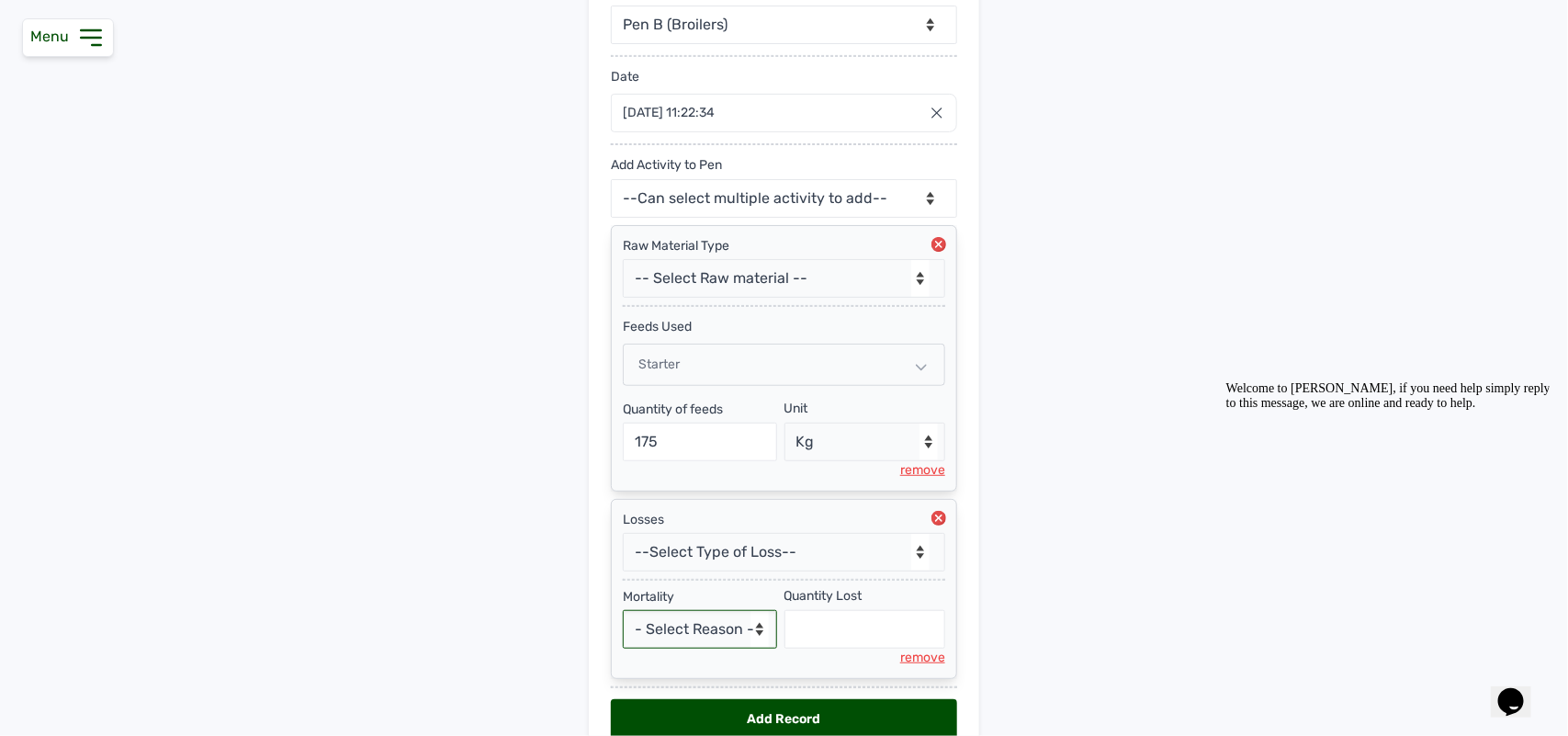 select on "Others" 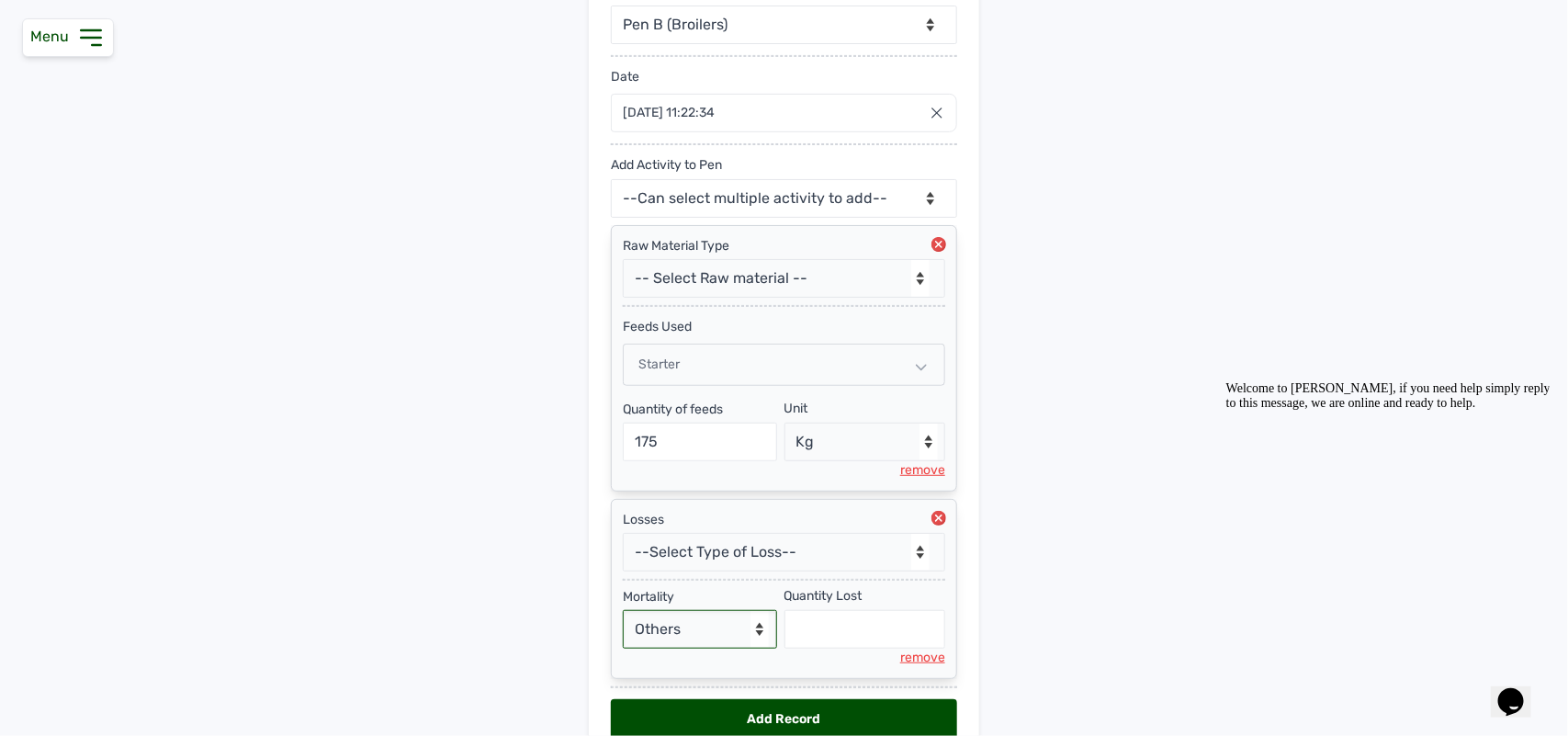 click on "- Select Reason - Disease Late Vaccination Wrong Vaccination Heat [MEDICAL_DATA] Others" at bounding box center (700, 629) 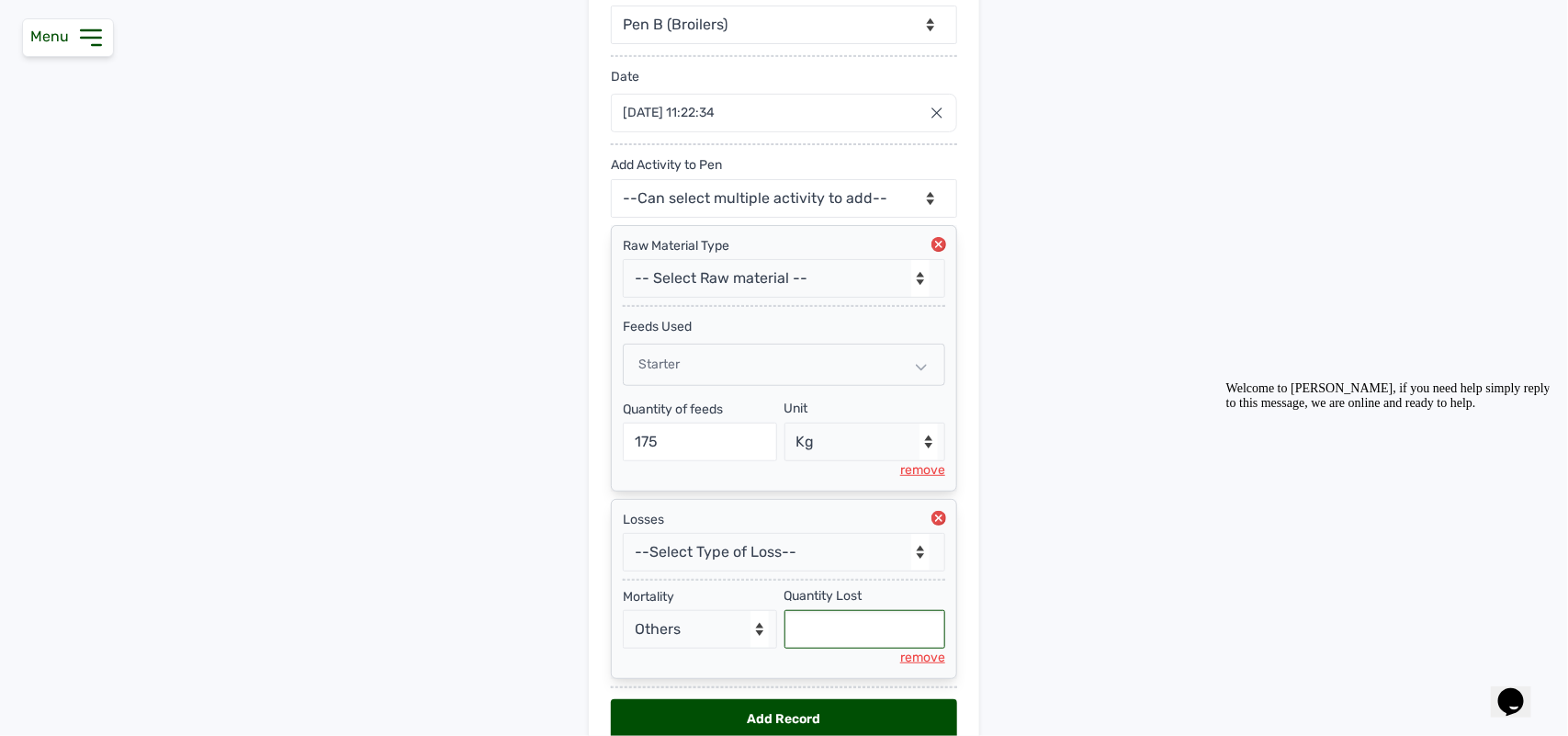 click at bounding box center [865, 629] 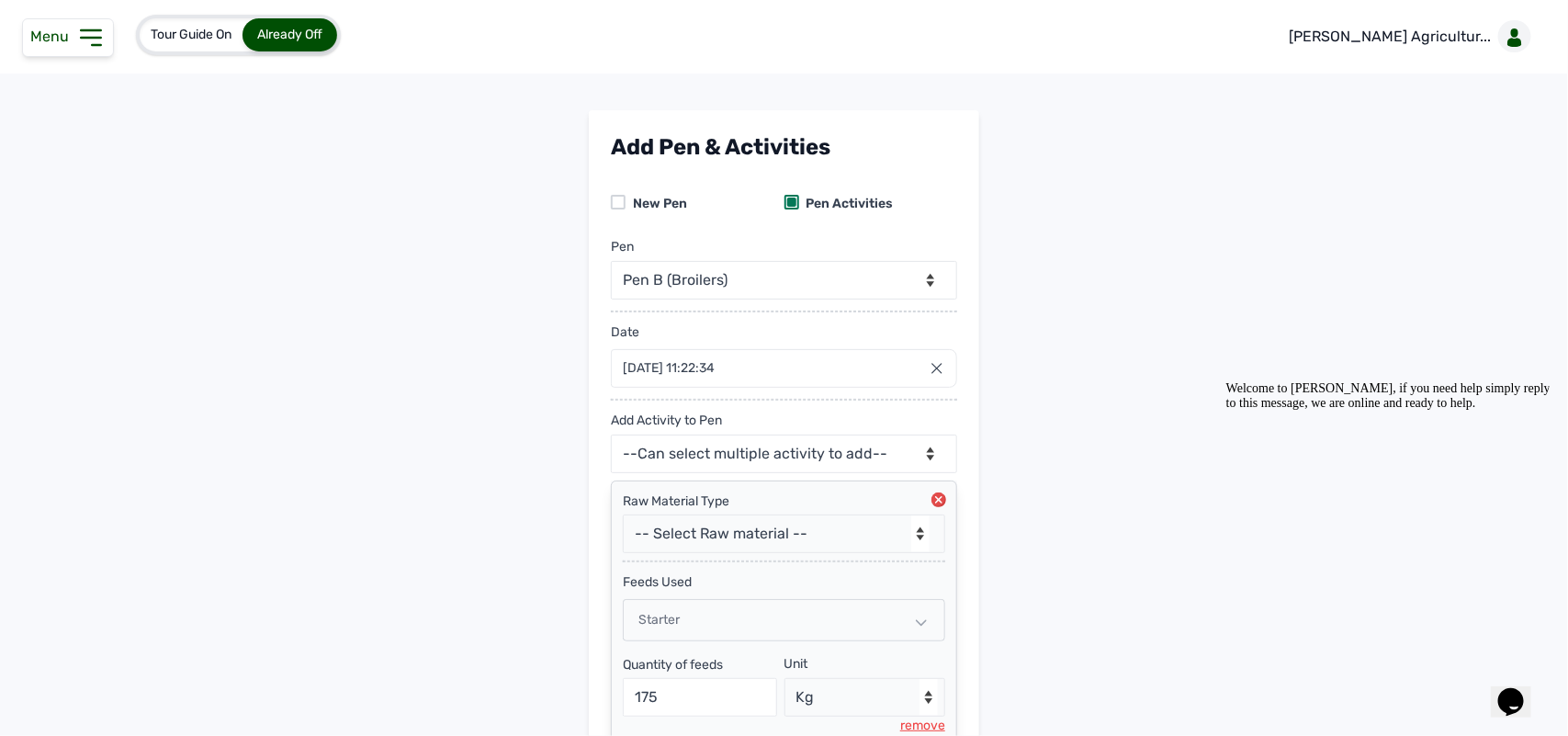 scroll, scrollTop: 352, scrollLeft: 0, axis: vertical 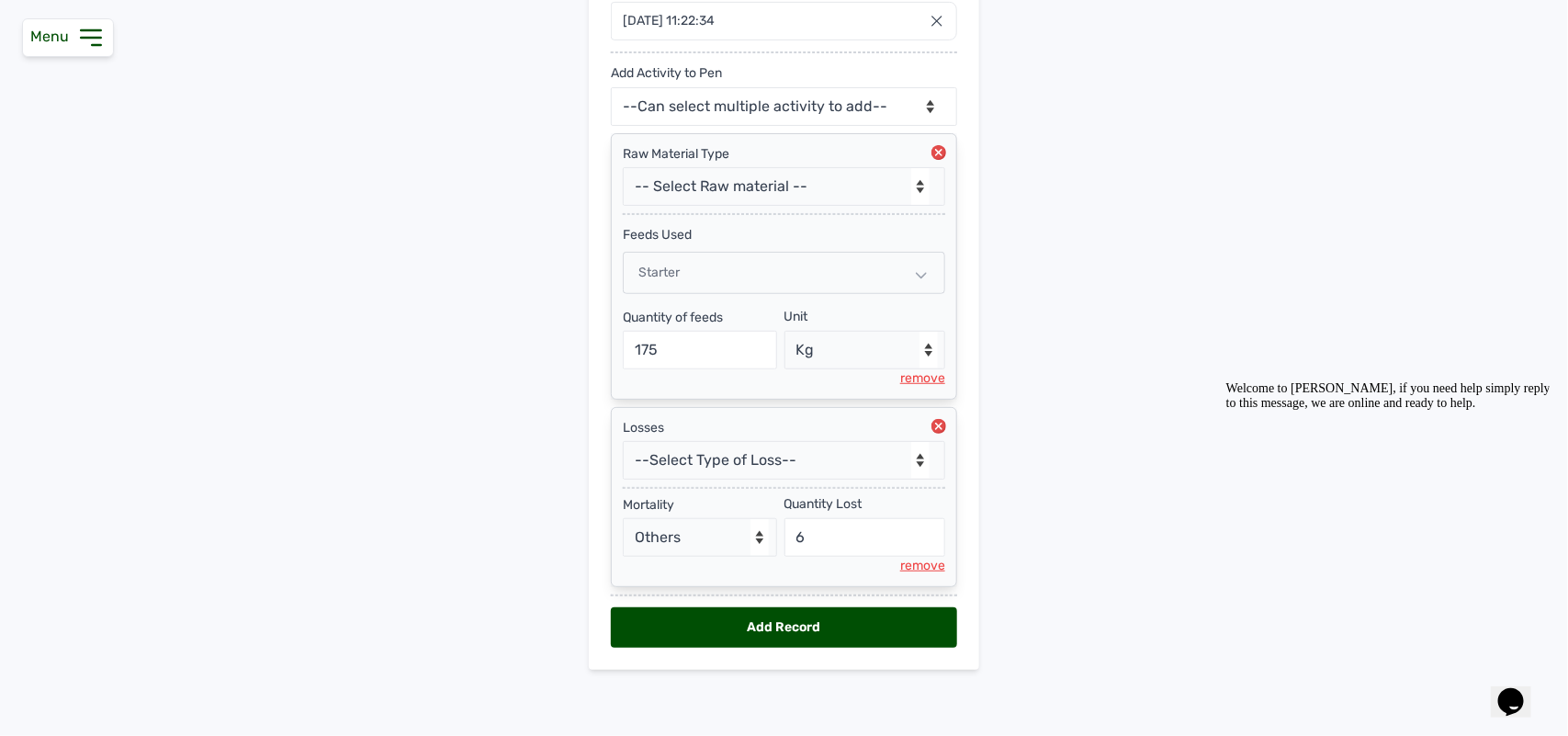 click on "Add Record" at bounding box center [784, 628] 